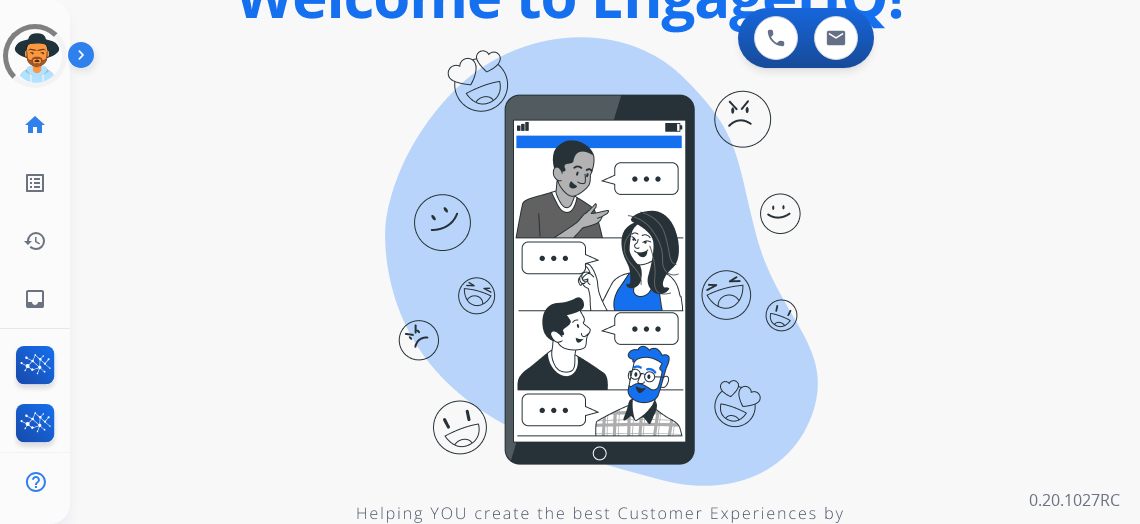scroll, scrollTop: 0, scrollLeft: 0, axis: both 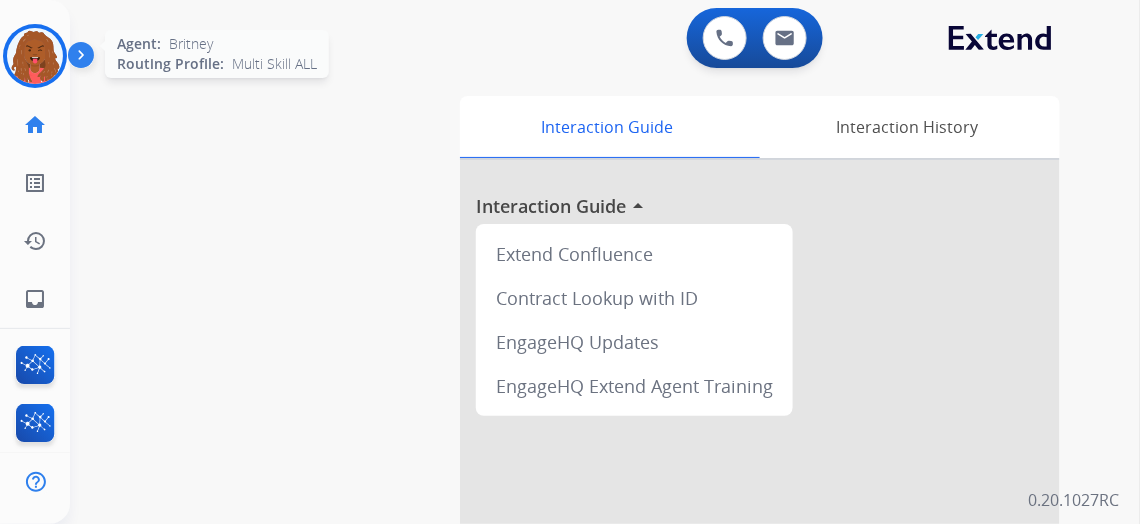 click at bounding box center [35, 56] 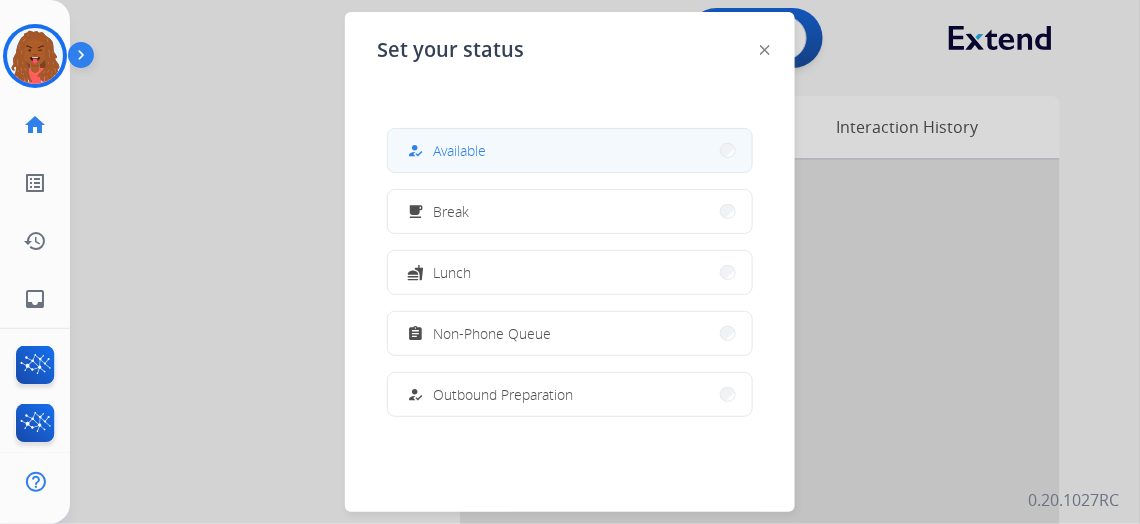 click on "how_to_reg Available" at bounding box center [570, 150] 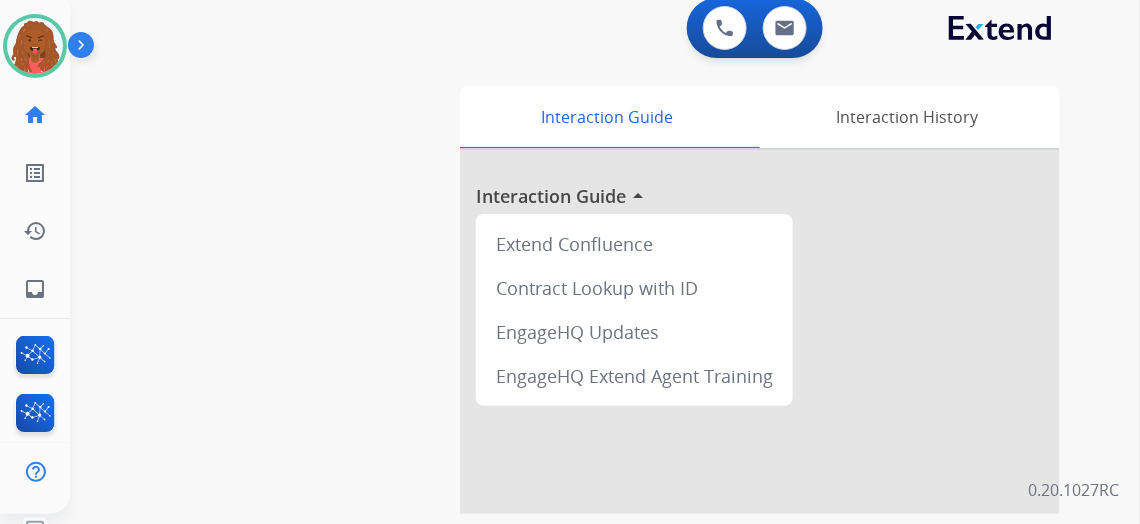 scroll, scrollTop: 0, scrollLeft: 0, axis: both 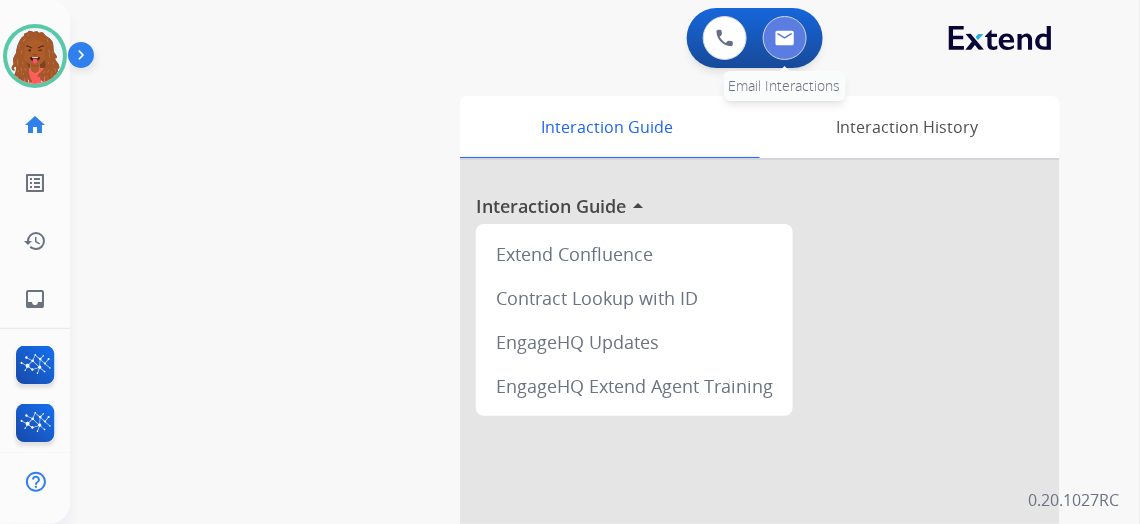 click at bounding box center [785, 38] 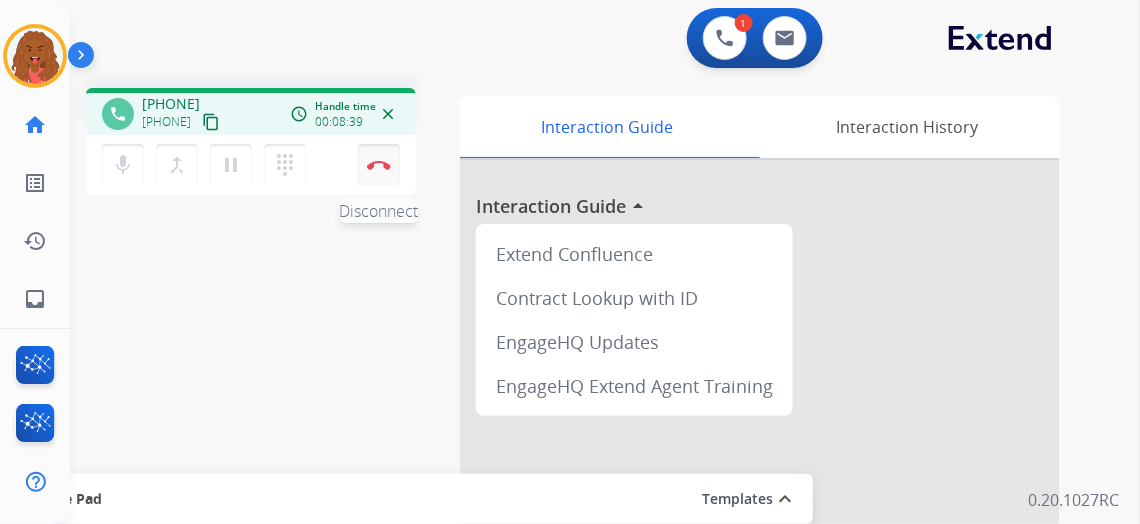 click at bounding box center (379, 165) 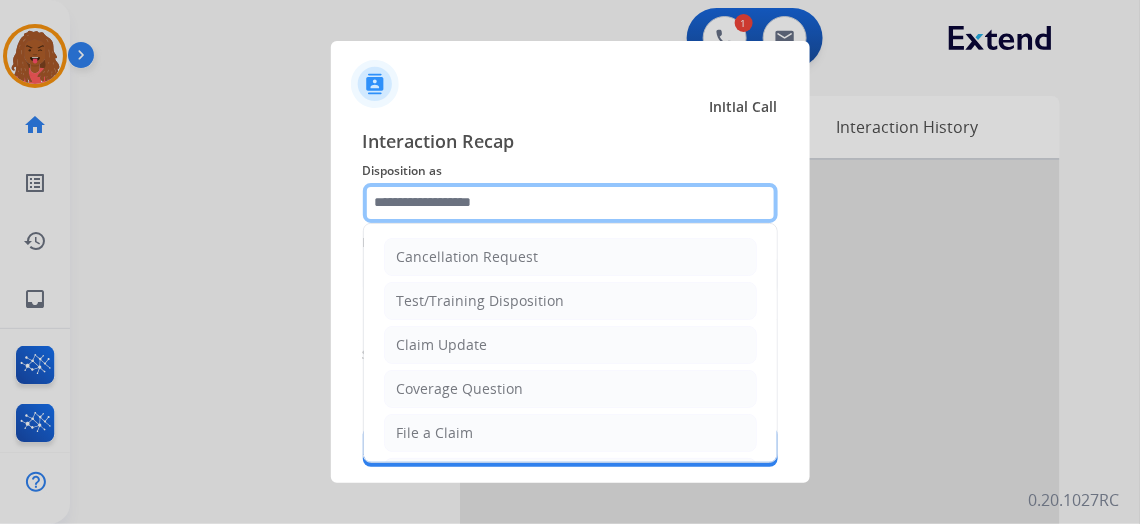 click 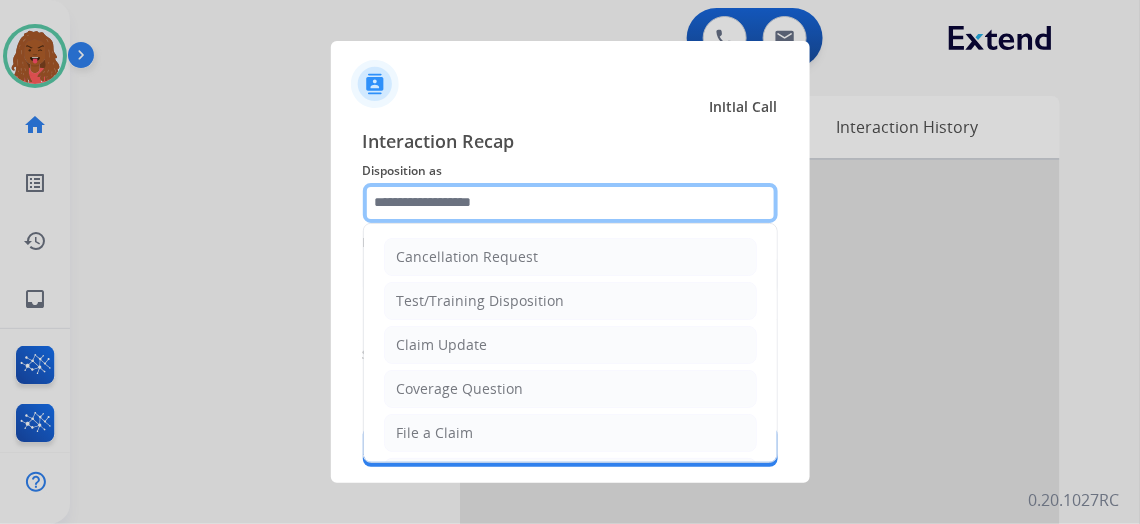 click 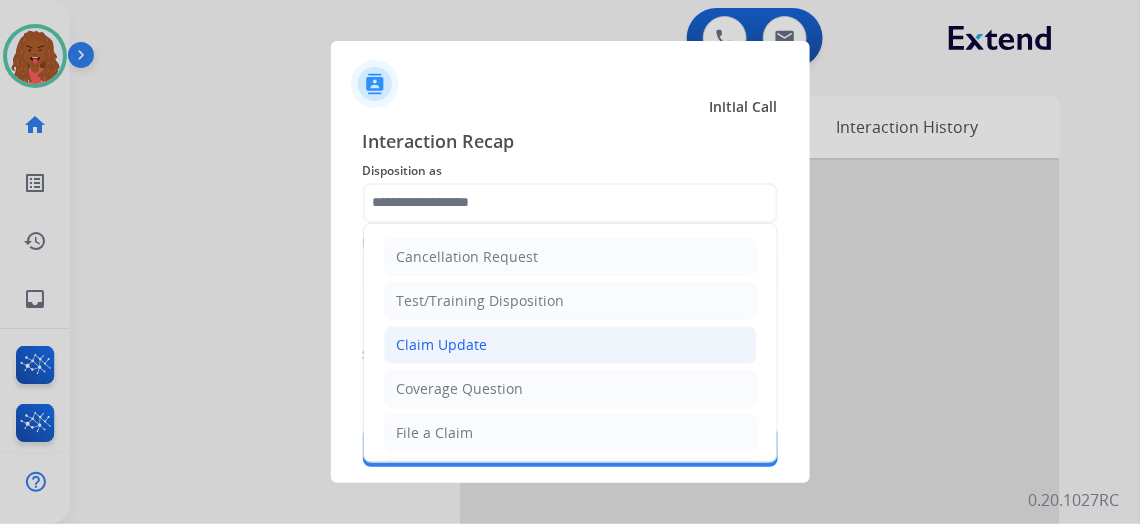click on "Claim Update" 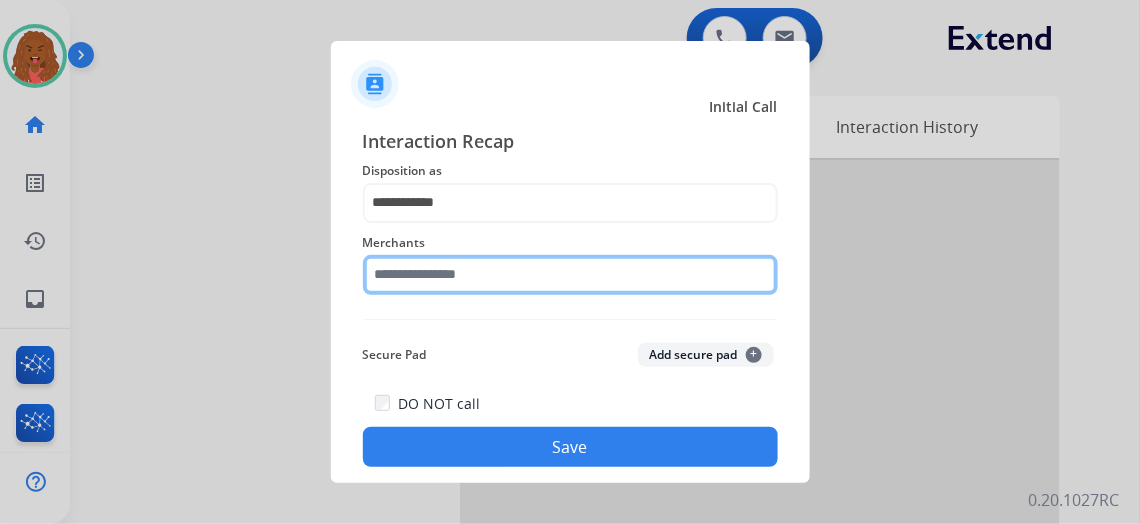 click 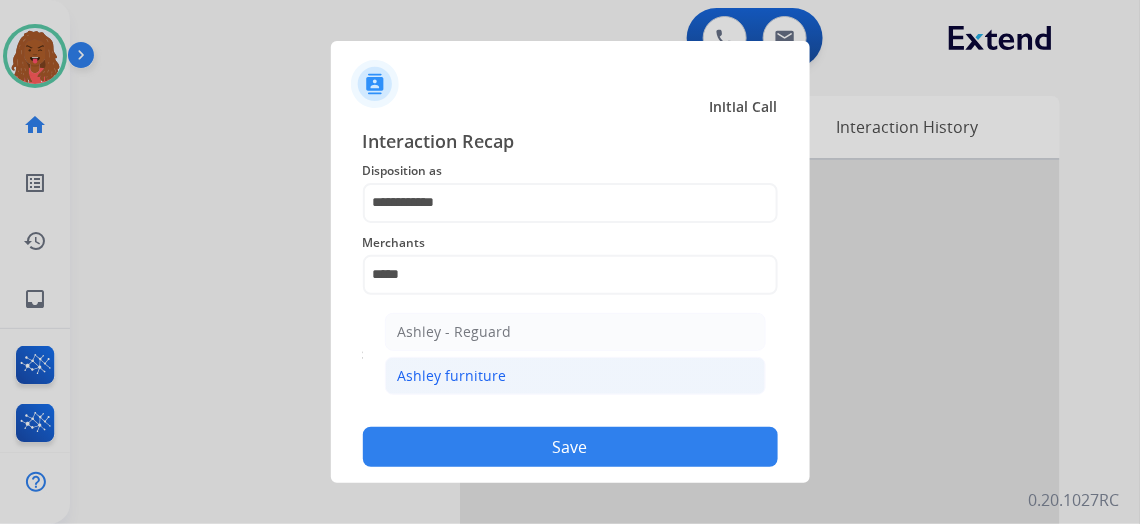 click on "Ashley furniture" 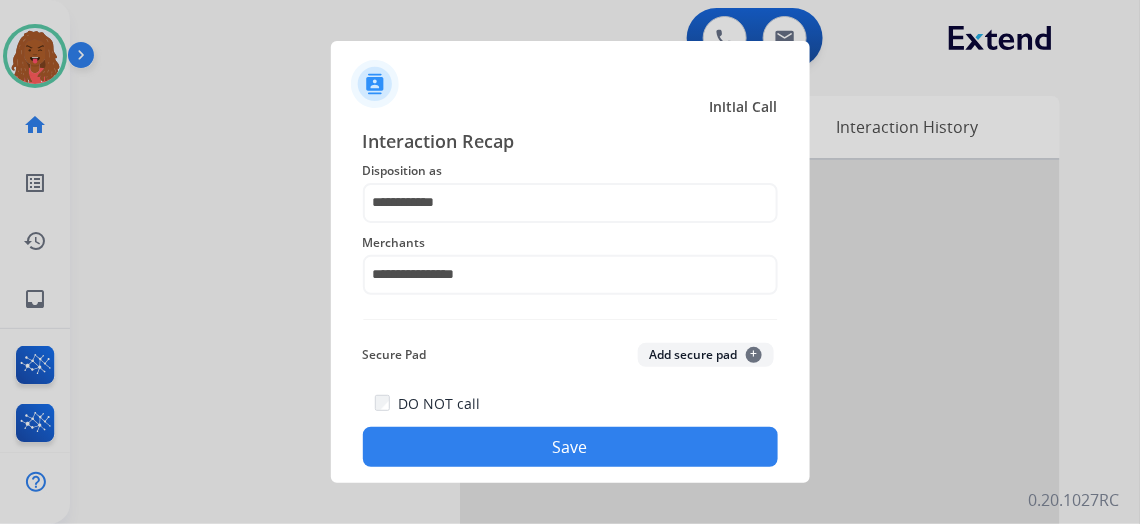 click on "Save" 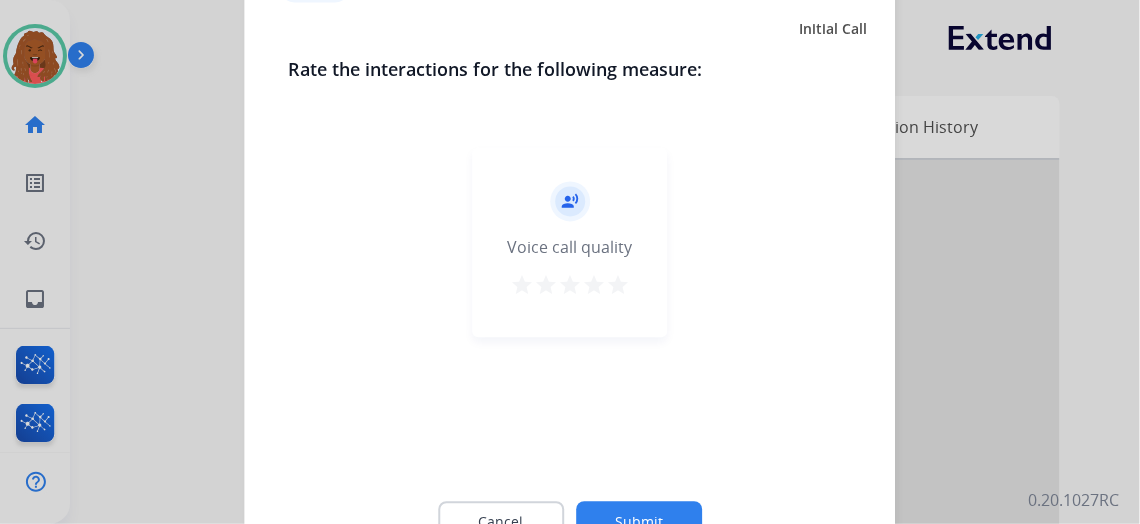 click on "Cancel Submit" 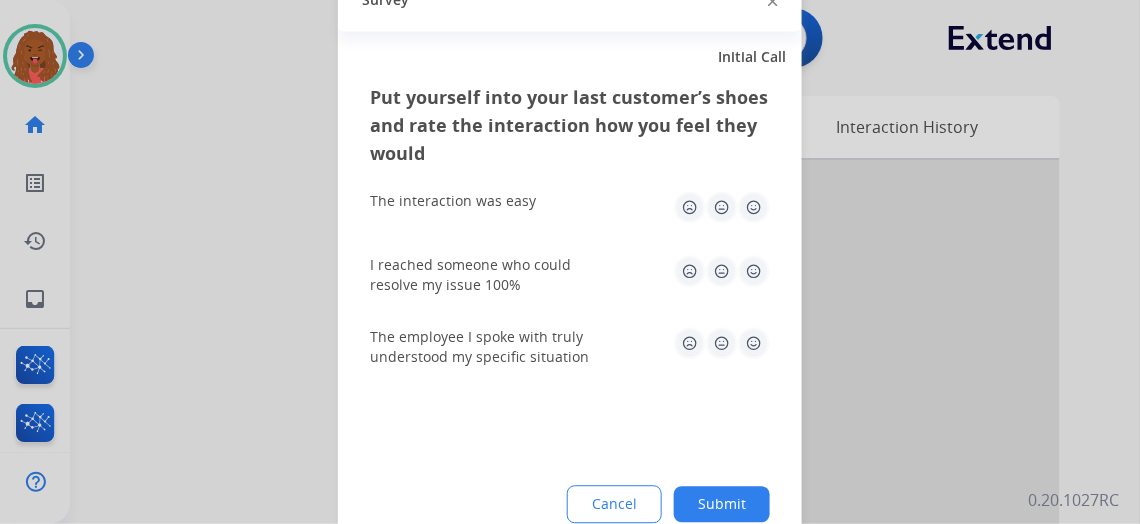 click on "Submit" 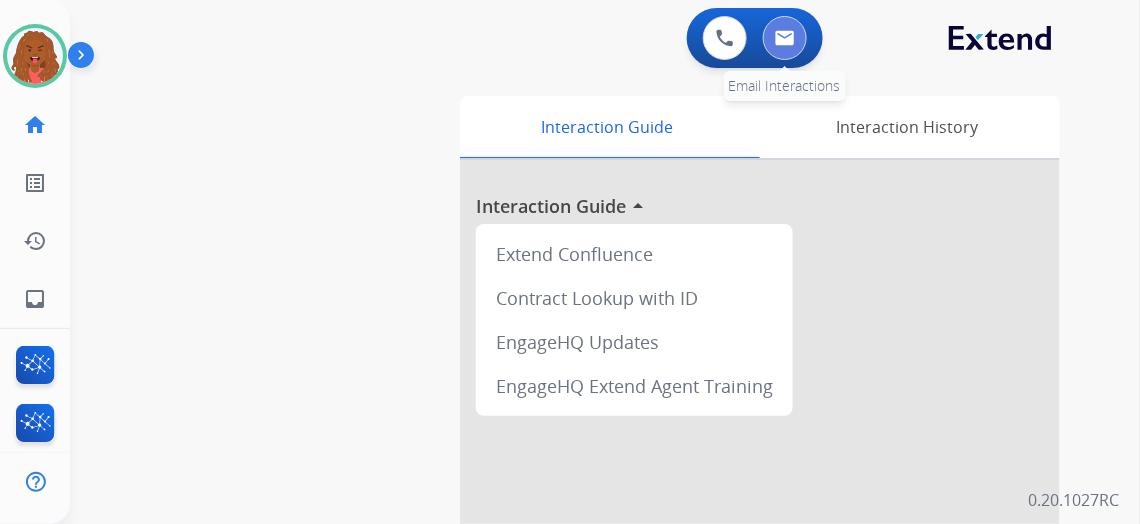 click at bounding box center (785, 38) 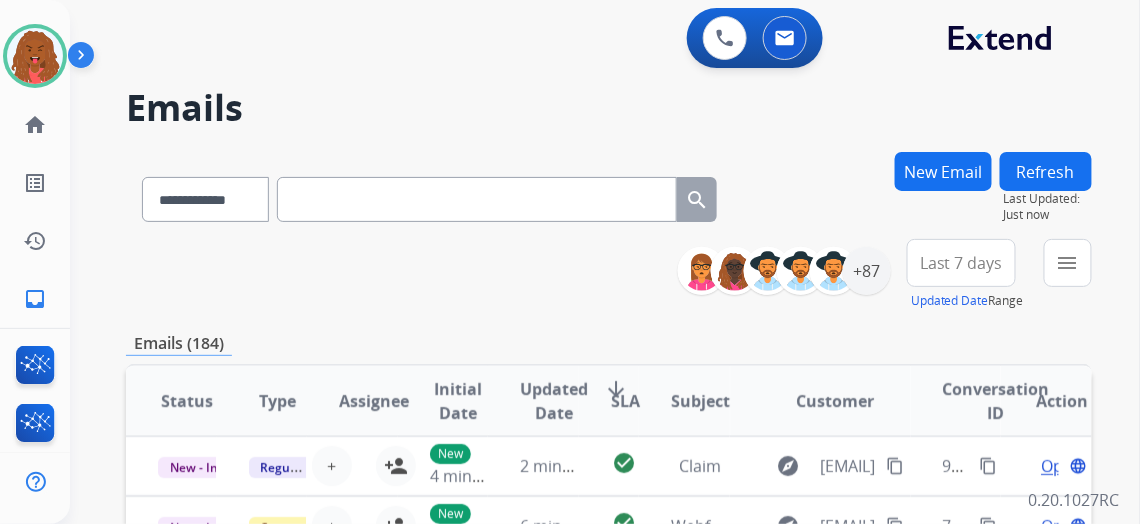 paste on "**********" 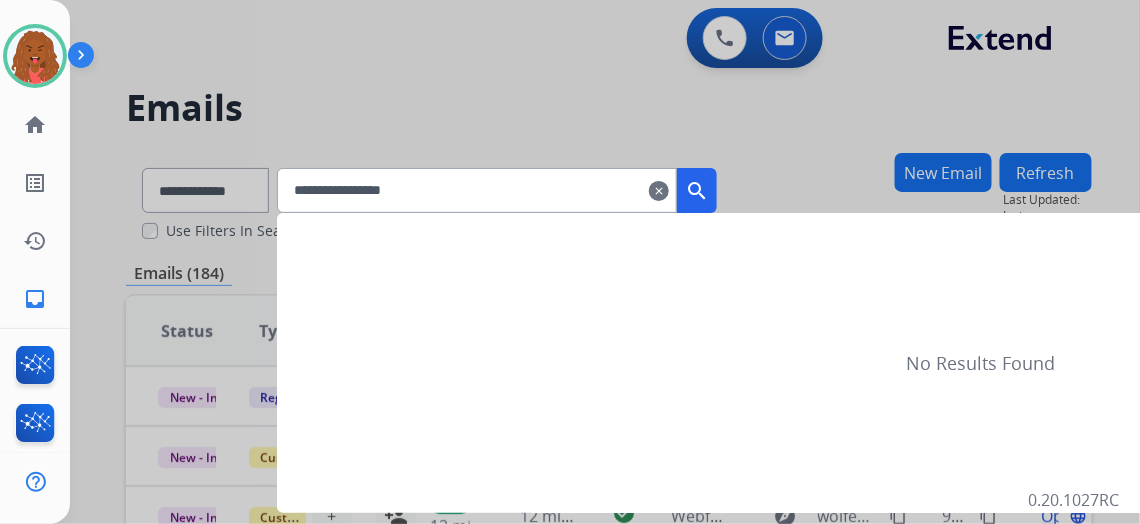 type on "**********" 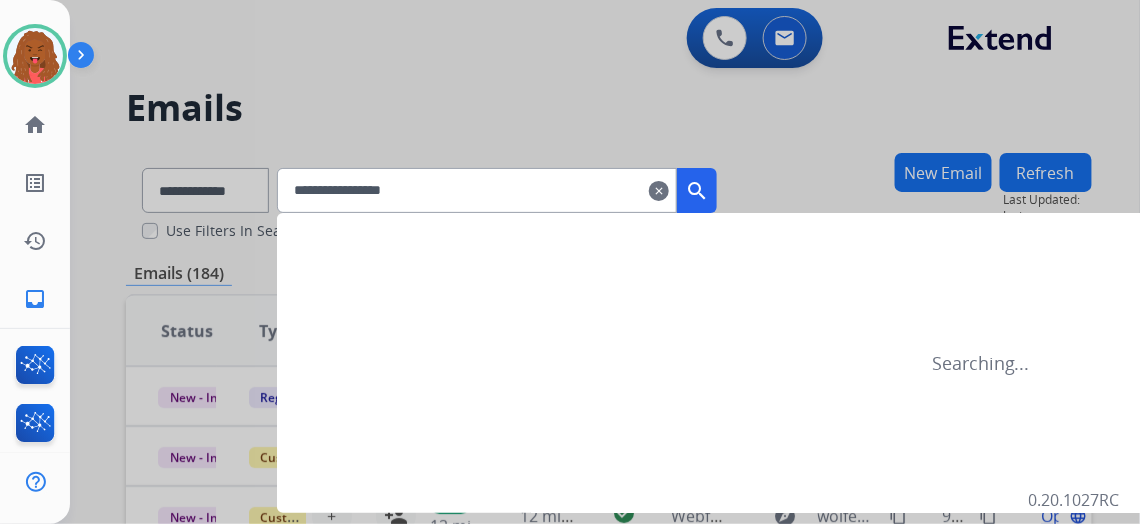 click on "search" at bounding box center [697, 190] 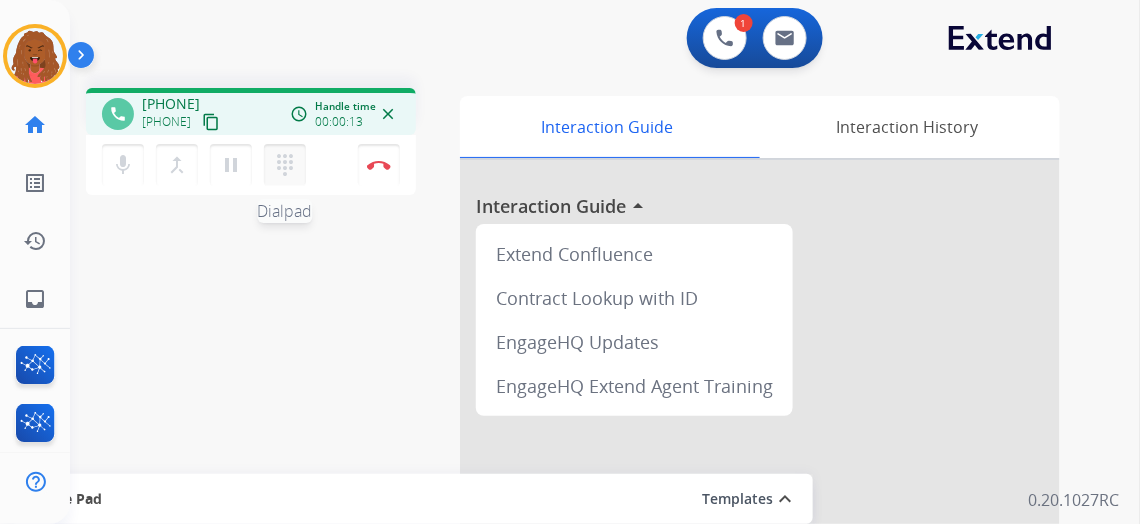 click on "dialpad" at bounding box center [285, 165] 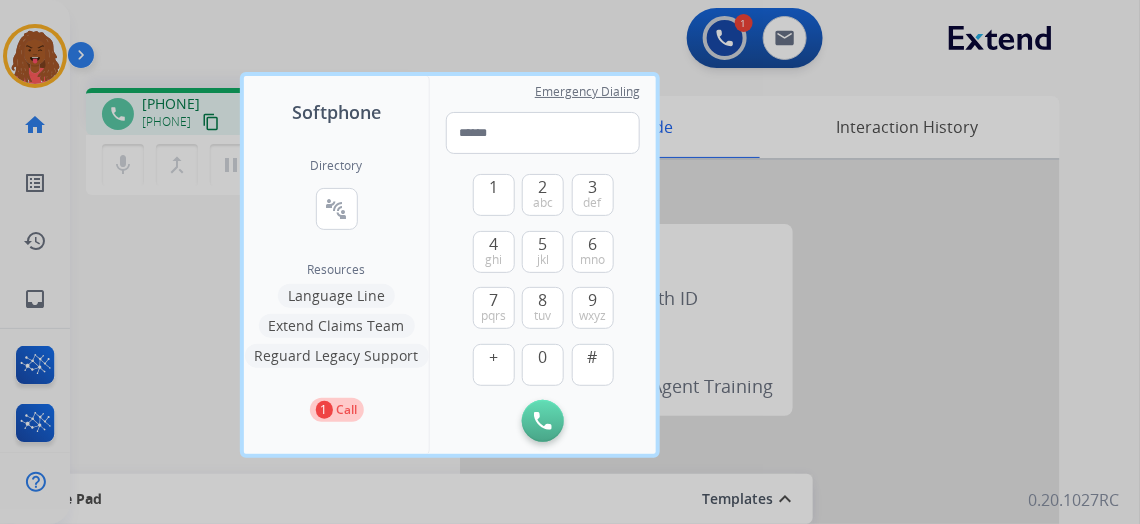 click on "Language Line" at bounding box center [336, 296] 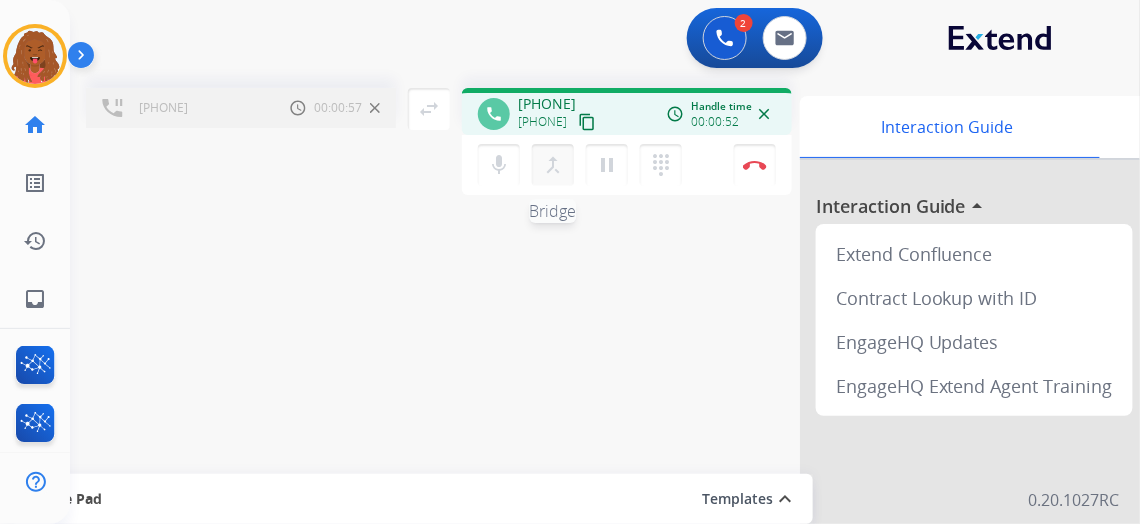 click on "merge_type Bridge" at bounding box center (553, 165) 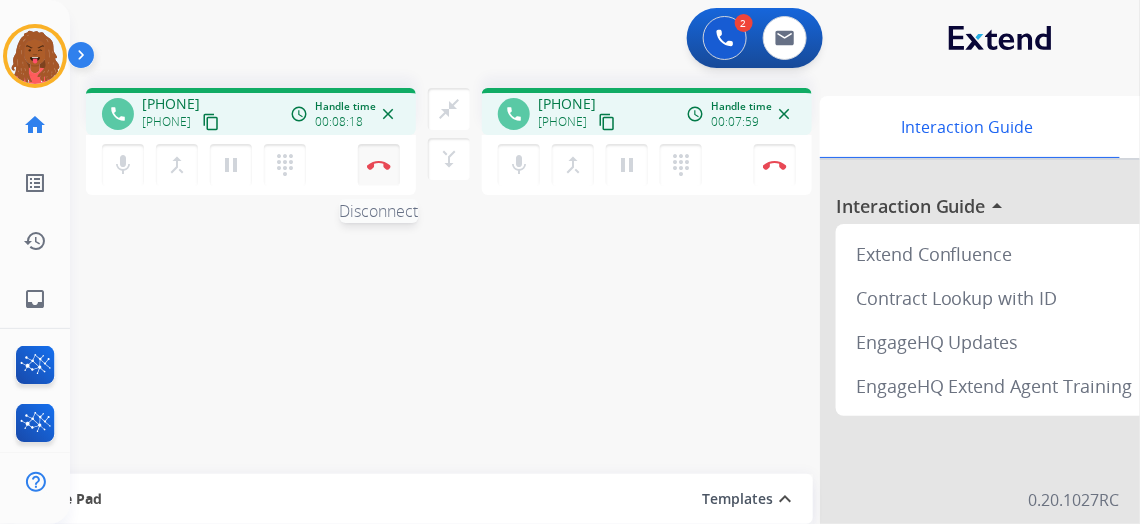click at bounding box center [379, 165] 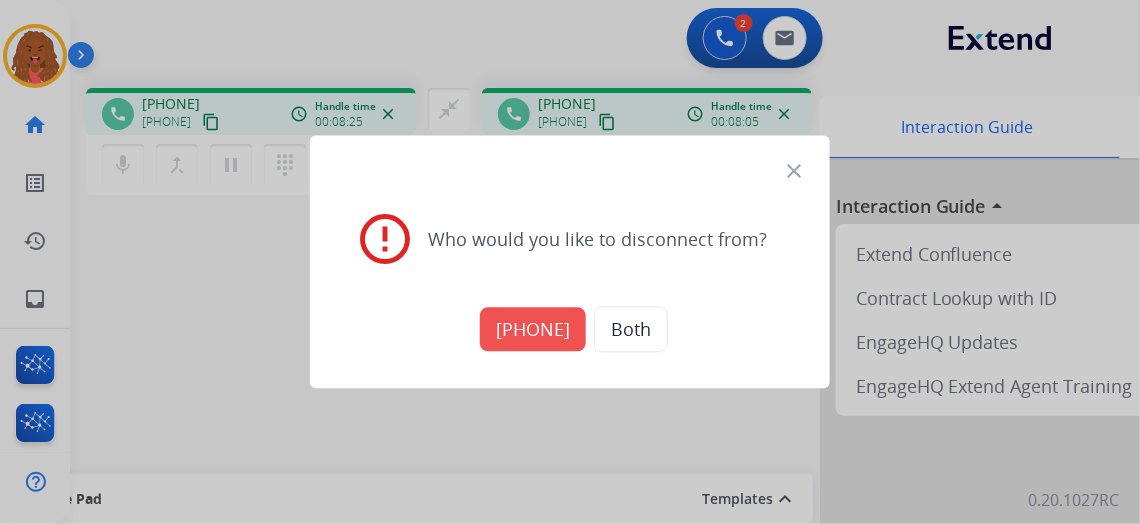 click on "Both" at bounding box center (631, 330) 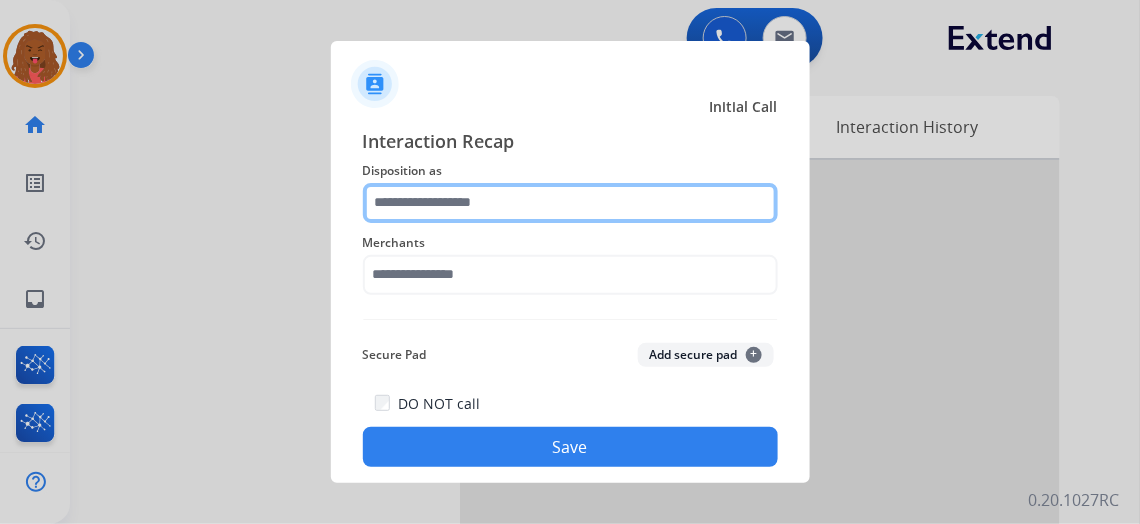 drag, startPoint x: 593, startPoint y: 218, endPoint x: 587, endPoint y: 208, distance: 11.661903 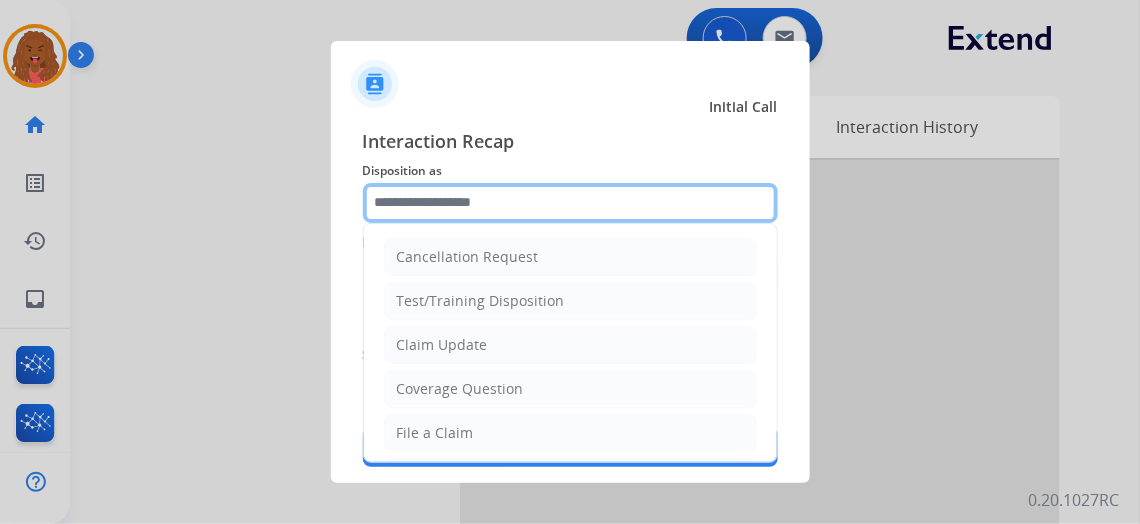 click 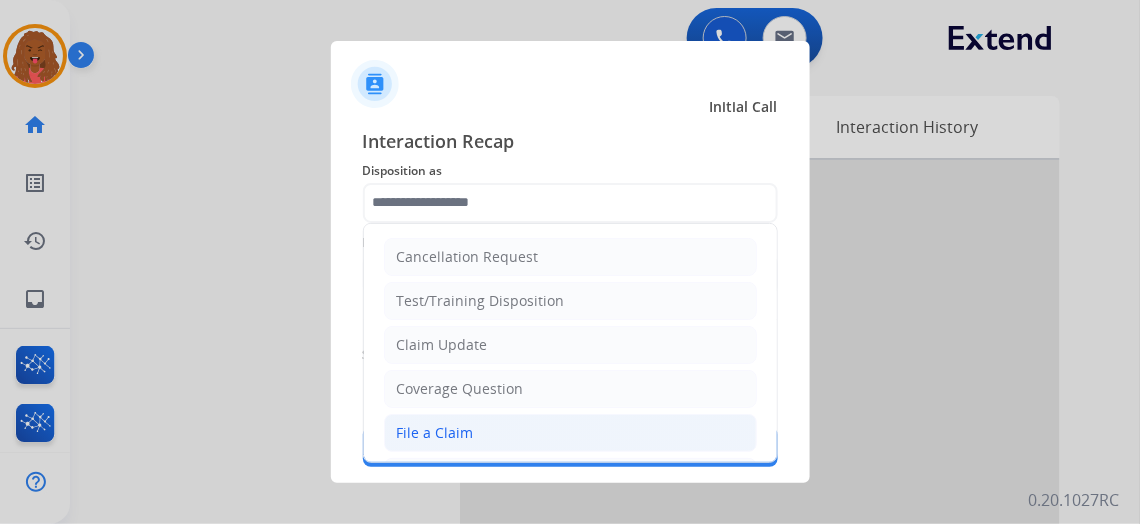 click on "File a Claim" 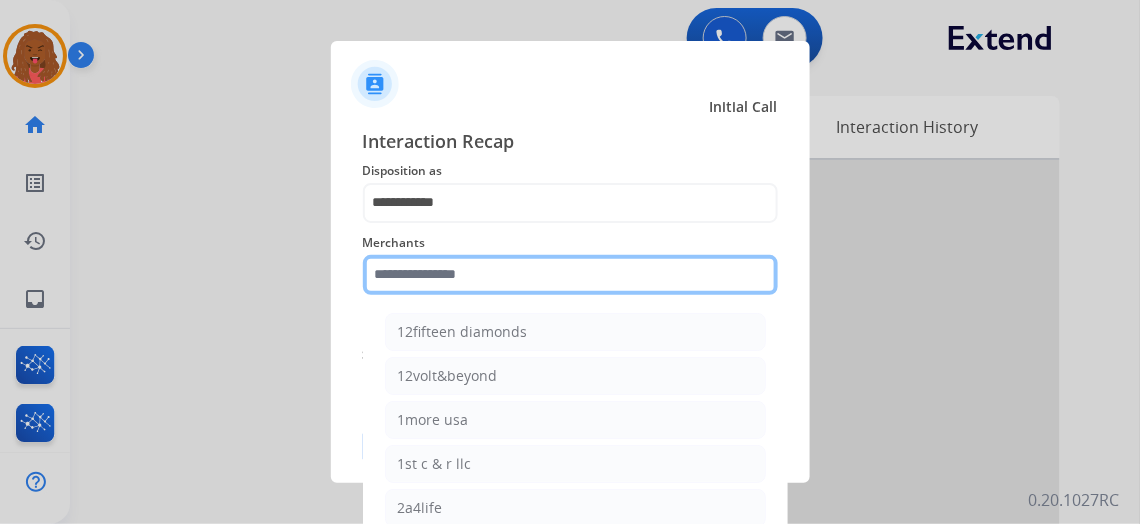click 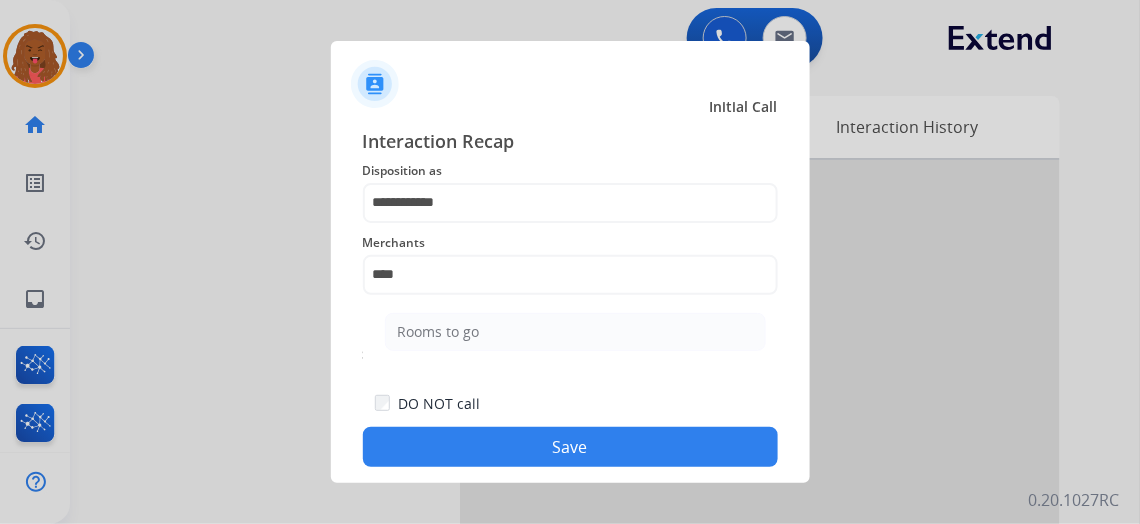 click on "Rooms to go" 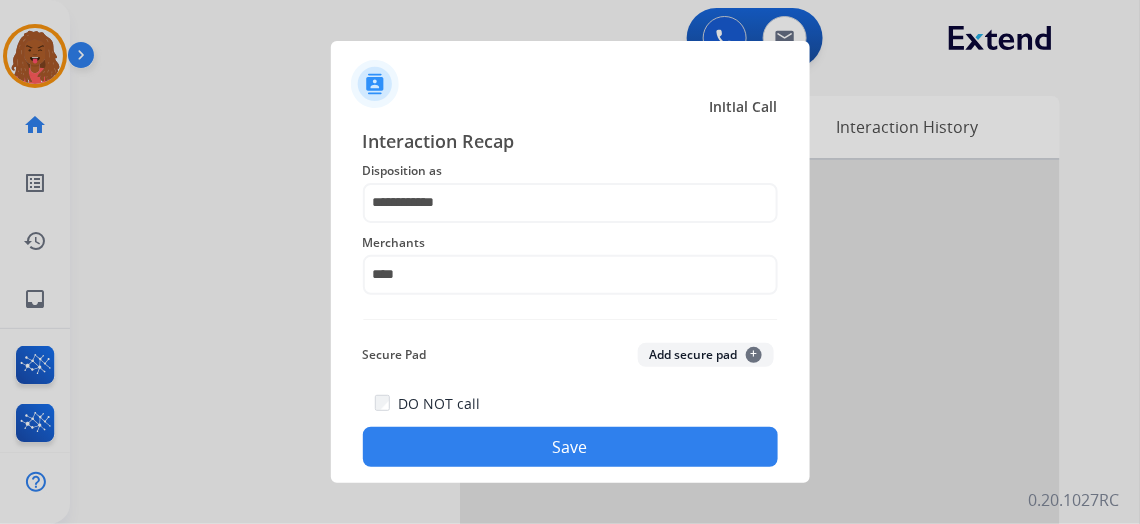 click on "Secure Pad  Add secure pad  +" 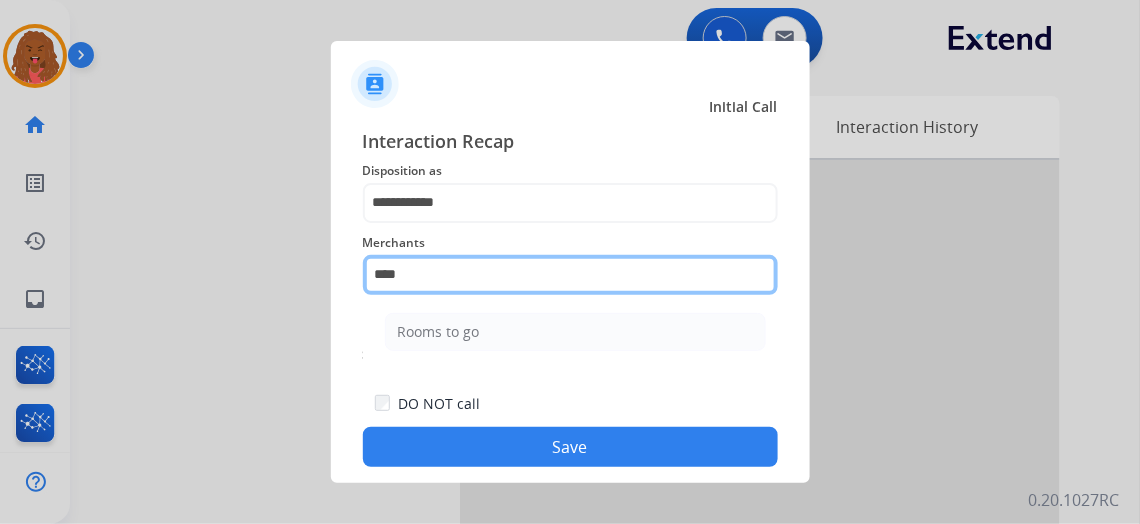 click on "****" 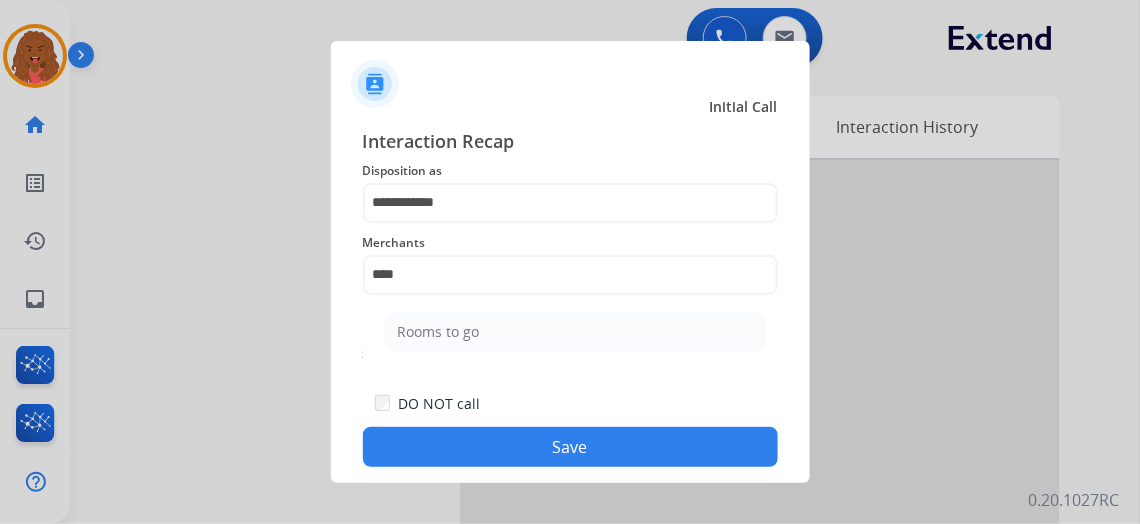 click on "Rooms to go" 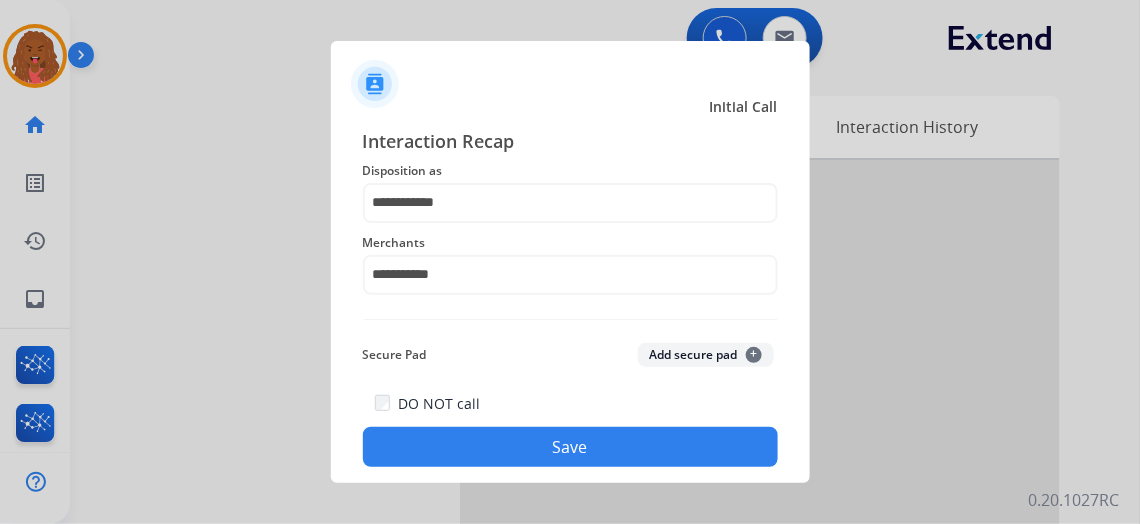 click on "Save" 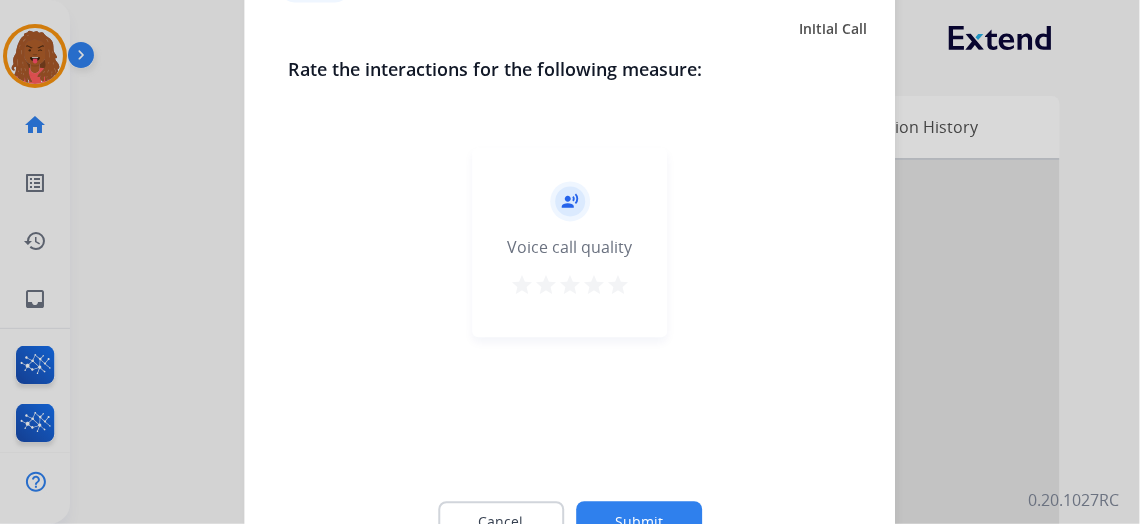click on "Submit" 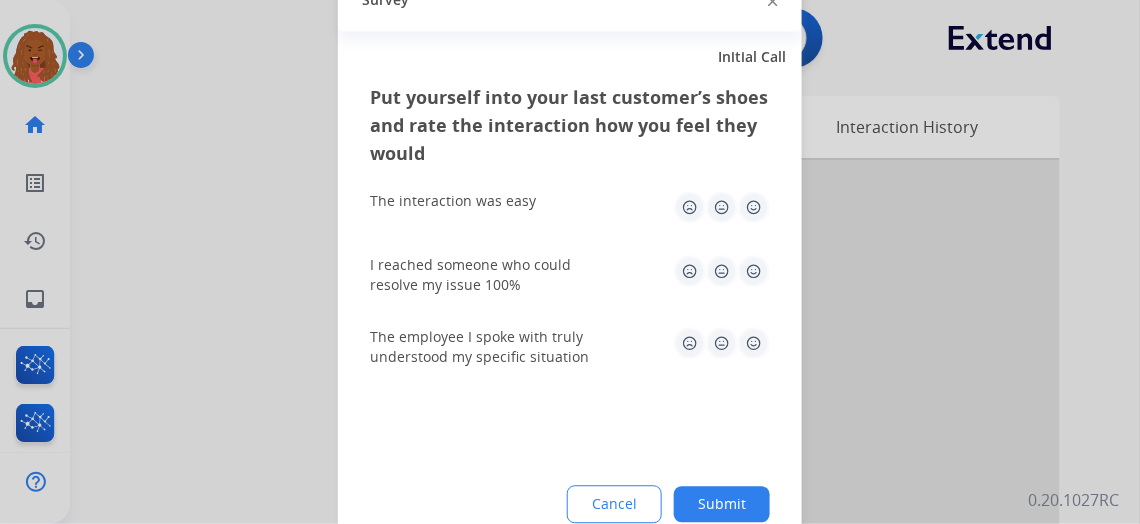 click 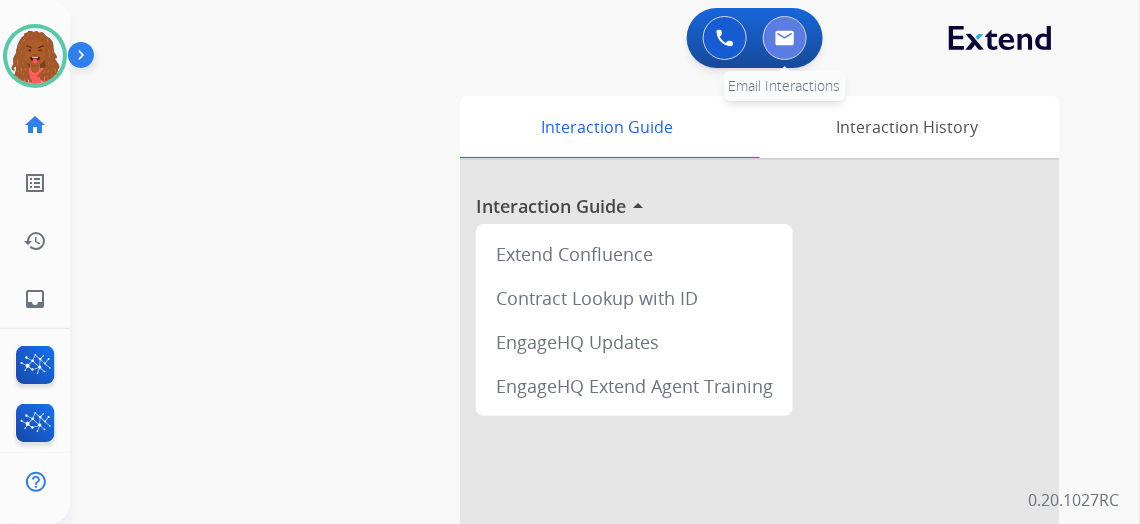 click at bounding box center (785, 38) 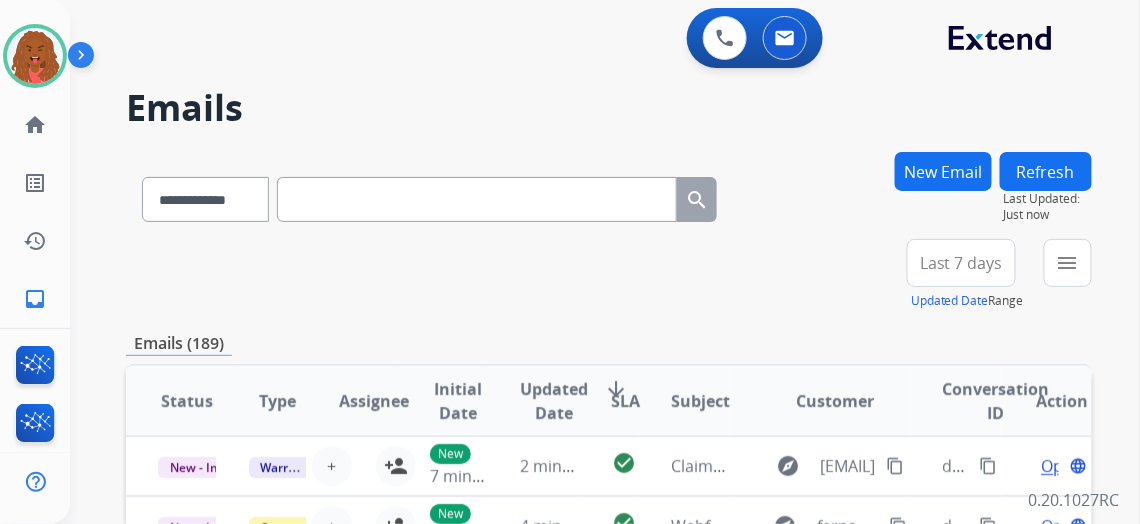 paste on "**********" 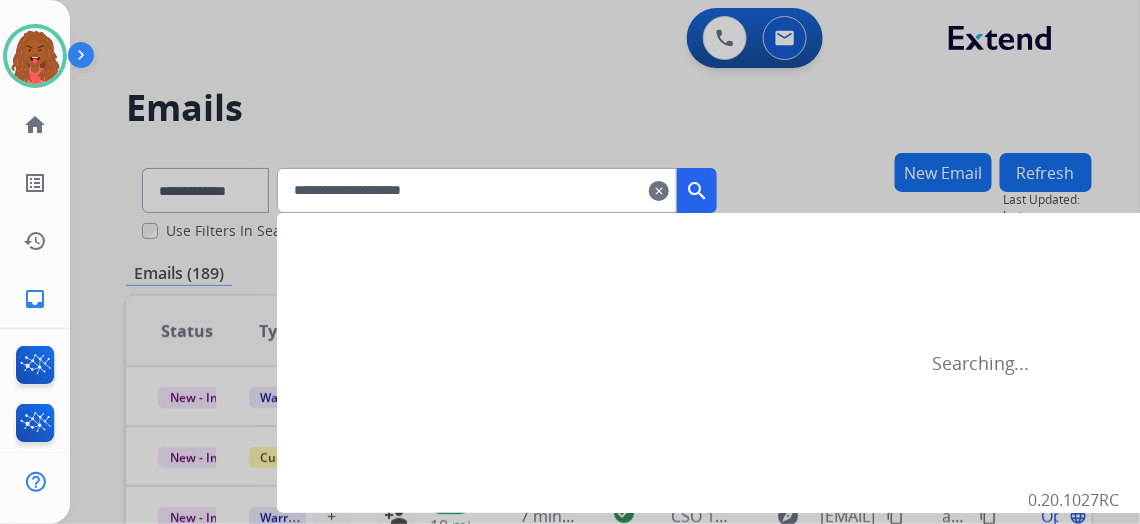 click on "search" at bounding box center (697, 191) 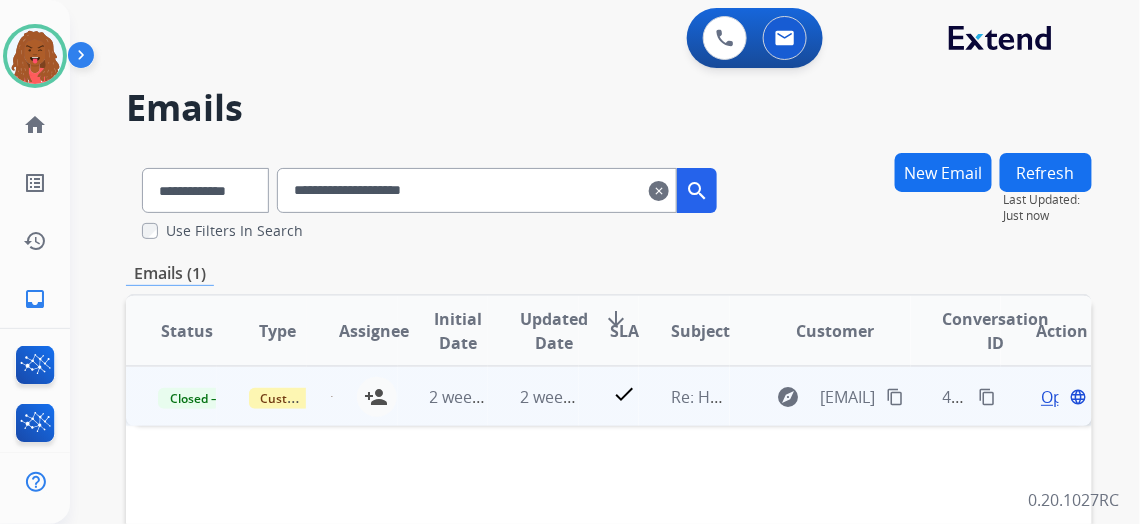 click on "Open" at bounding box center [1061, 397] 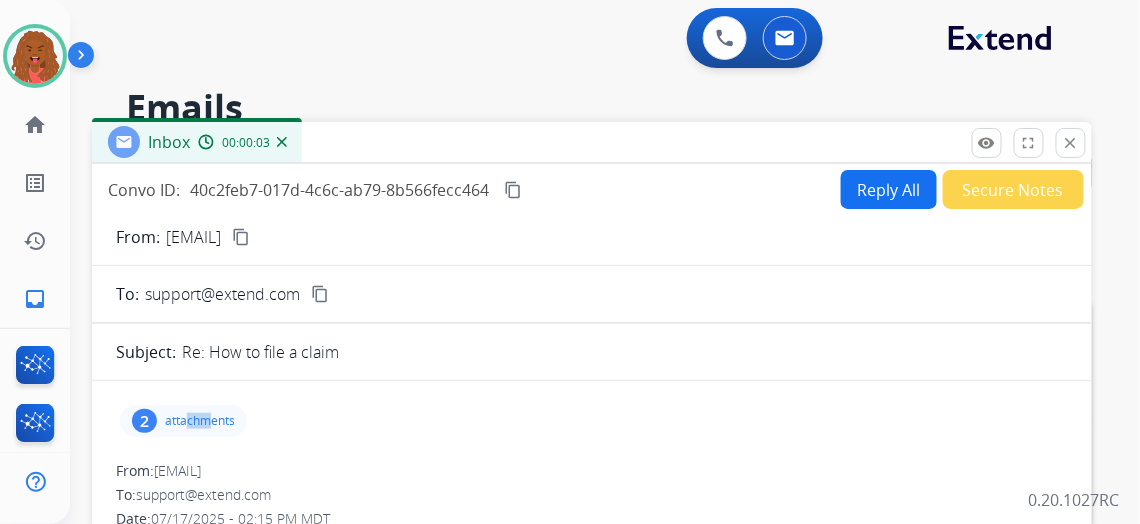 click on "2 attachments  From:  jacubed@sbcglobal.net   To:  support@extend.com  Date:  07/17/2025 - 02:15 PM MDT
The website did not let us upload all the photos of the problems including the video of activating the recliner.  I think because of this, it declined our claim. ??   I've tried to attach the video here. As well as some of the other photos of the problems.  And this is affecting  both sofas purchased. Please review and contact us regarding our claim. Thanks! Amy & Jeff Jacoob 317-519-4095  or 317-500-3825
From:  support@extend.com   To:  jacubed@sbcglobal.net  Date:  07/17/2025 - 12:34 PM MDT Hello Amy,  Thanks for reaching out to us about the Extend Protection Plan on your AshleyDSG Filing a claim on the Extend Protection Plan is an easy, hassle-free process that's available online 24/7. Please go to  https://customers.extend.com/  to get started. Thanks for contacting Extend about your product coverage, and please let us know if you need anything else." at bounding box center (592, 902) 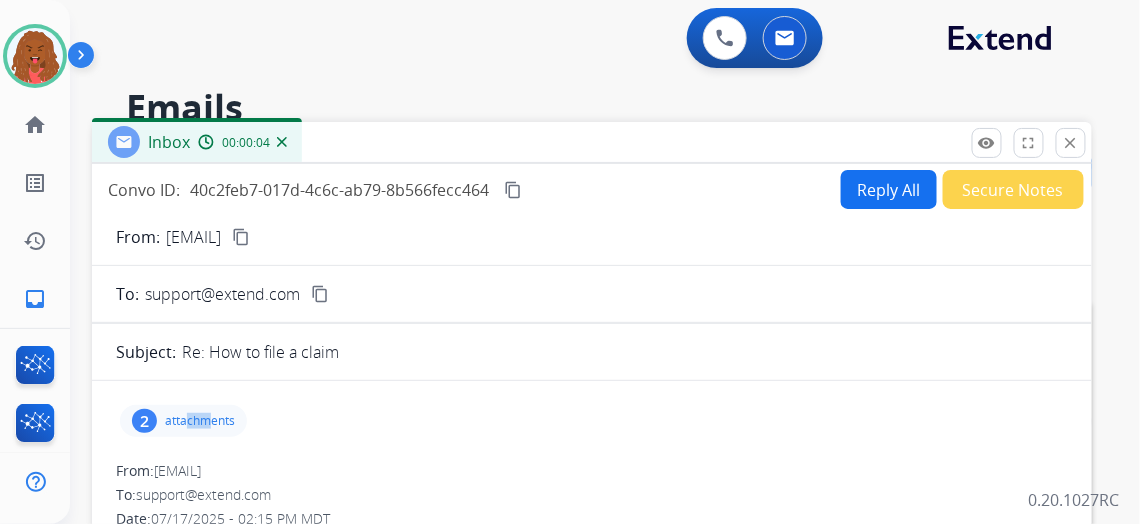drag, startPoint x: 227, startPoint y: 389, endPoint x: 212, endPoint y: 415, distance: 30.016663 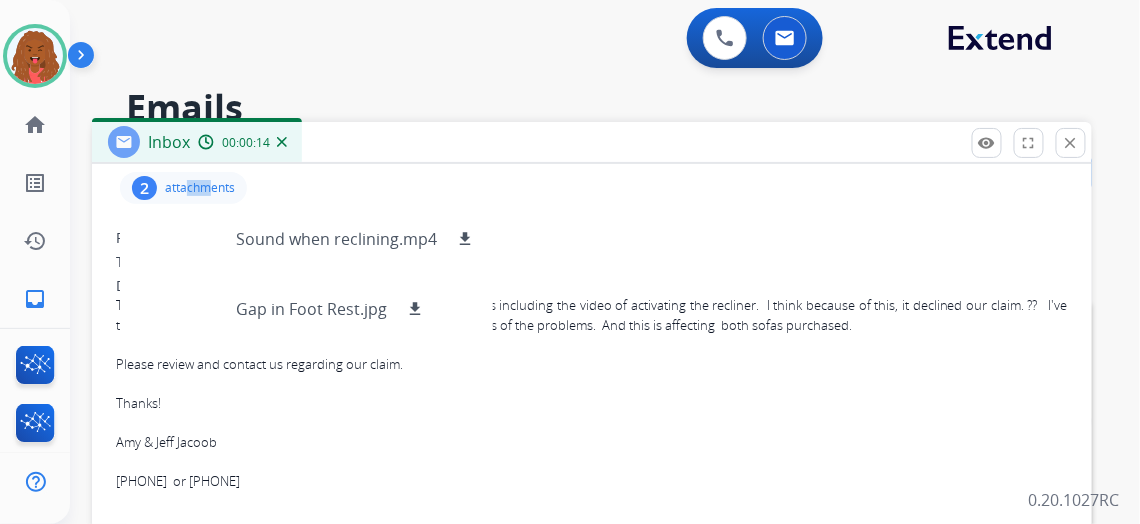 scroll, scrollTop: 272, scrollLeft: 0, axis: vertical 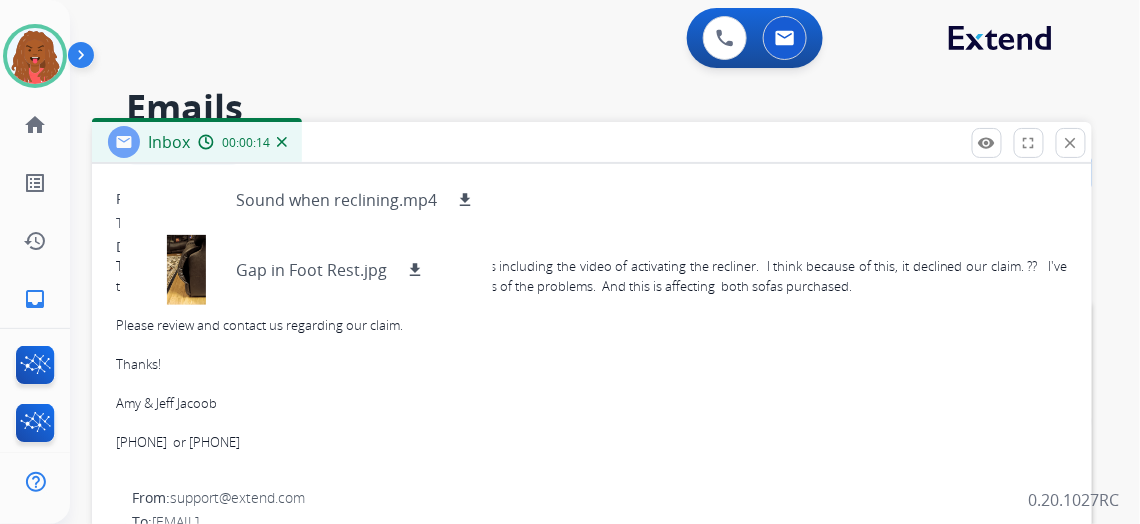 click on "Please review and contact us regarding our claim." at bounding box center (592, 326) 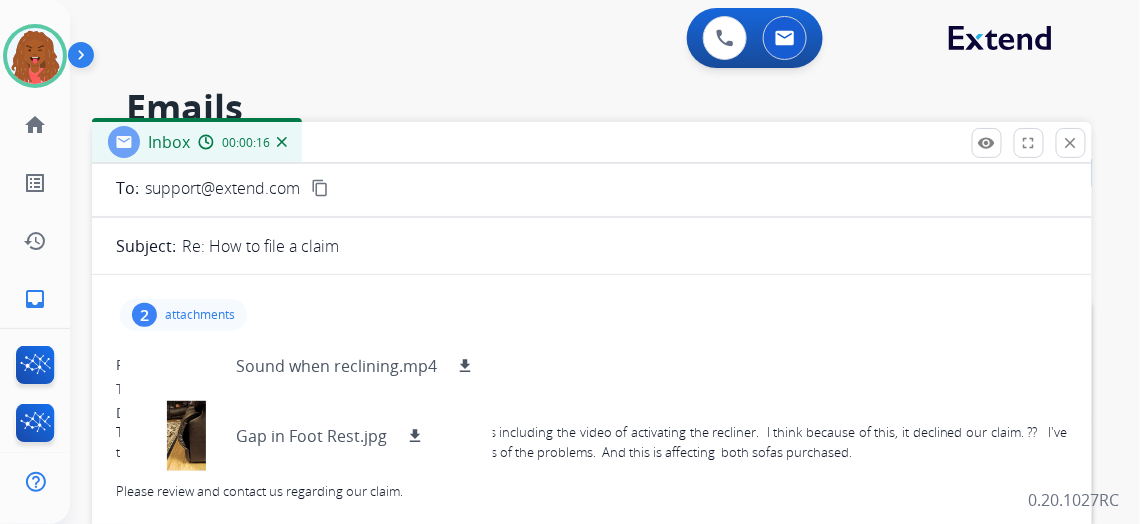 scroll, scrollTop: 90, scrollLeft: 0, axis: vertical 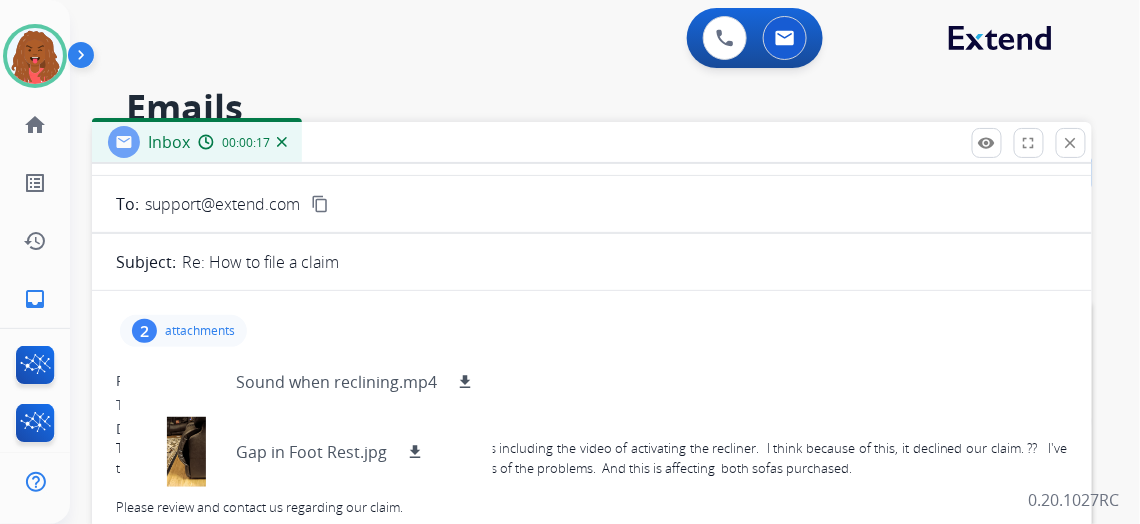 click on "2 attachments  Sound when reclining.mp4  download  Gap in Foot Rest.jpg  download" at bounding box center [183, 331] 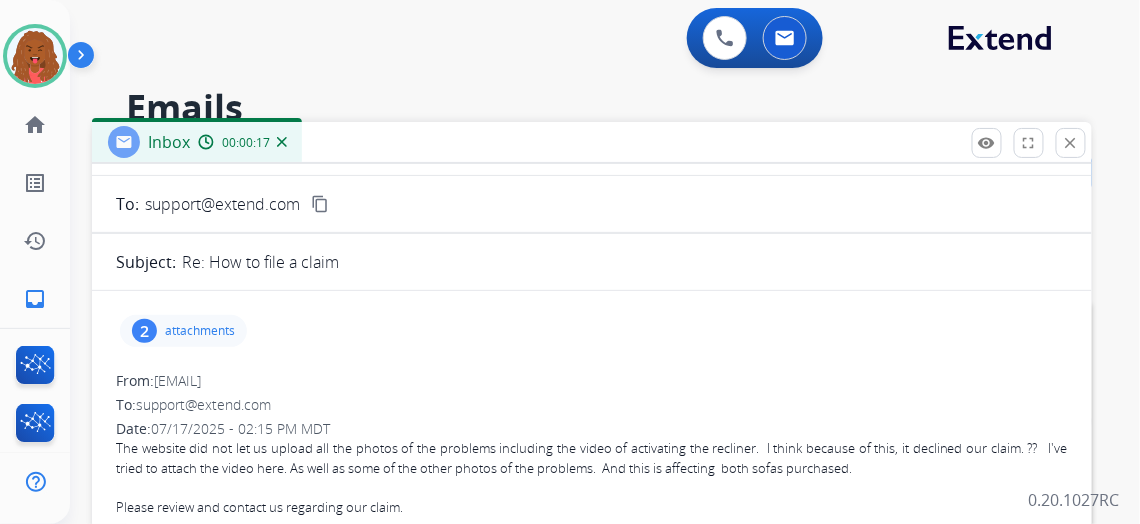 scroll, scrollTop: 272, scrollLeft: 0, axis: vertical 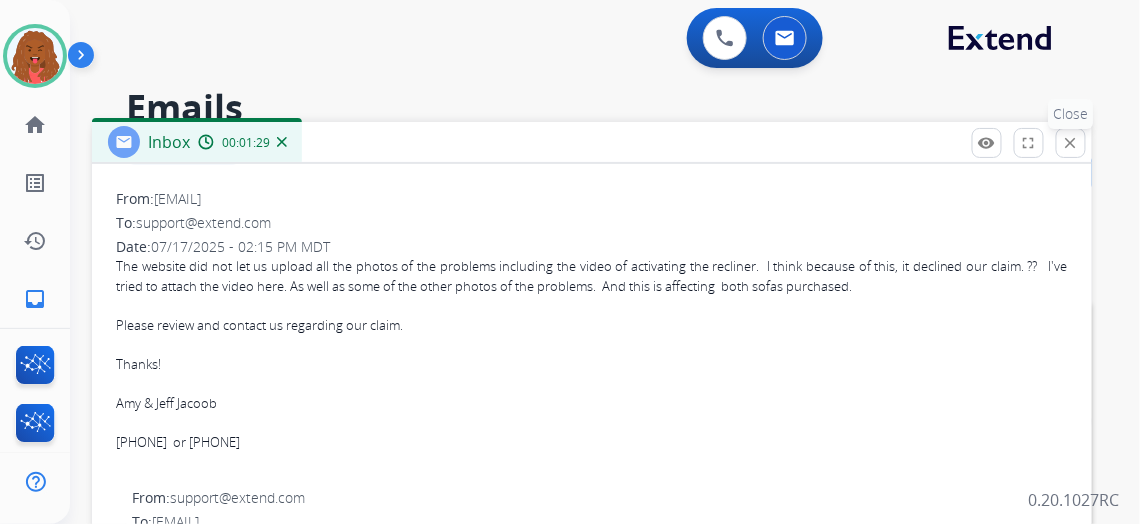 click on "close" at bounding box center [1071, 143] 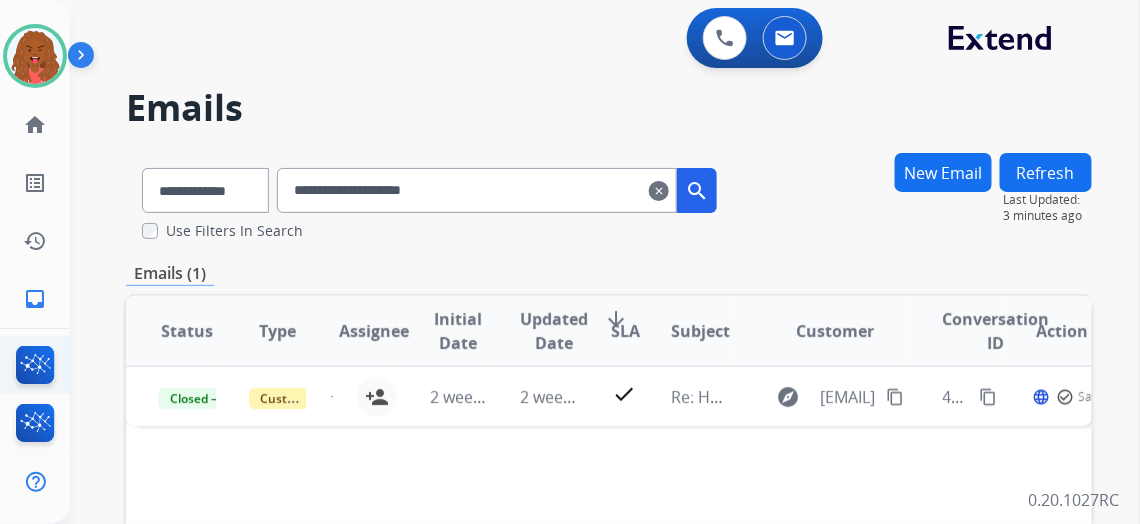 drag, startPoint x: 287, startPoint y: 210, endPoint x: 0, endPoint y: 358, distance: 322.9133 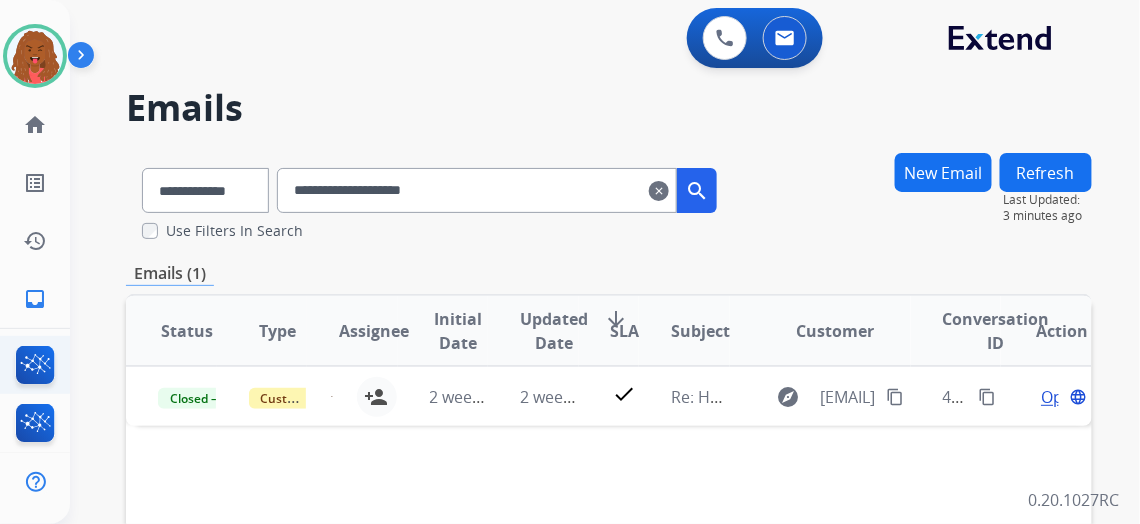 paste 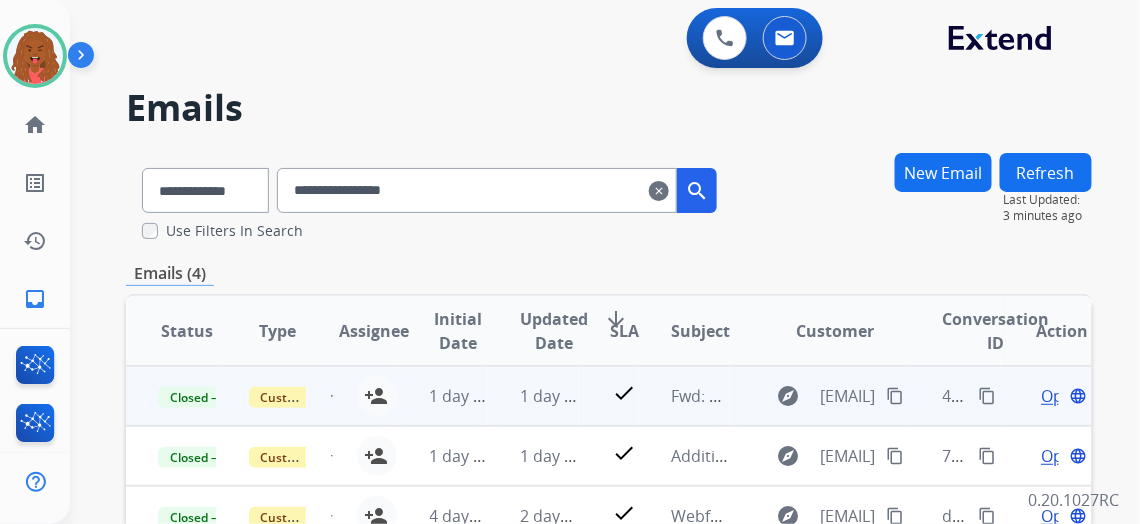 click on "person_add Assign to Me" at bounding box center [365, 396] 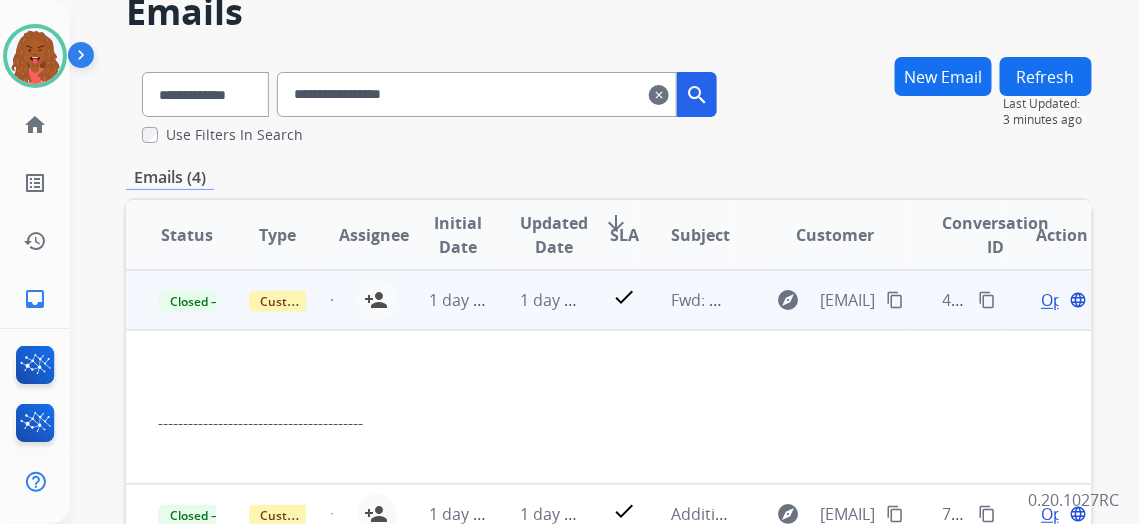 scroll, scrollTop: 90, scrollLeft: 0, axis: vertical 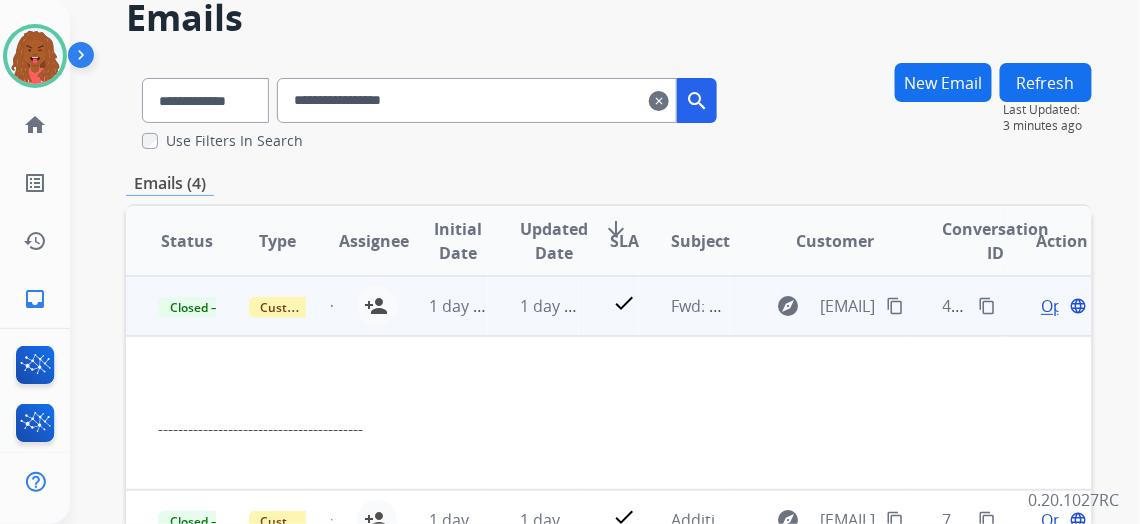 click on "Open" at bounding box center [1061, 306] 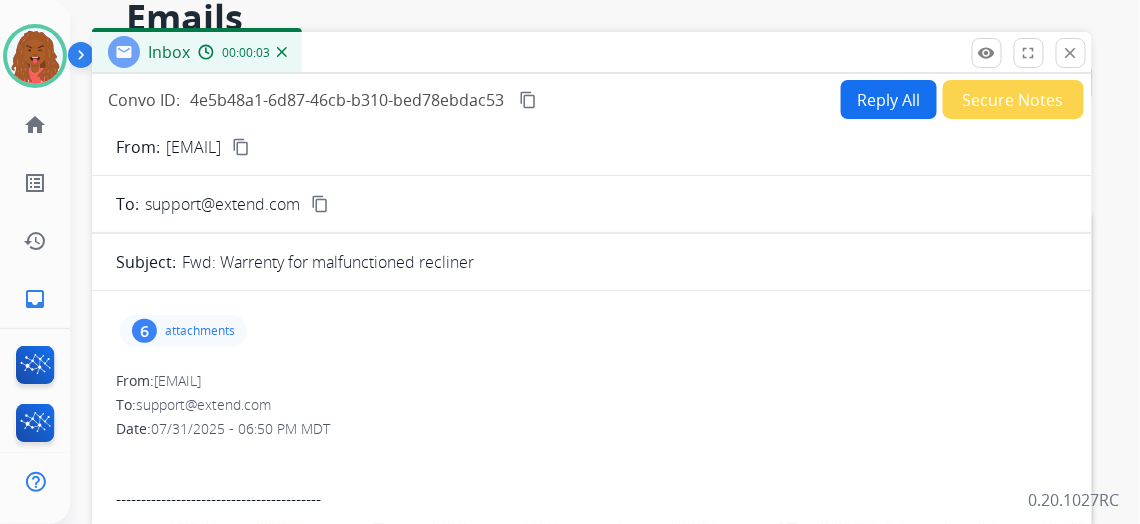 click on "6 attachments" at bounding box center (183, 331) 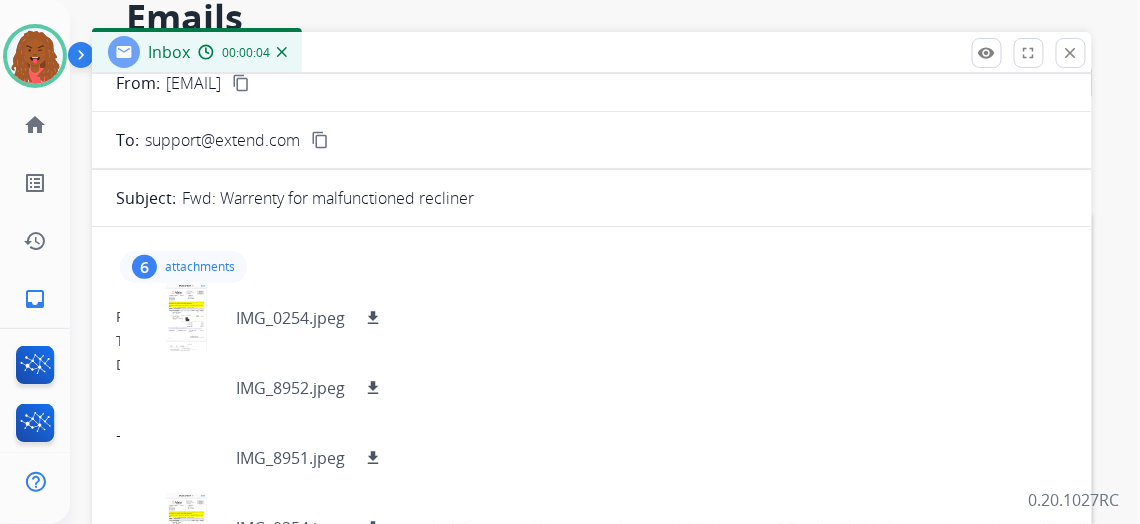 scroll, scrollTop: 90, scrollLeft: 0, axis: vertical 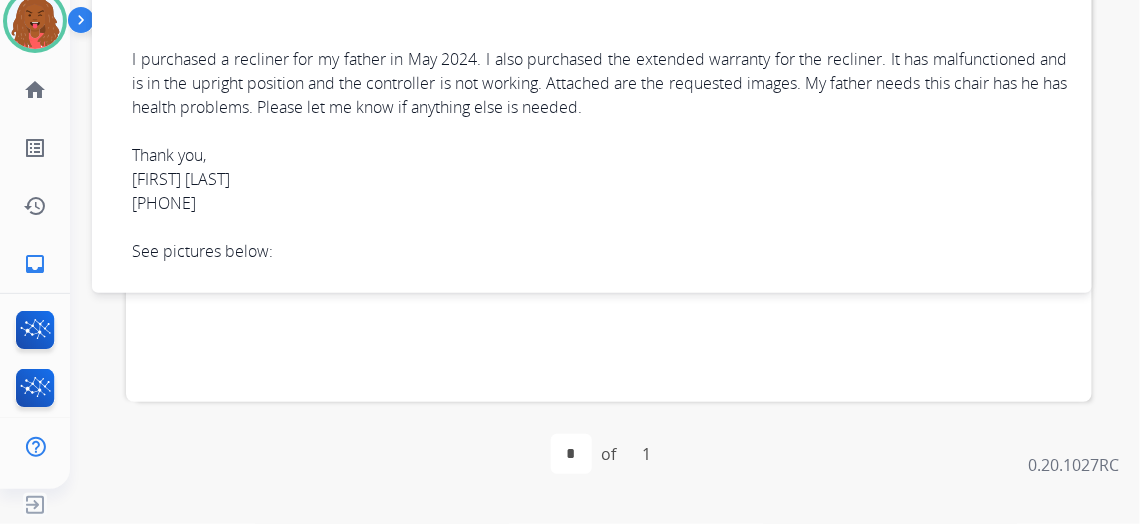drag, startPoint x: 299, startPoint y: 406, endPoint x: 1568, endPoint y: 535, distance: 1275.5399 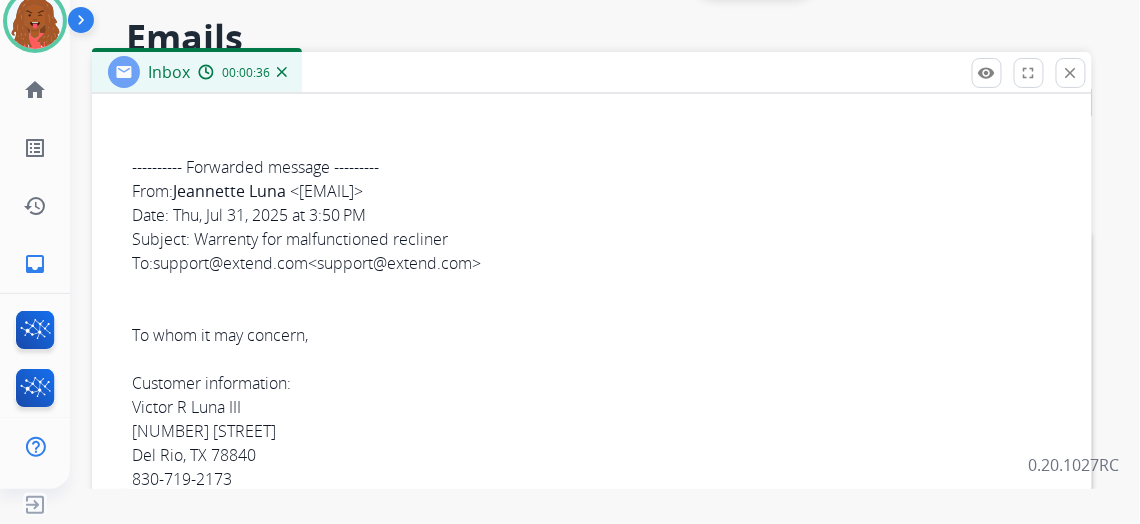 scroll, scrollTop: 0, scrollLeft: 0, axis: both 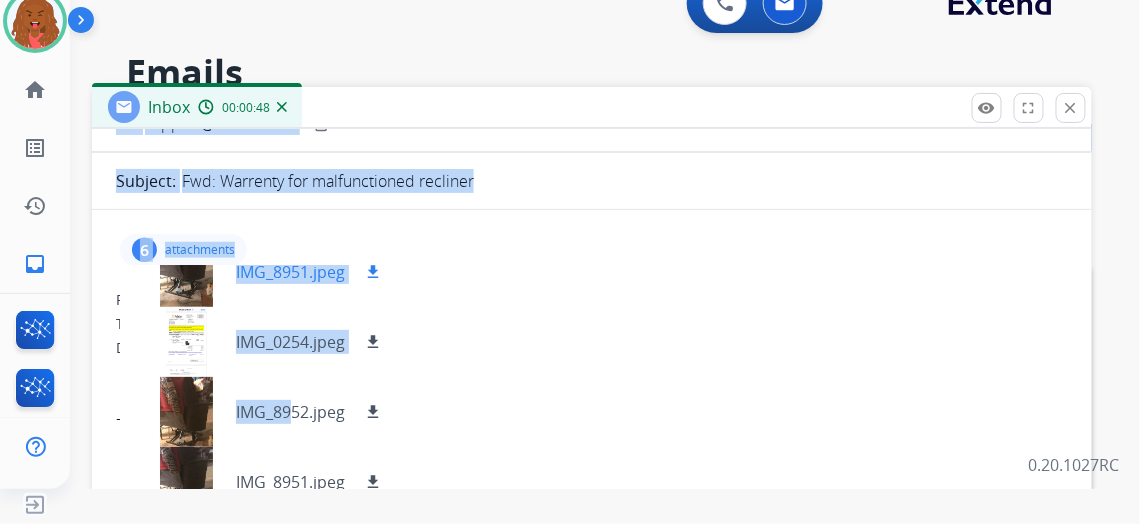 click on "download" at bounding box center [373, 272] 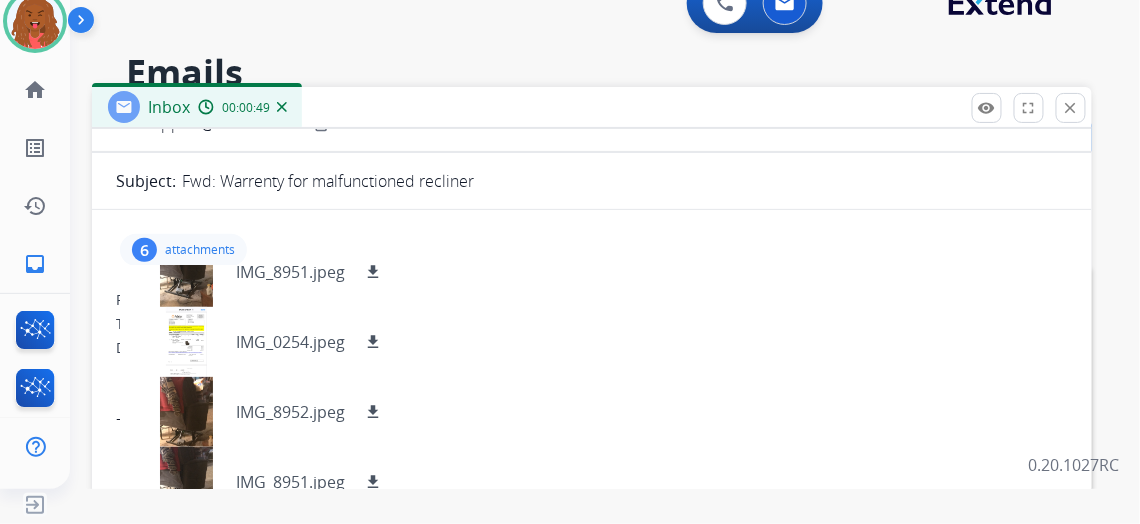 click on "To:  support@extend.com" at bounding box center [592, 324] 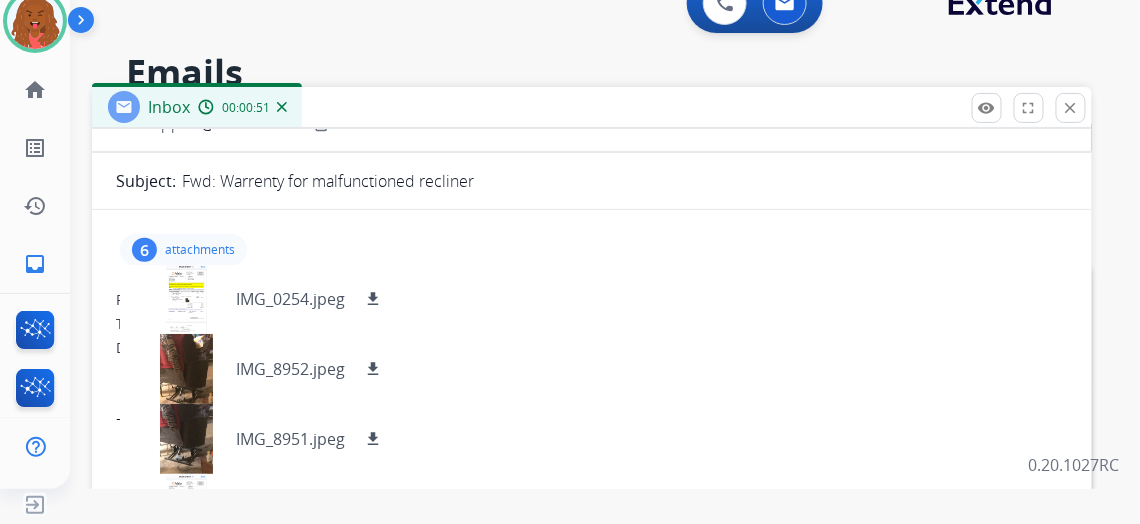 scroll, scrollTop: 0, scrollLeft: 0, axis: both 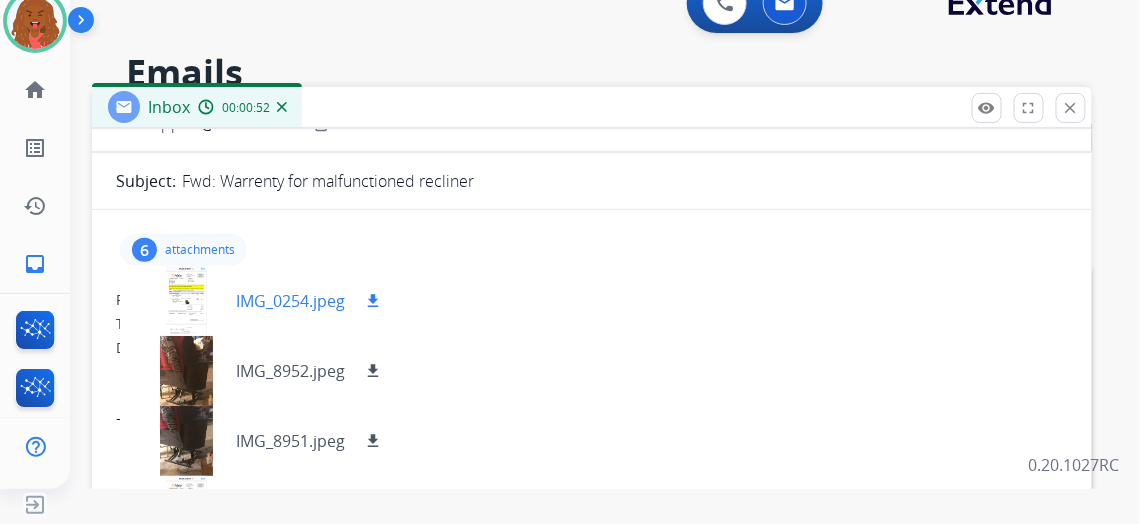 click on "download" at bounding box center (373, 301) 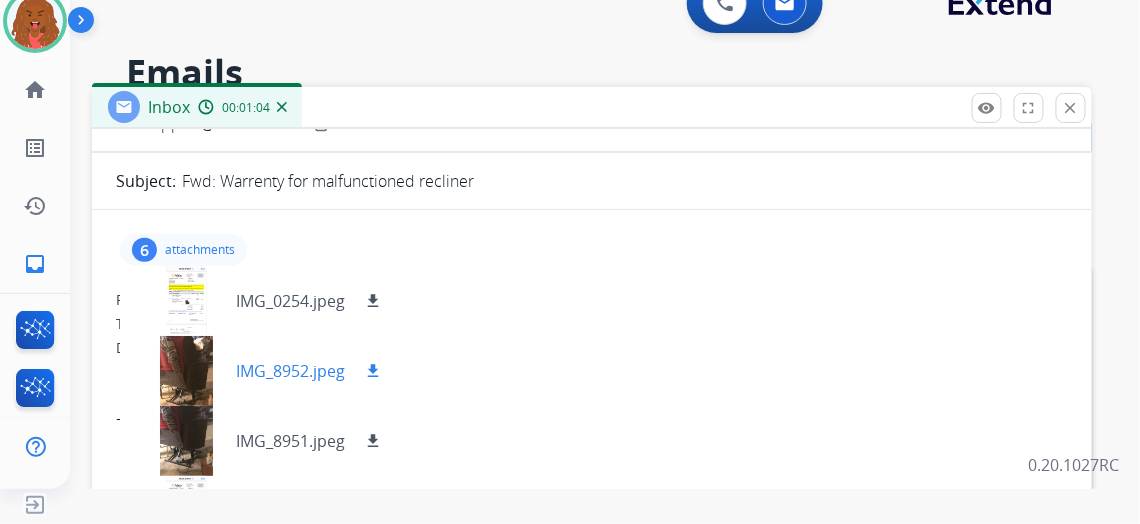 click on "download" at bounding box center (373, 371) 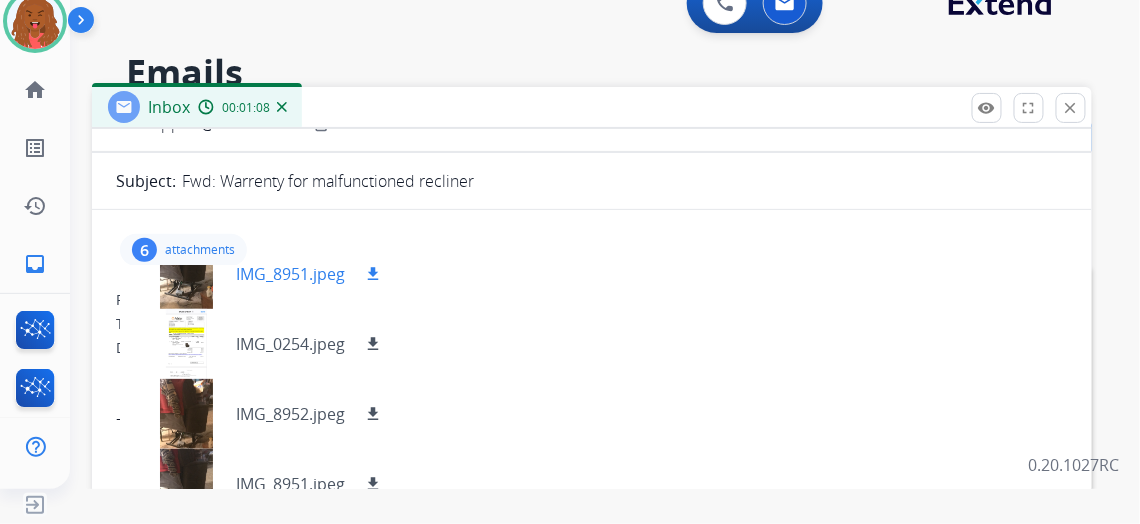 scroll, scrollTop: 169, scrollLeft: 0, axis: vertical 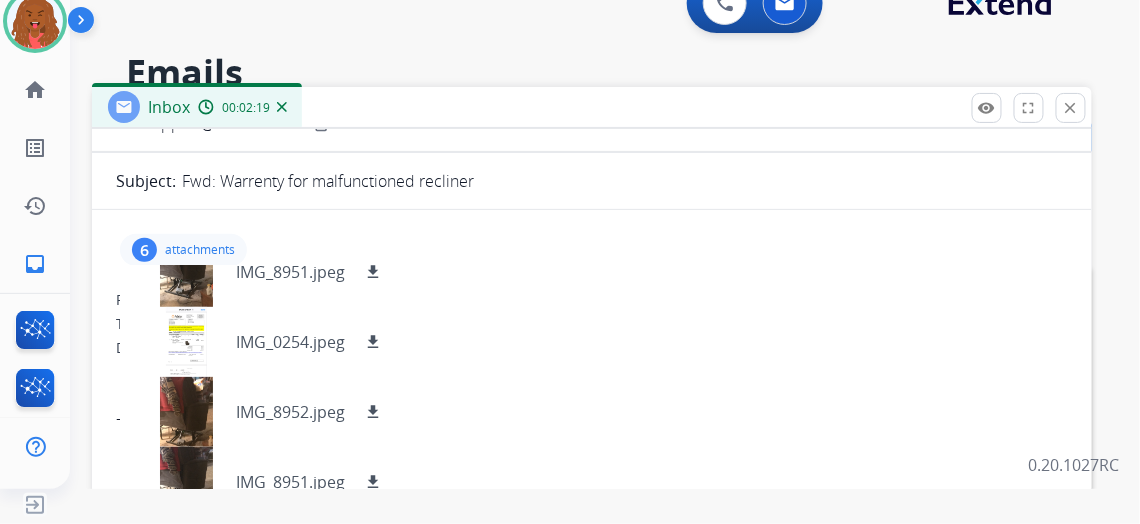 click on "To:  support@extend.com" at bounding box center (592, 324) 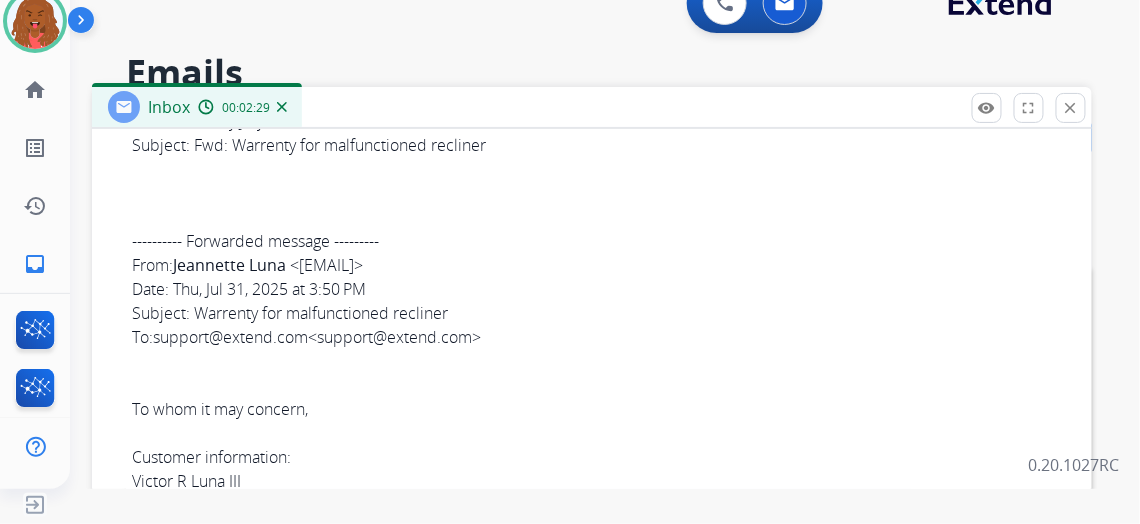 scroll, scrollTop: 772, scrollLeft: 0, axis: vertical 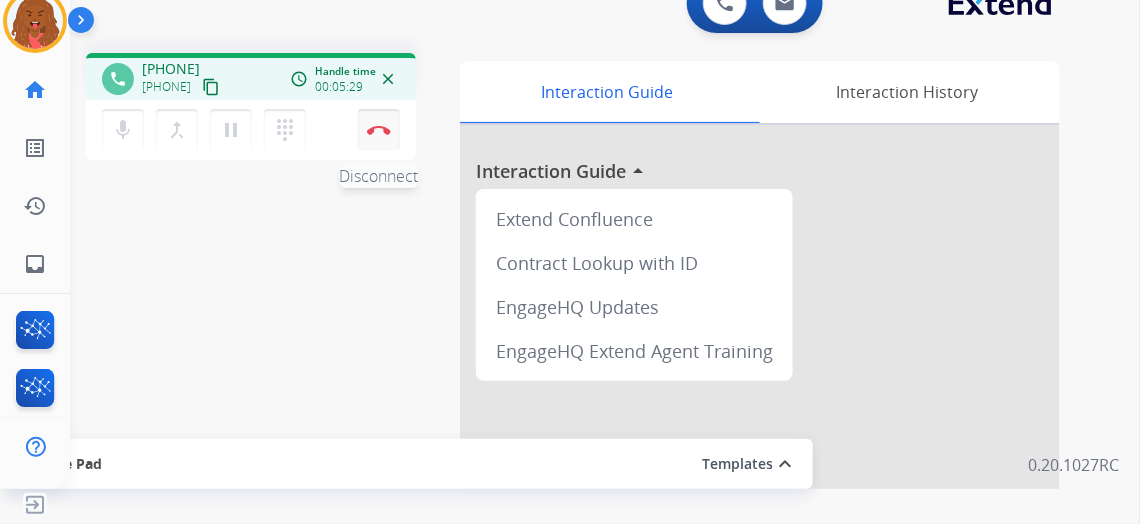 click at bounding box center [379, 130] 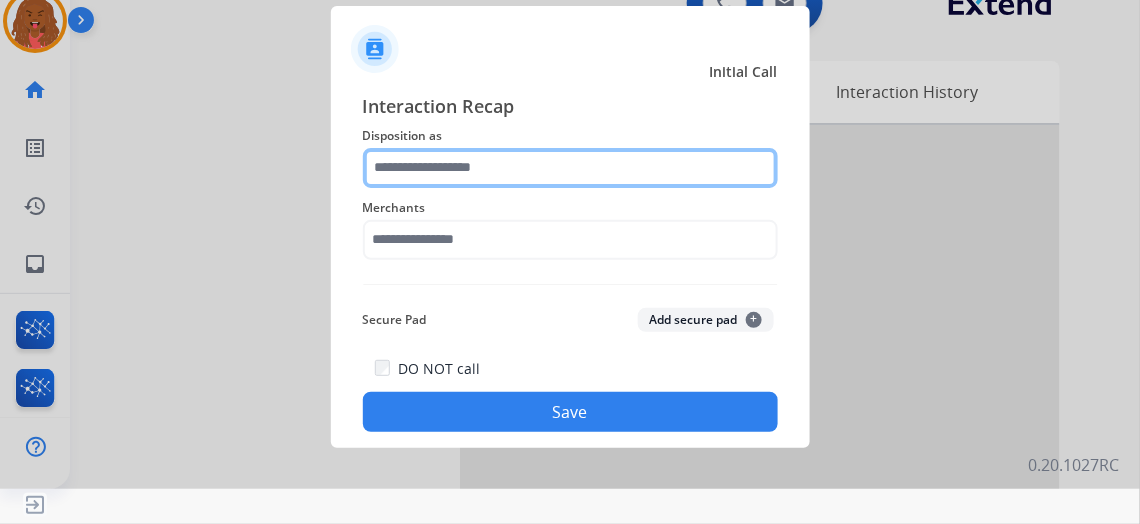 click 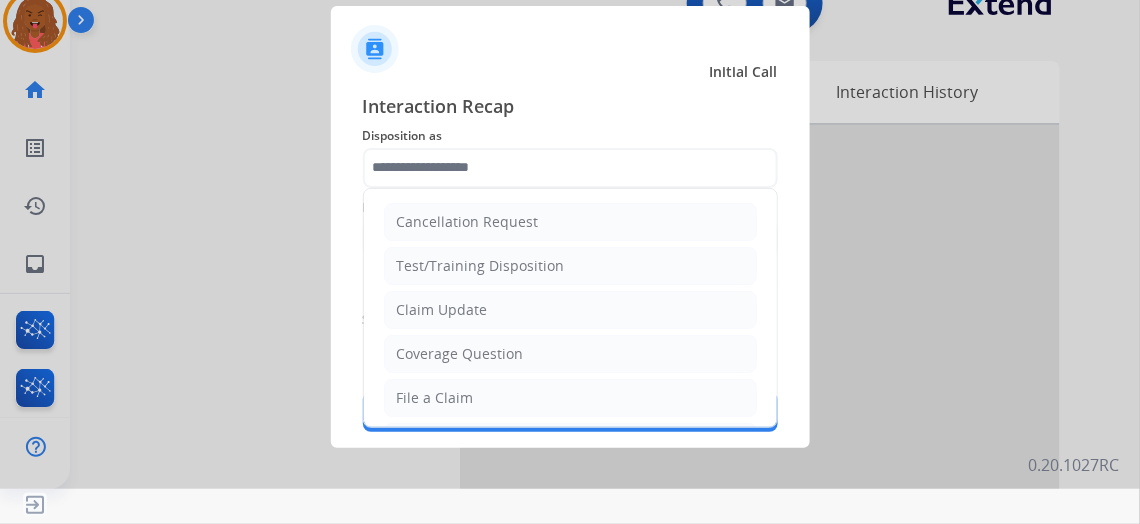 click on "Coverage Question" 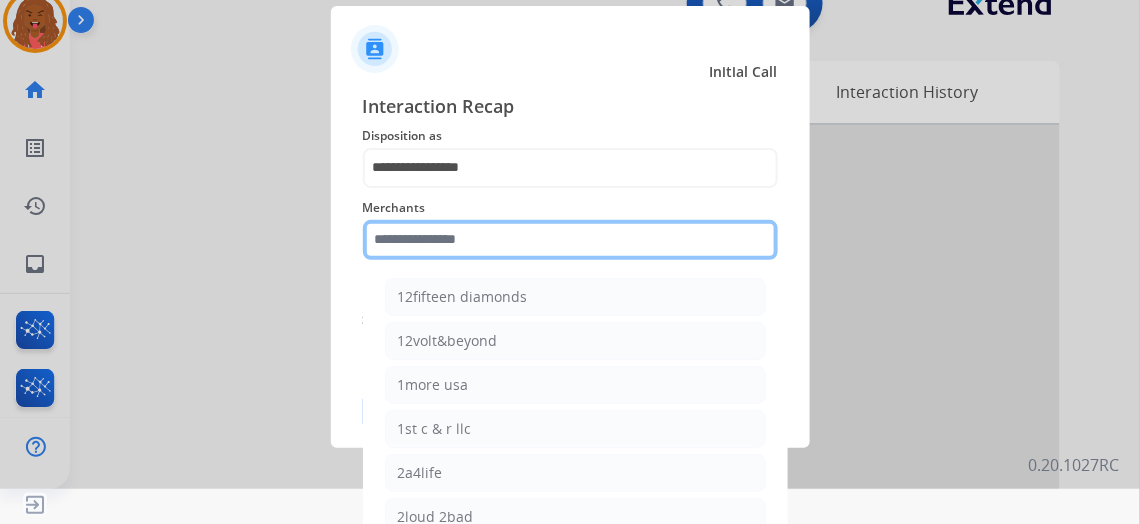 click 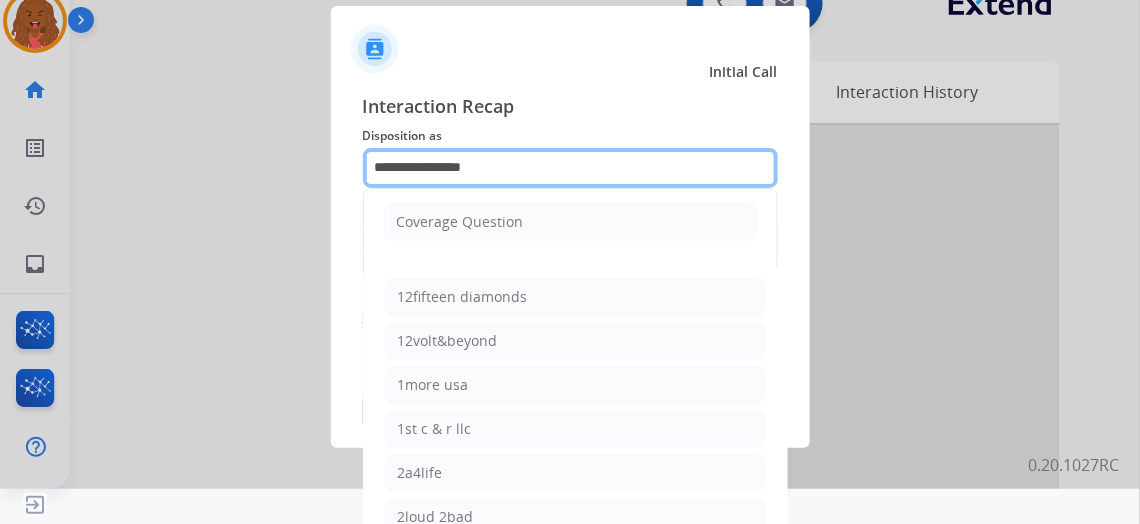 click on "**********" 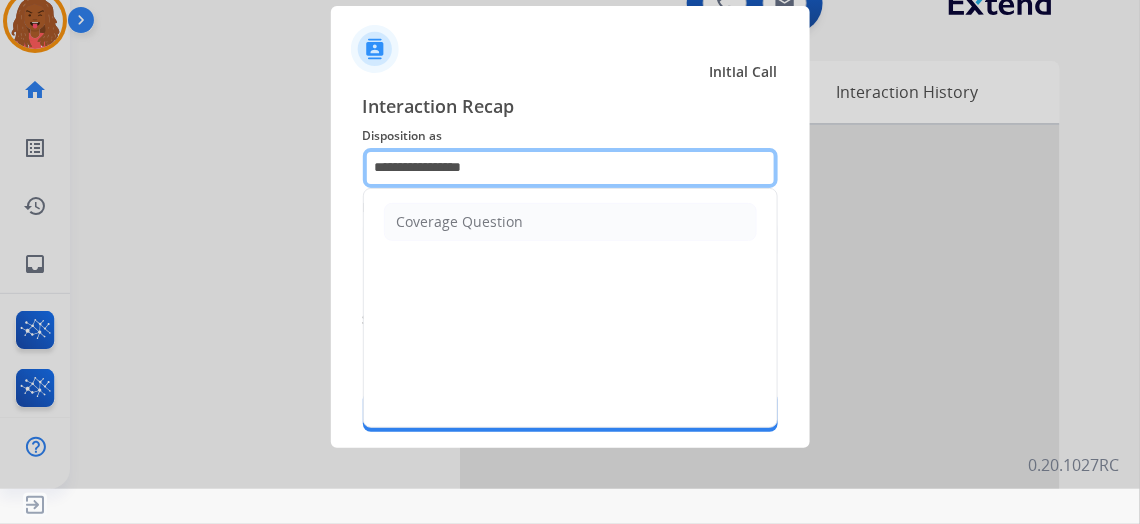 drag, startPoint x: 413, startPoint y: 170, endPoint x: 0, endPoint y: 213, distance: 415.23245 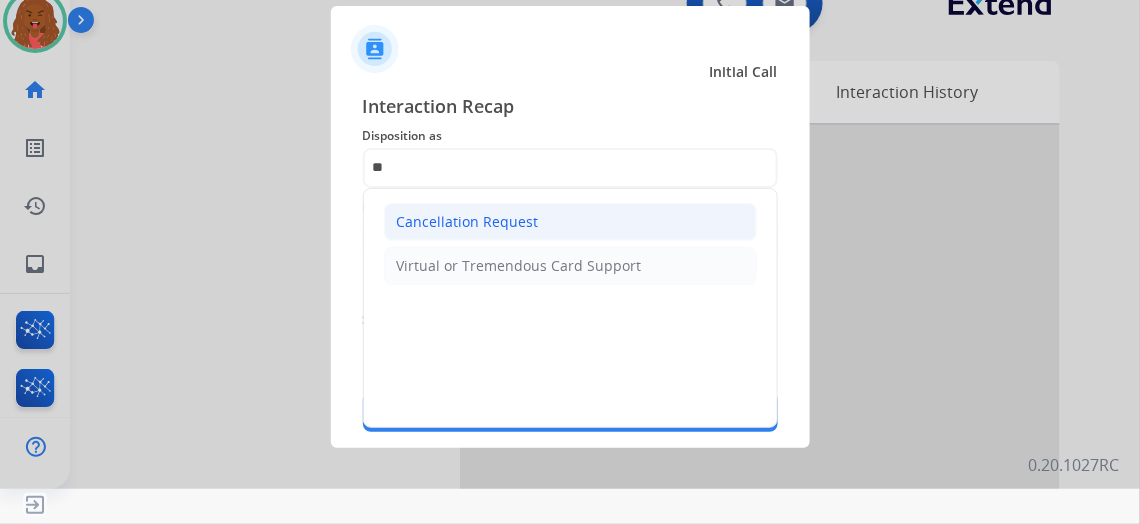 click on "Cancellation Request" 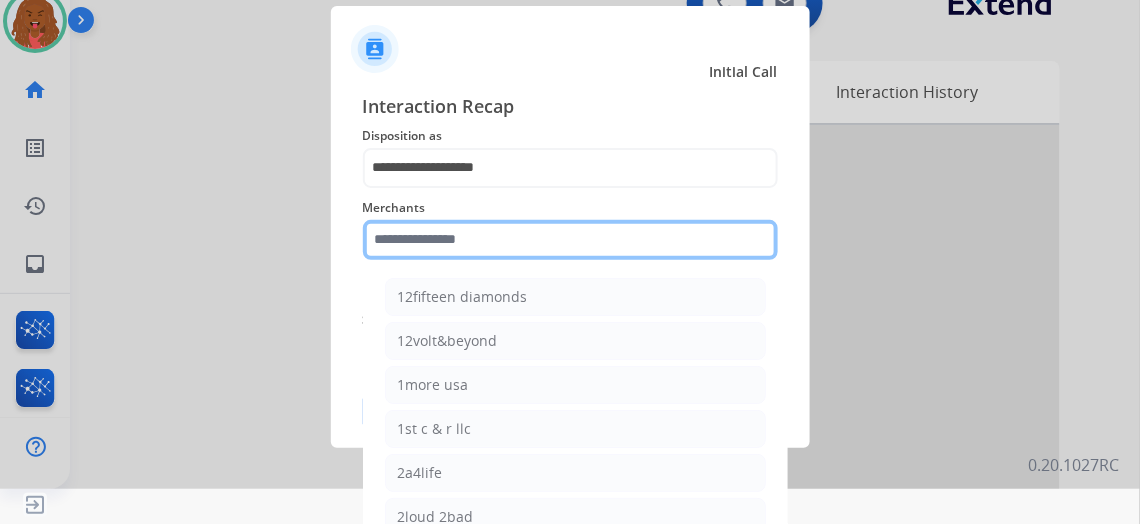 click 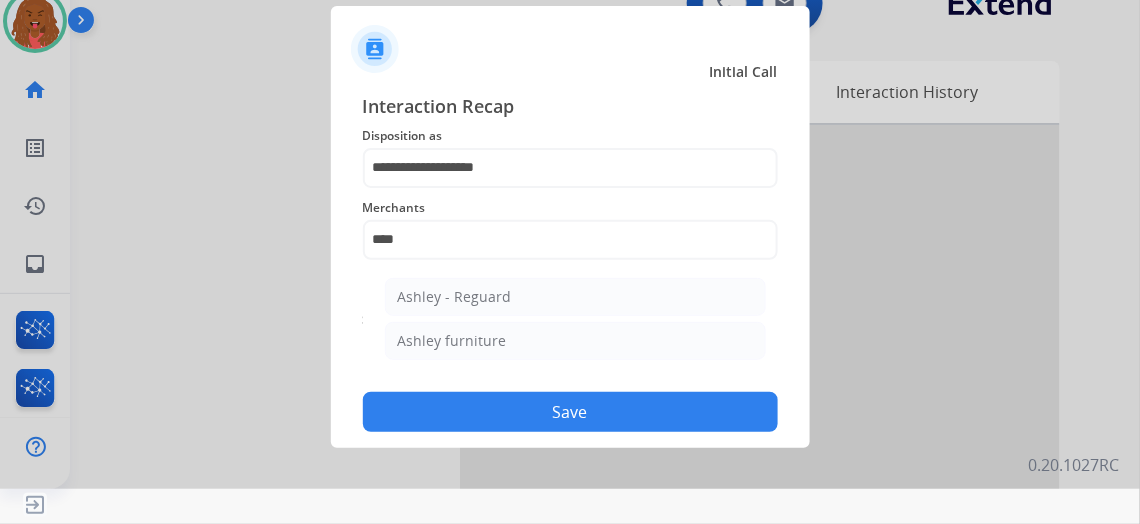 drag, startPoint x: 446, startPoint y: 336, endPoint x: 546, endPoint y: 422, distance: 131.89389 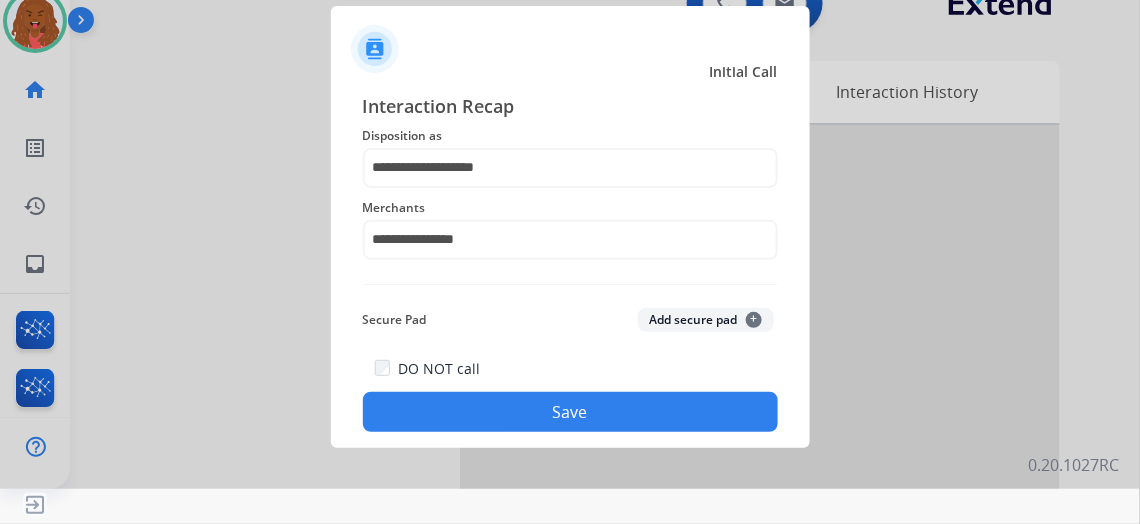 click on "Save" 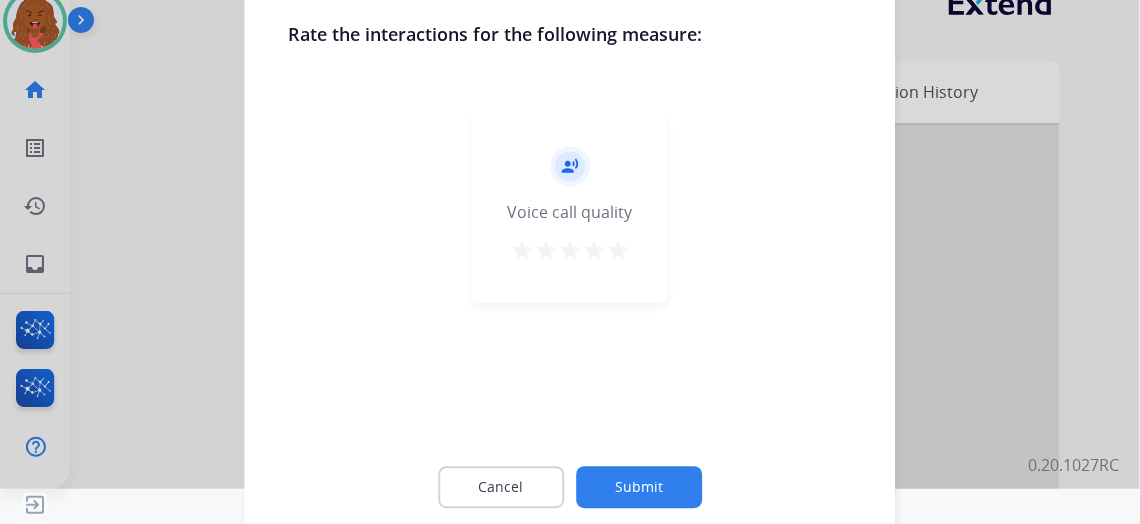 click on "Submit" 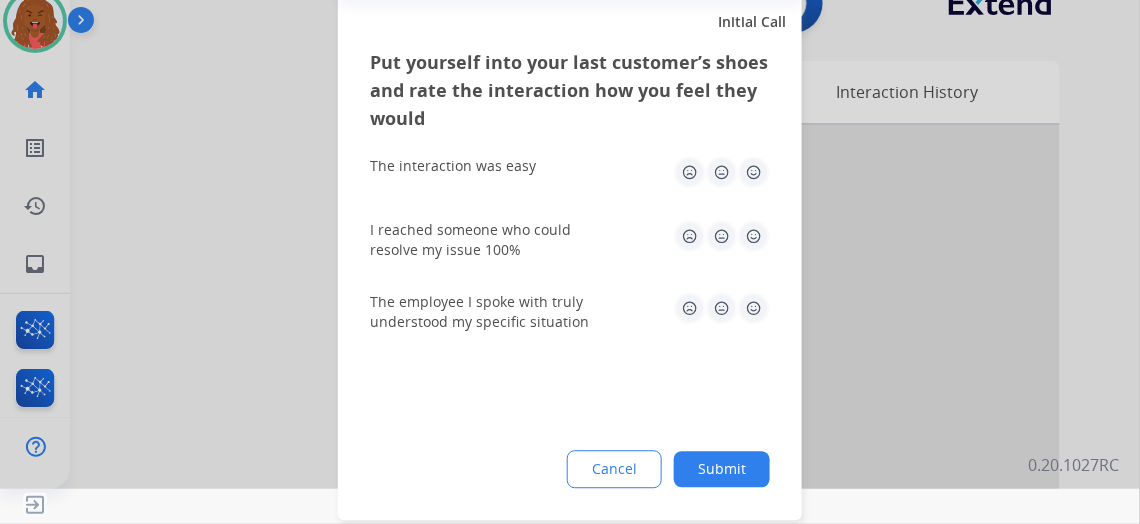 click on "Submit" 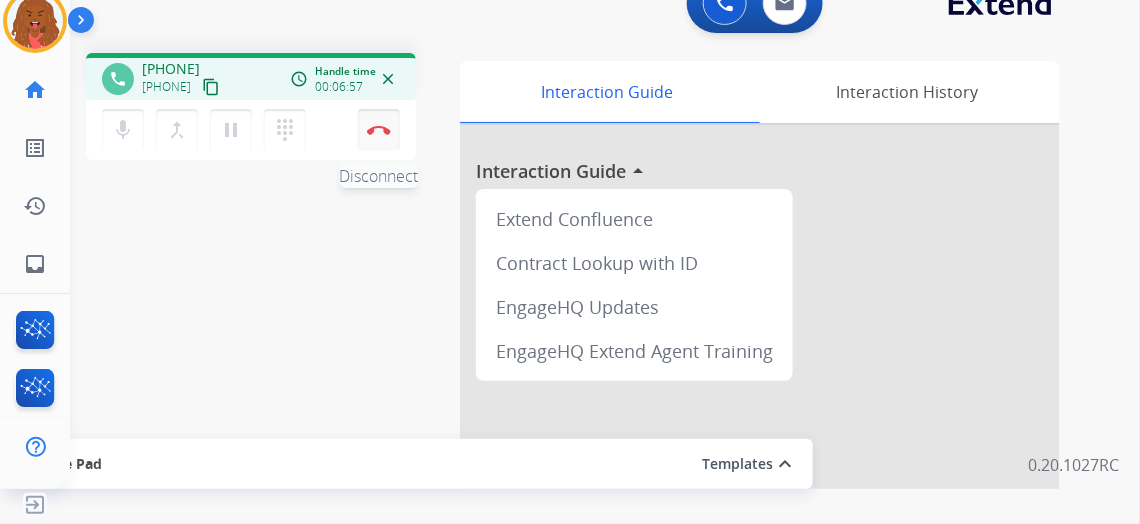 click on "Disconnect" at bounding box center (379, 130) 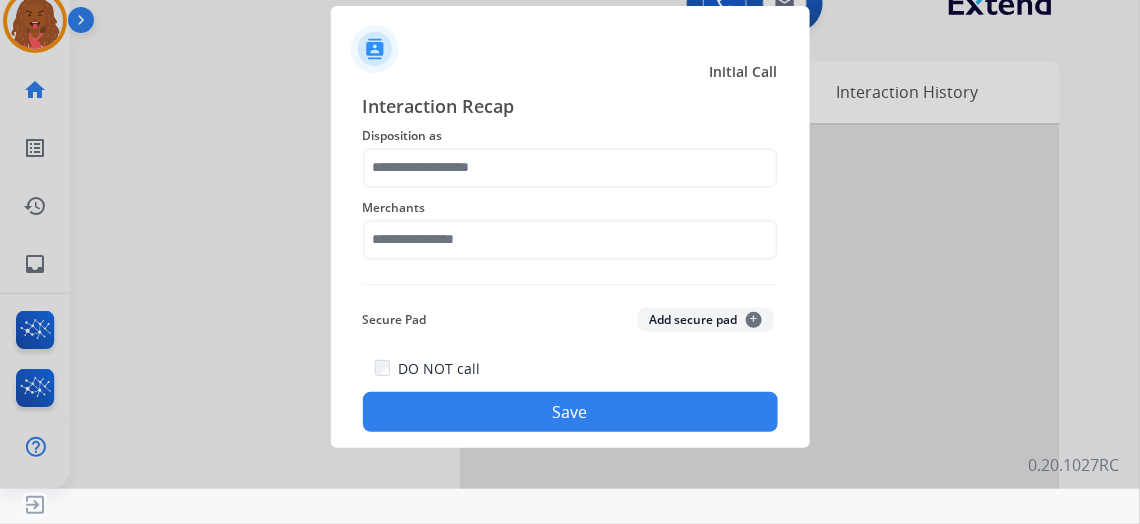 drag, startPoint x: 395, startPoint y: 141, endPoint x: 403, endPoint y: 156, distance: 17 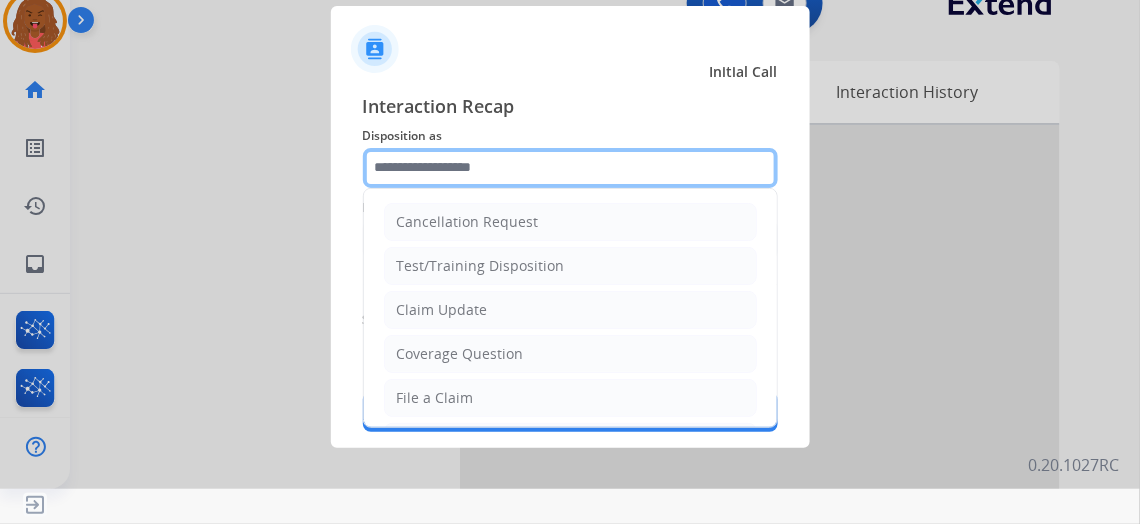 click 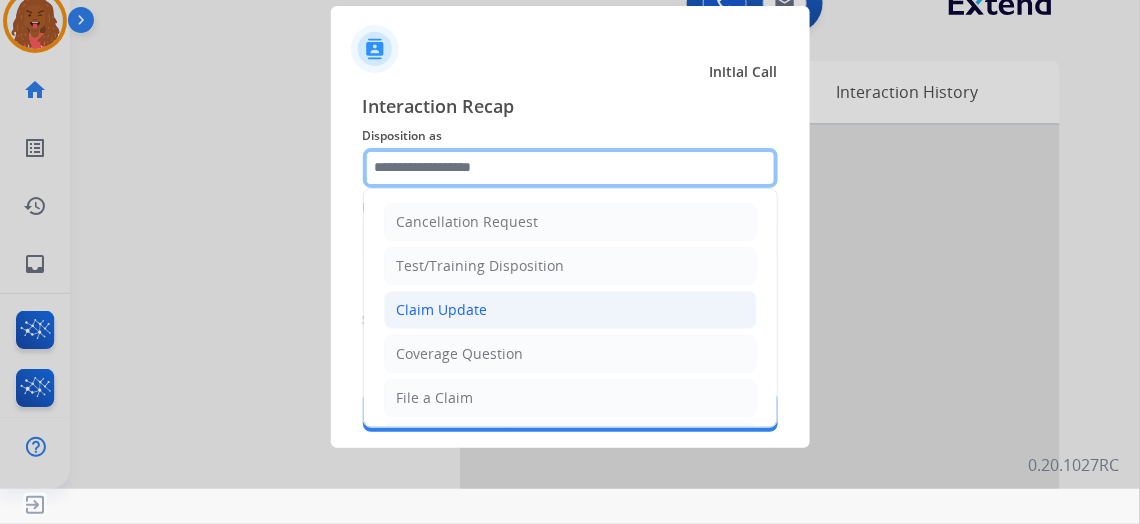 scroll, scrollTop: 181, scrollLeft: 0, axis: vertical 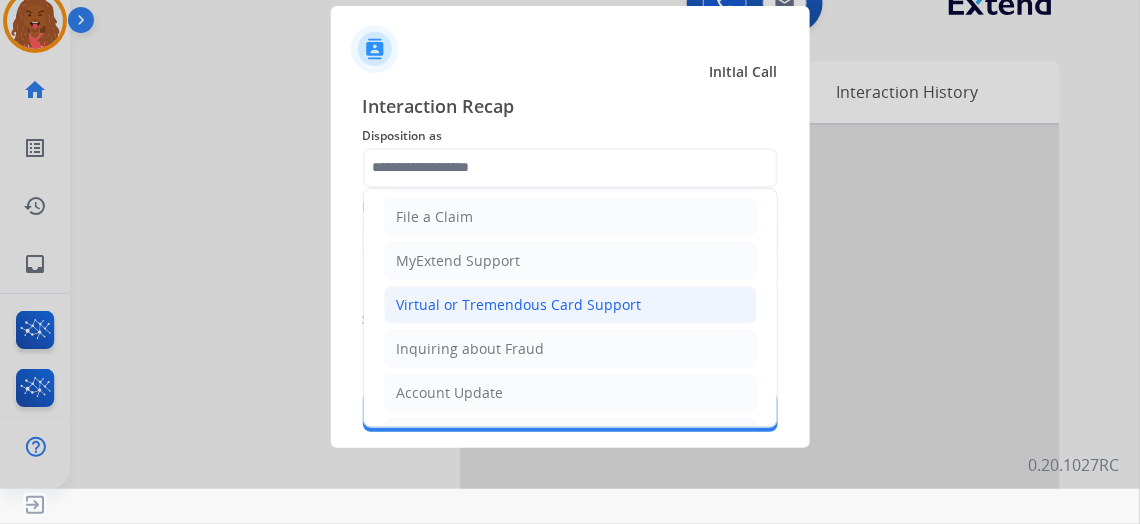 click on "Virtual or Tremendous Card Support" 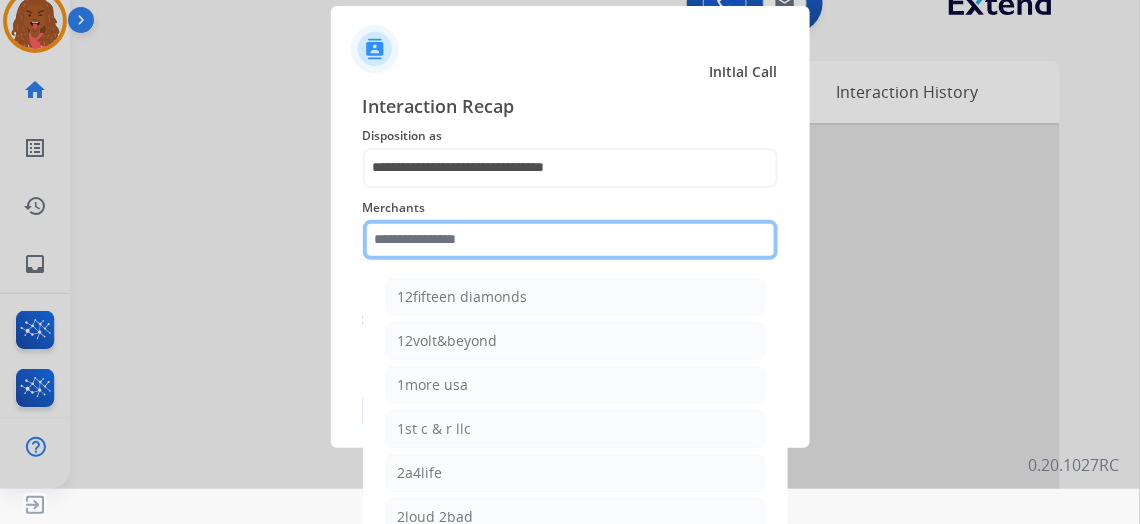 click 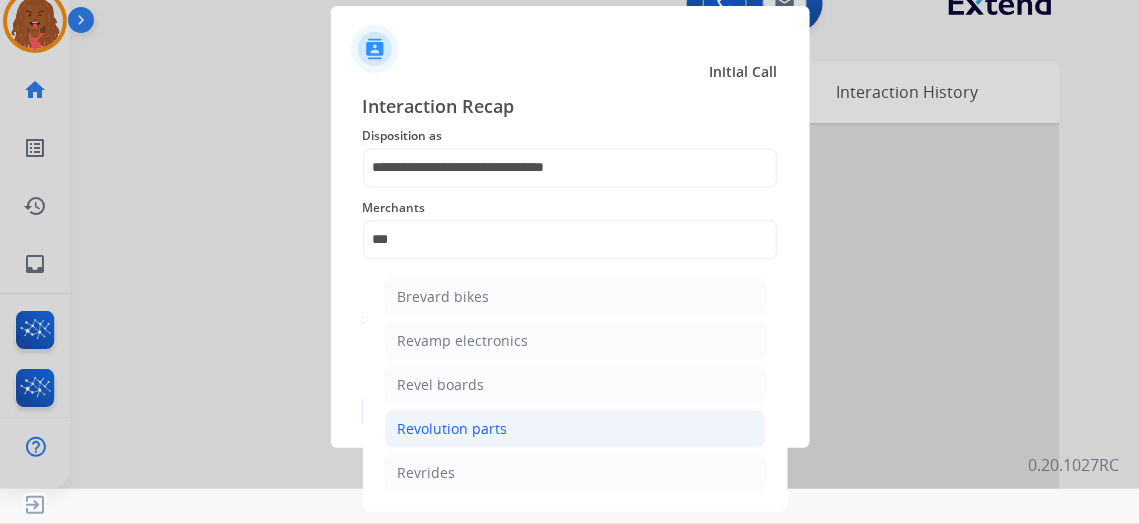 click on "Revolution parts" 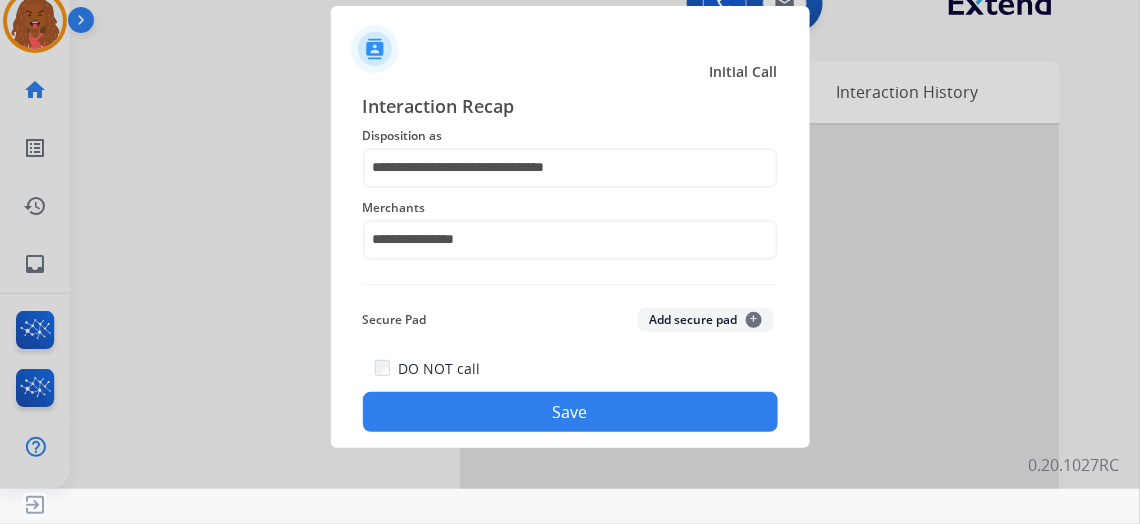 click on "Save" 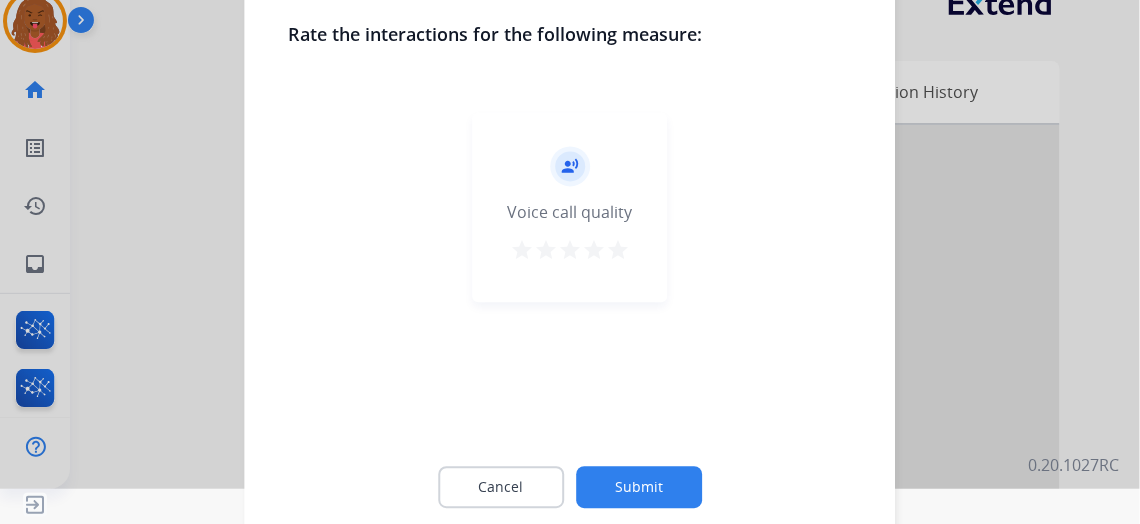 click on "Cancel Submit" 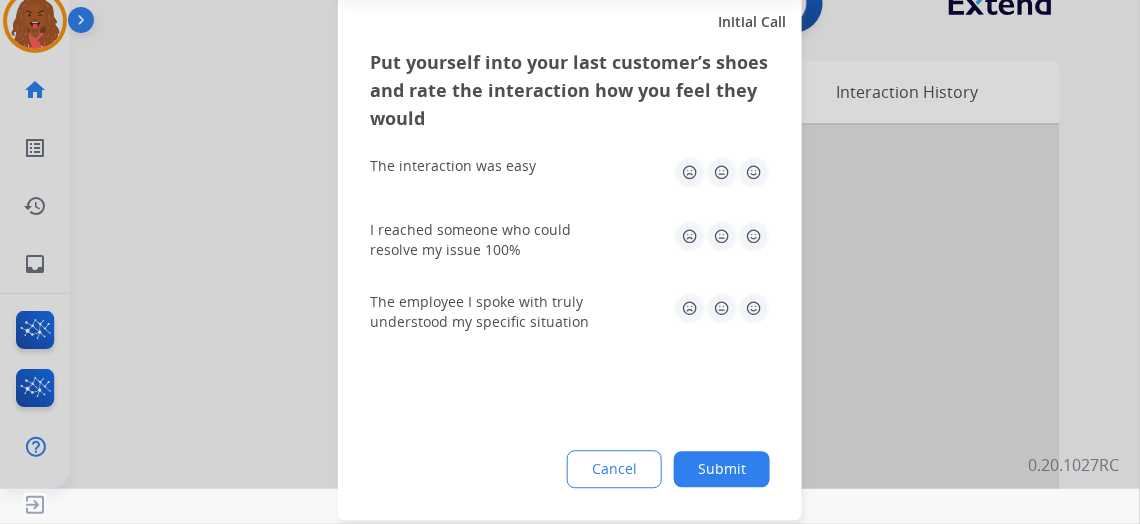click on "Submit" 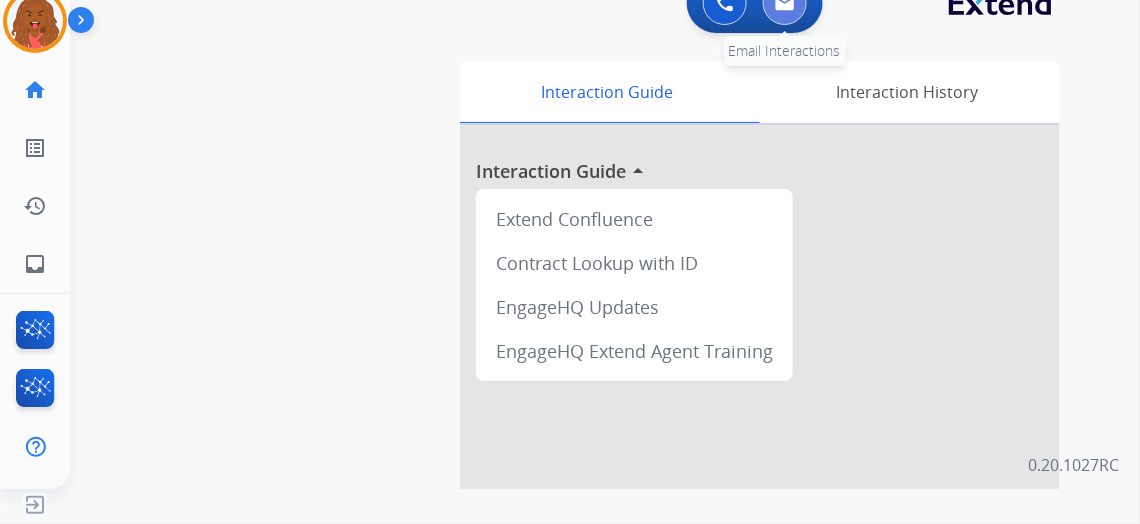 click at bounding box center [785, 3] 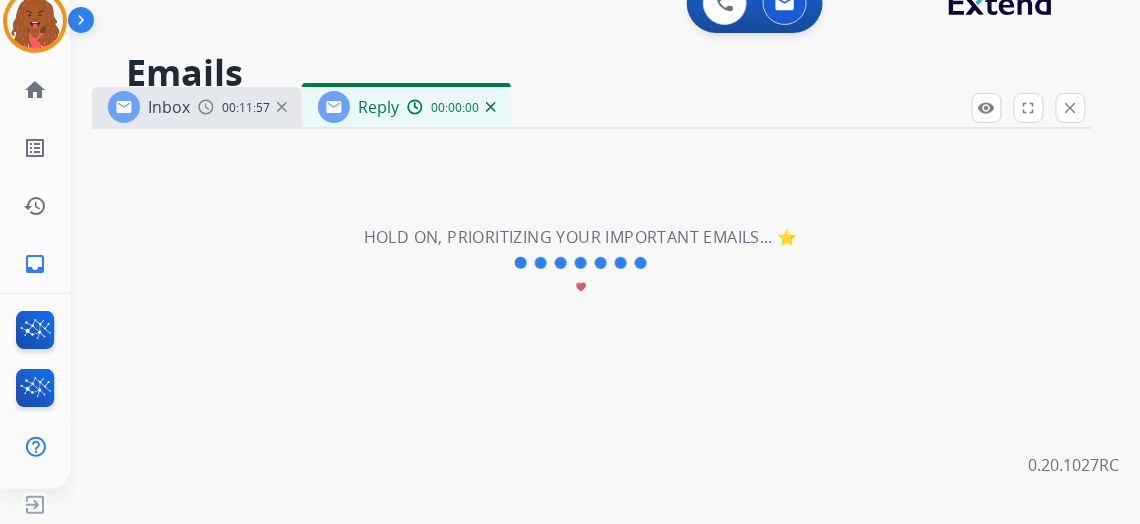 select on "**********" 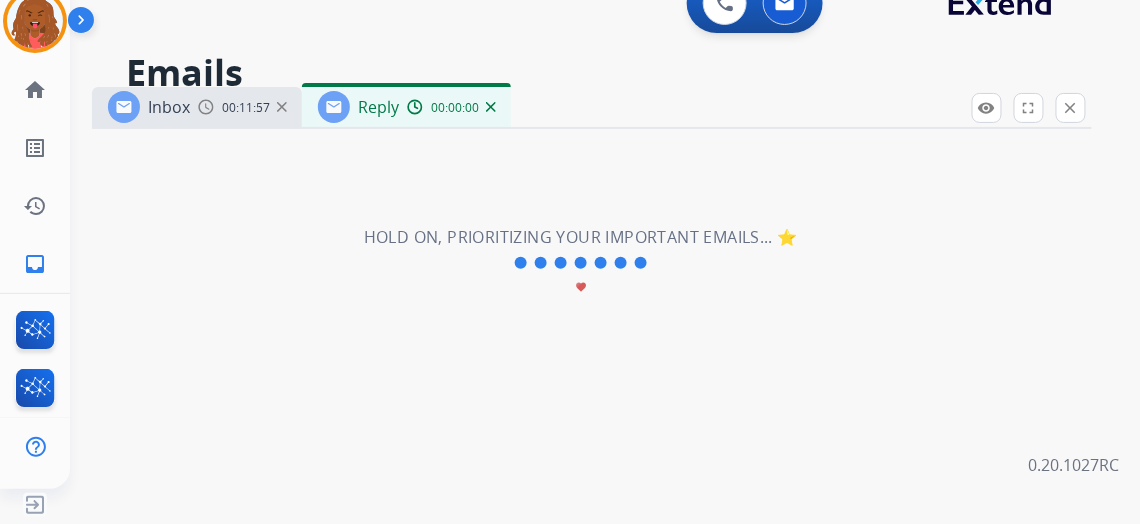 scroll, scrollTop: 0, scrollLeft: 0, axis: both 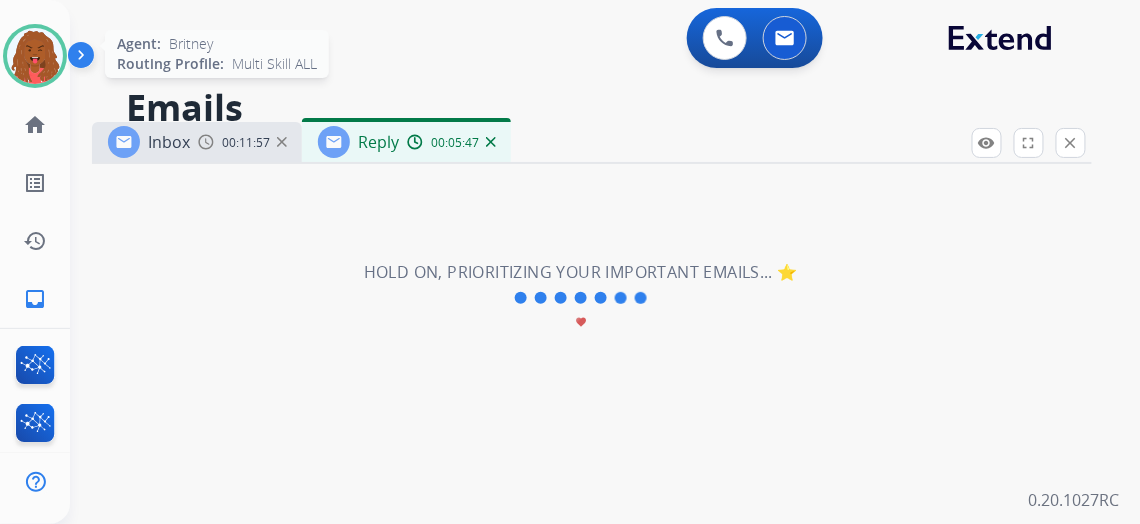 click at bounding box center (35, 56) 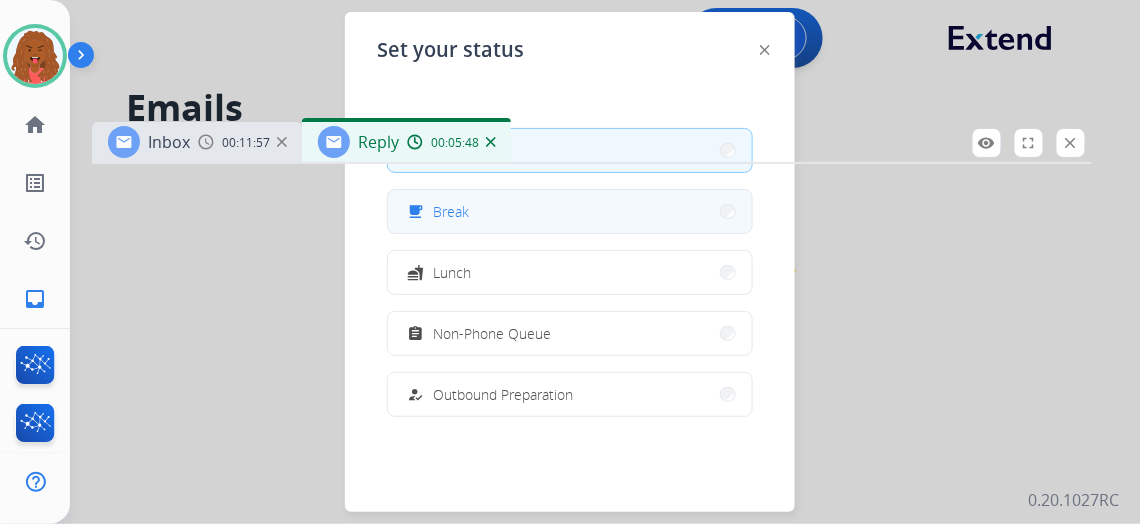 click on "free_breakfast Break" at bounding box center (436, 212) 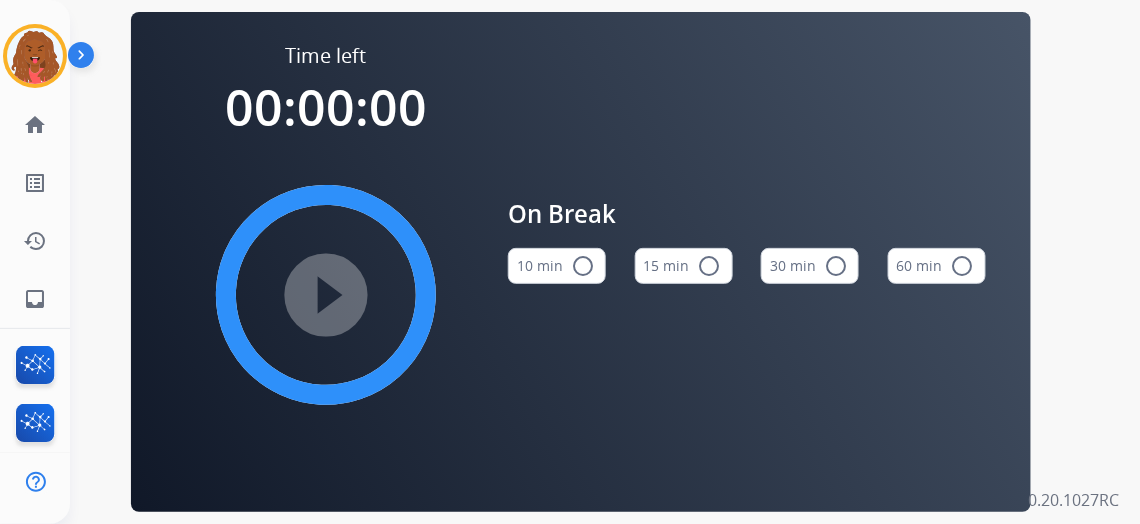 click on "radio_button_unchecked" at bounding box center [583, 266] 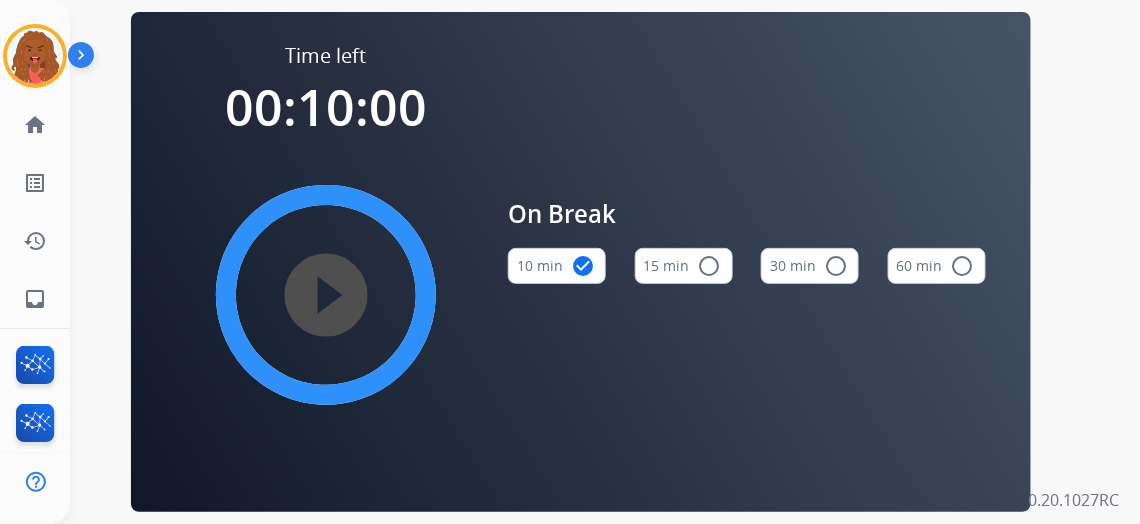 type 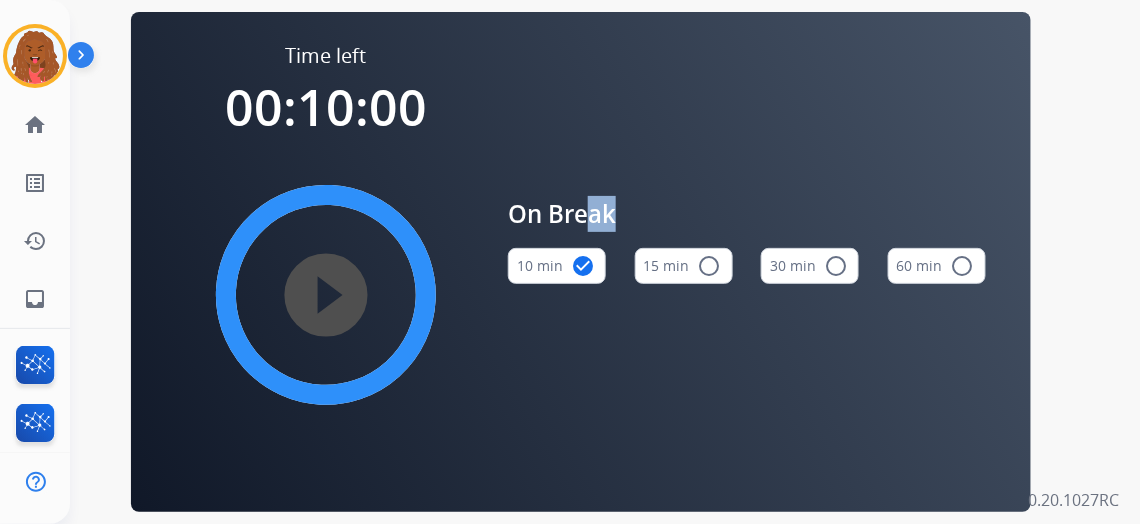 drag, startPoint x: 520, startPoint y: 214, endPoint x: 422, endPoint y: 214, distance: 98 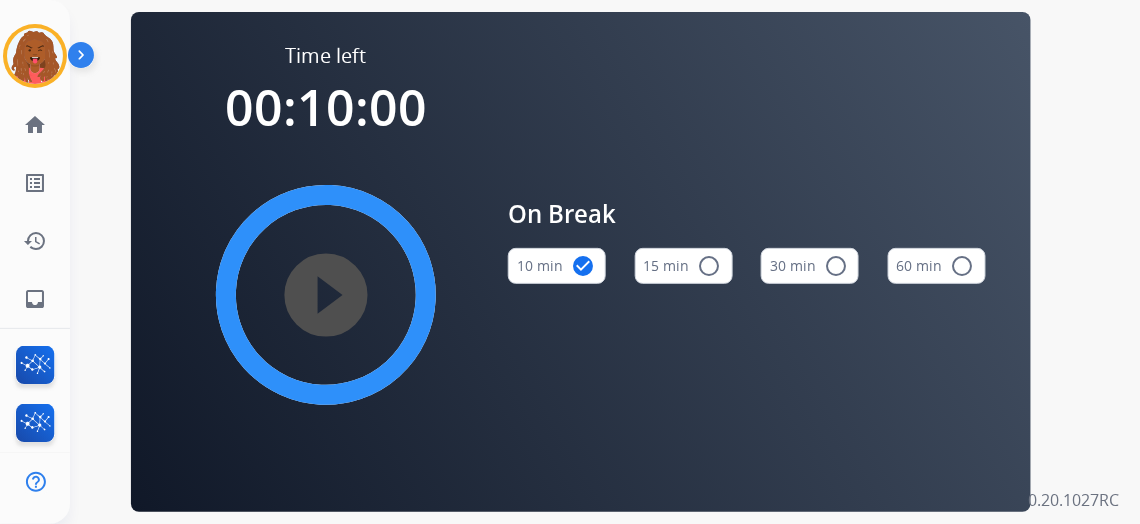 click on "Time left 00:10:00 play_circle_filled" at bounding box center (326, 248) 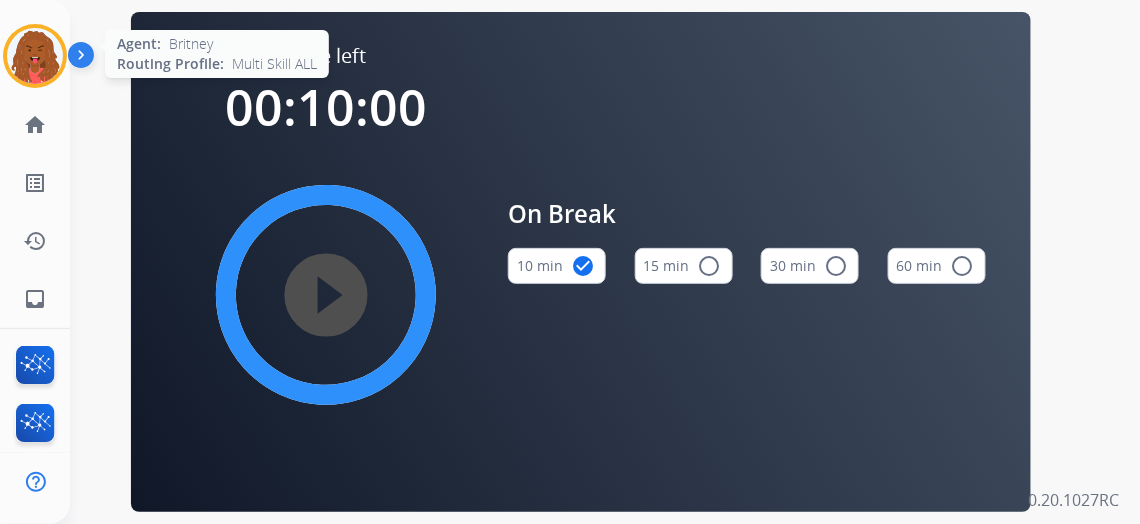 click at bounding box center (35, 56) 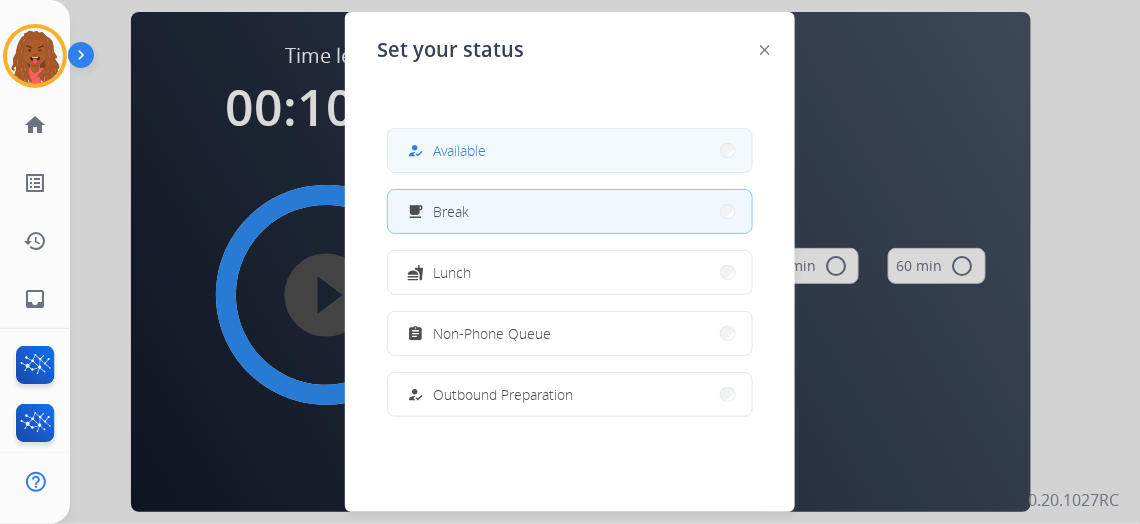 click on "how_to_reg Available" at bounding box center (570, 150) 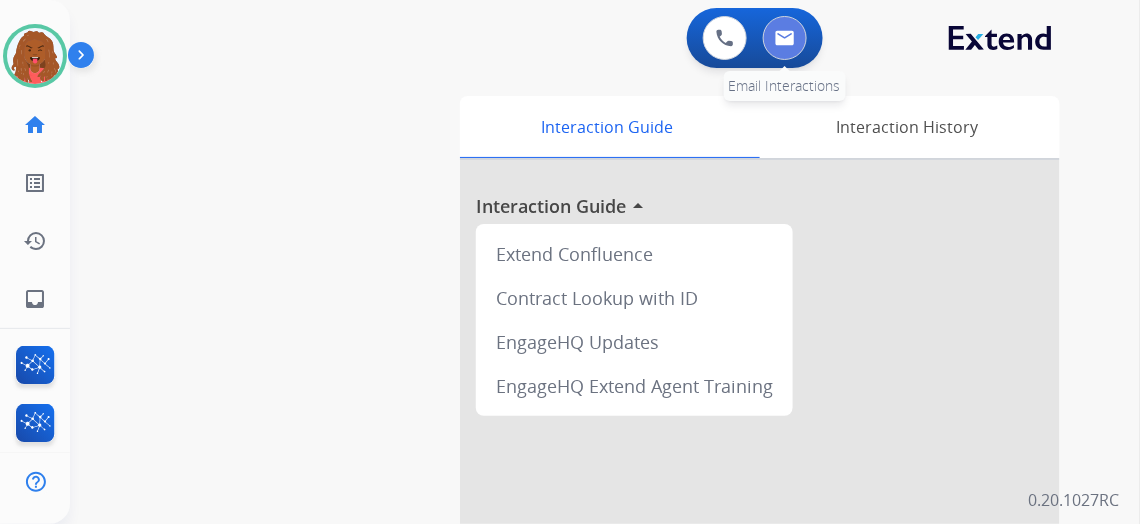 click at bounding box center [785, 38] 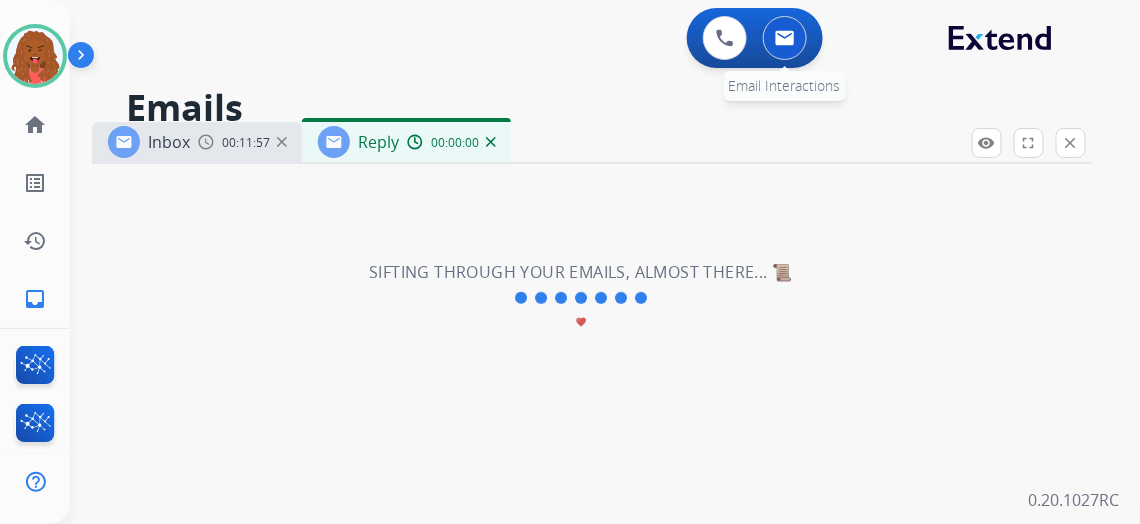 select on "**********" 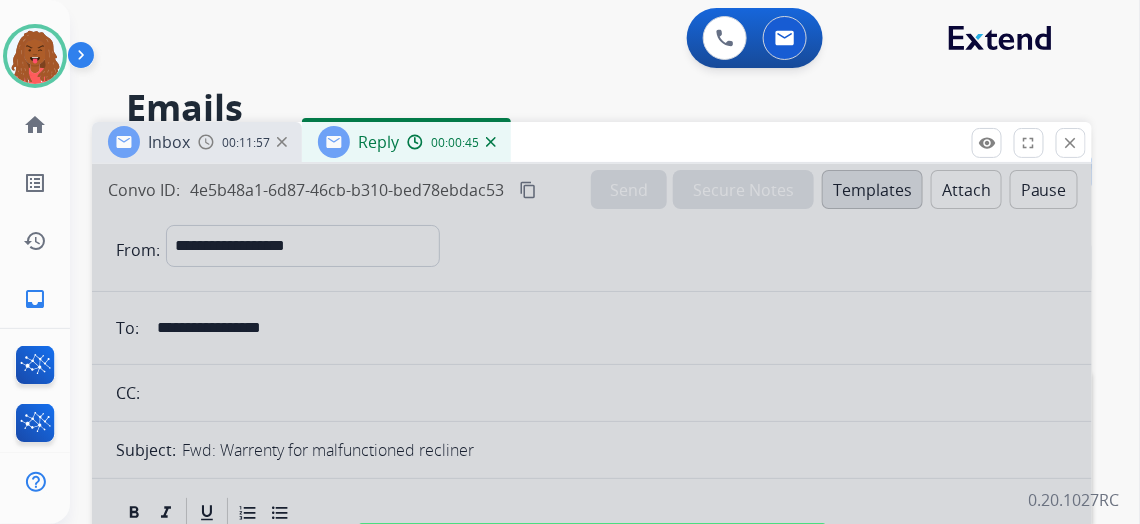 click at bounding box center (592, 537) 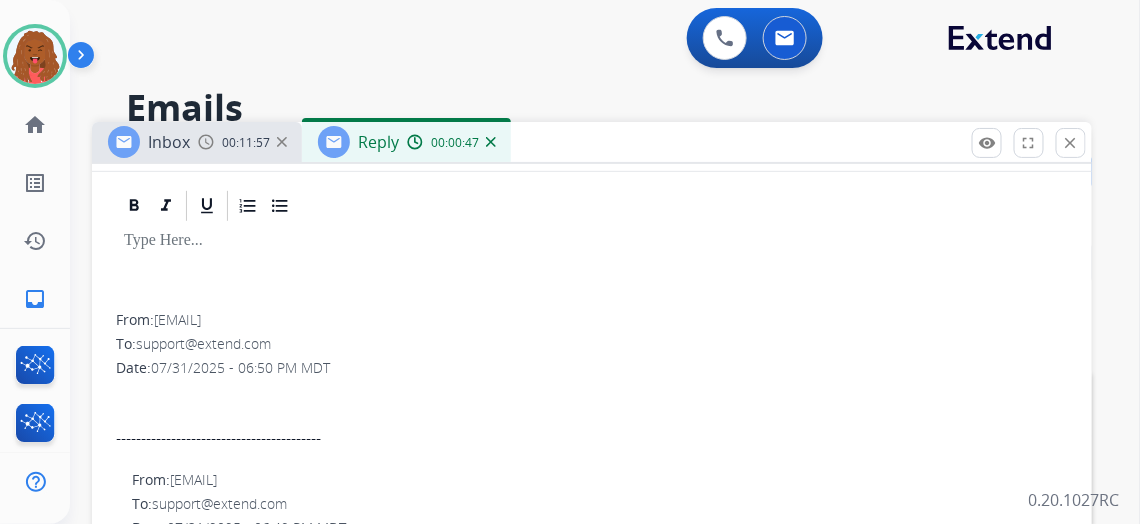 scroll, scrollTop: 272, scrollLeft: 0, axis: vertical 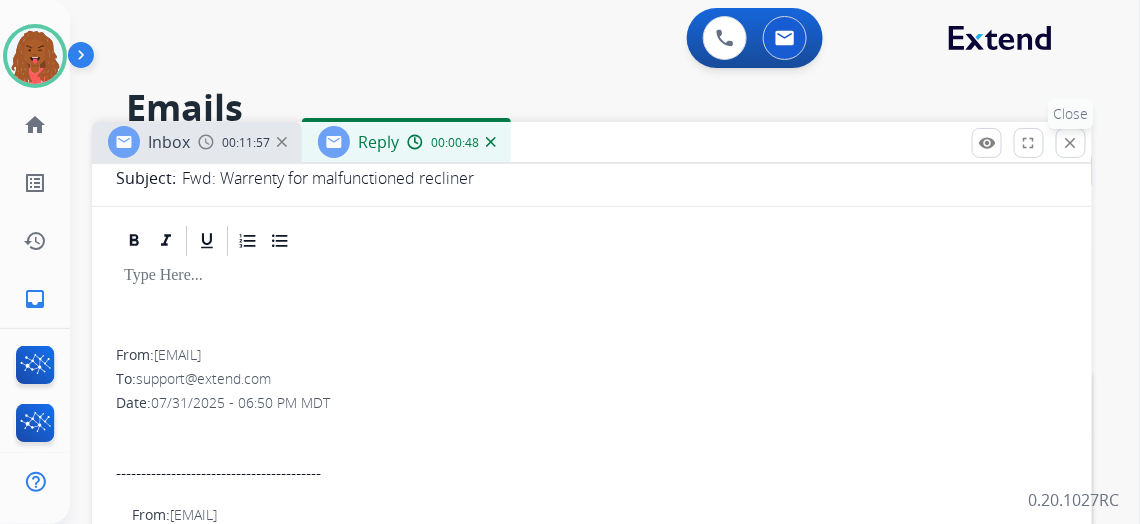 click on "close" at bounding box center [1071, 143] 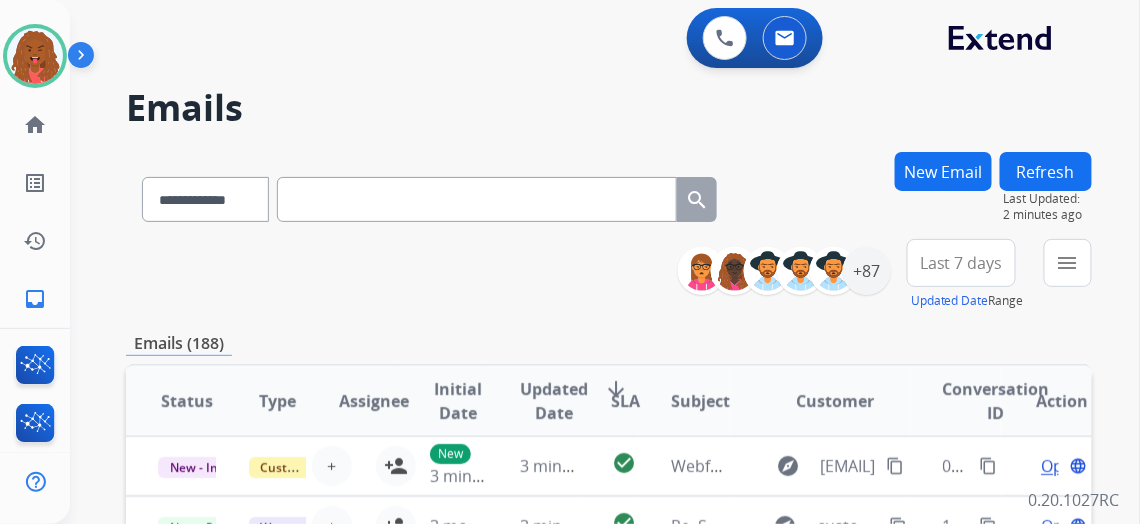 paste on "**********" 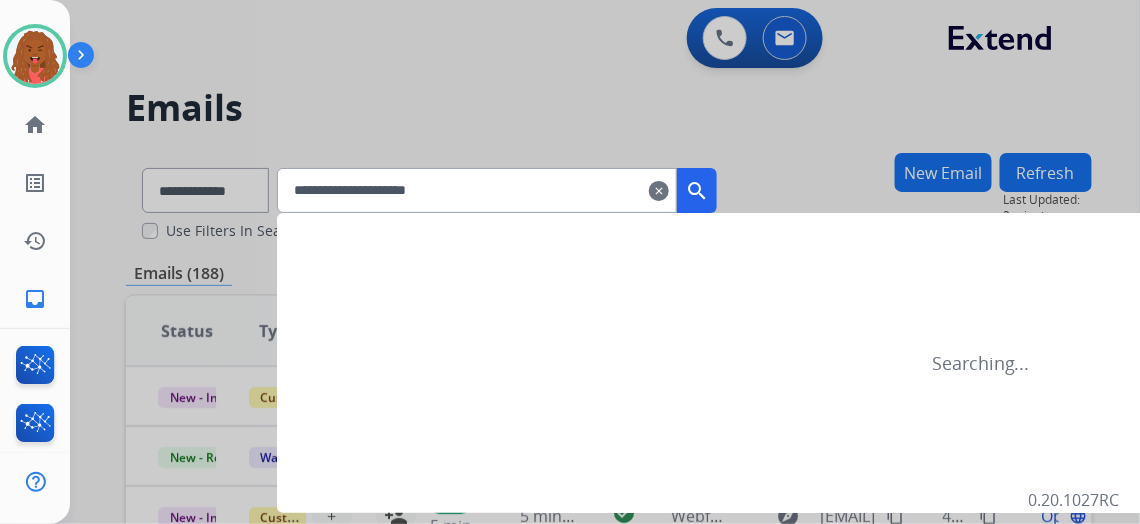 type on "**********" 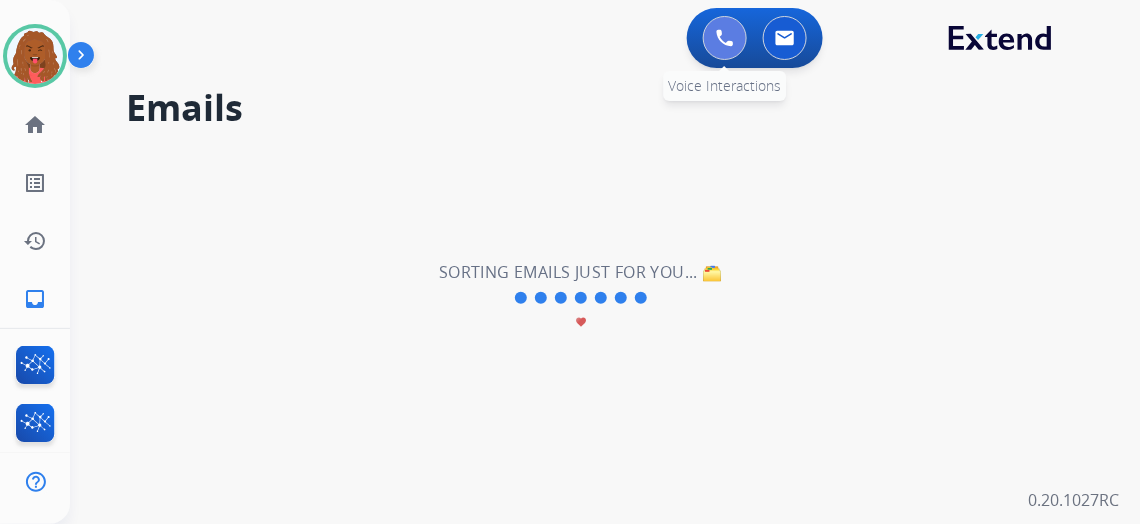 click at bounding box center [725, 38] 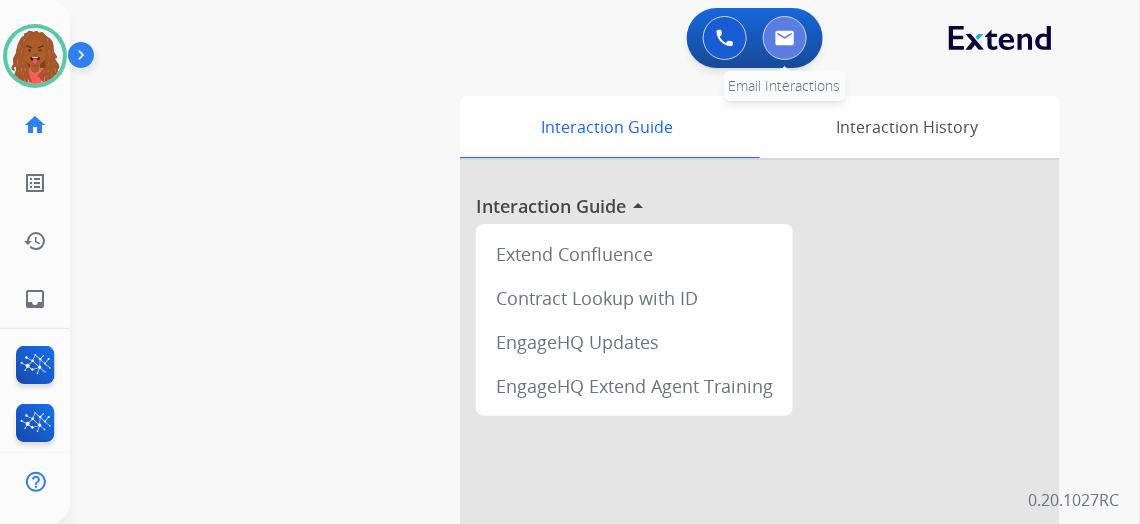 click at bounding box center (785, 38) 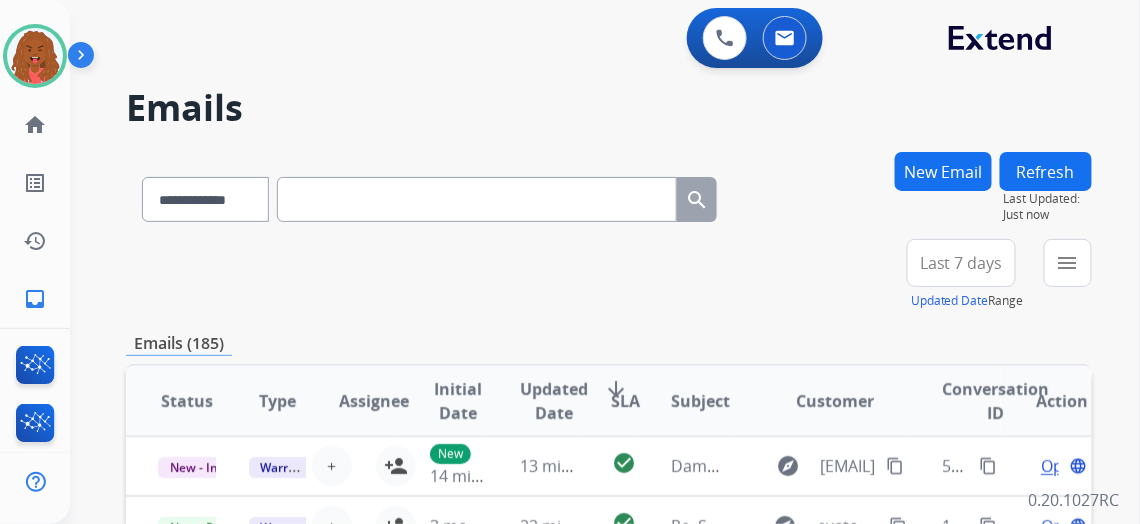paste on "**********" 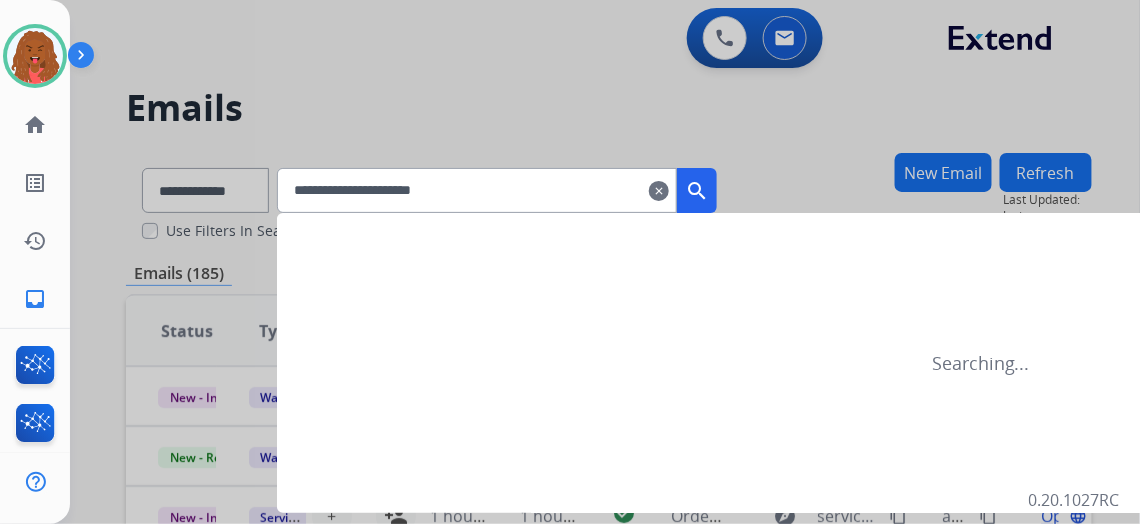 type on "**********" 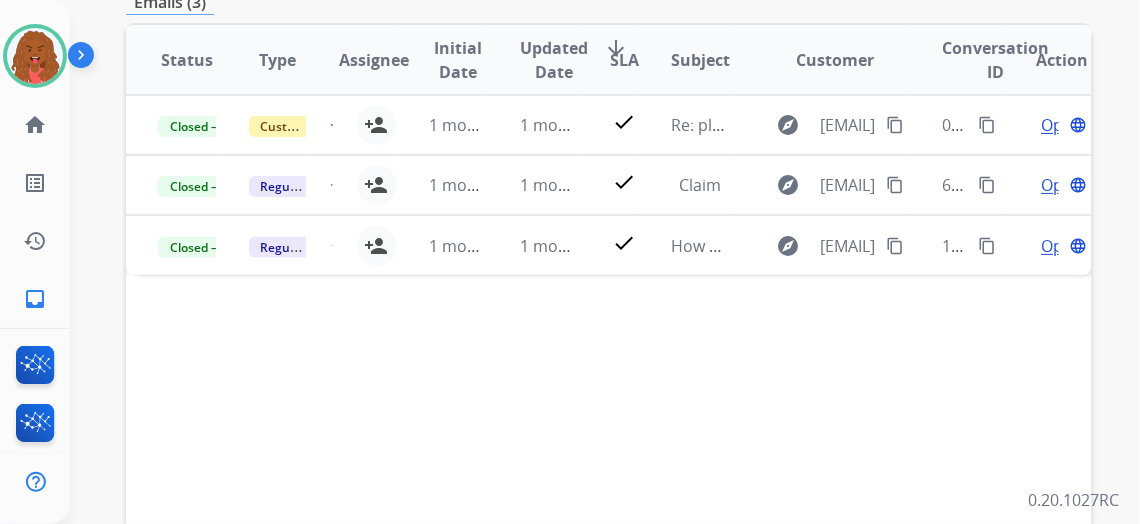 scroll, scrollTop: 254, scrollLeft: 0, axis: vertical 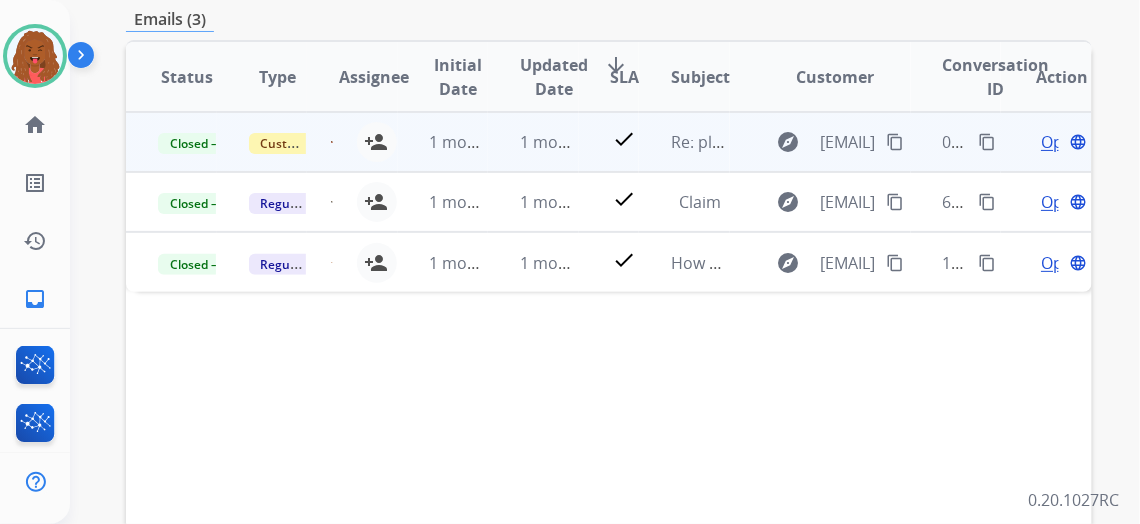 click on "laurie.durante@eccogroupusa.com person_add Assign to Me" at bounding box center [352, 142] 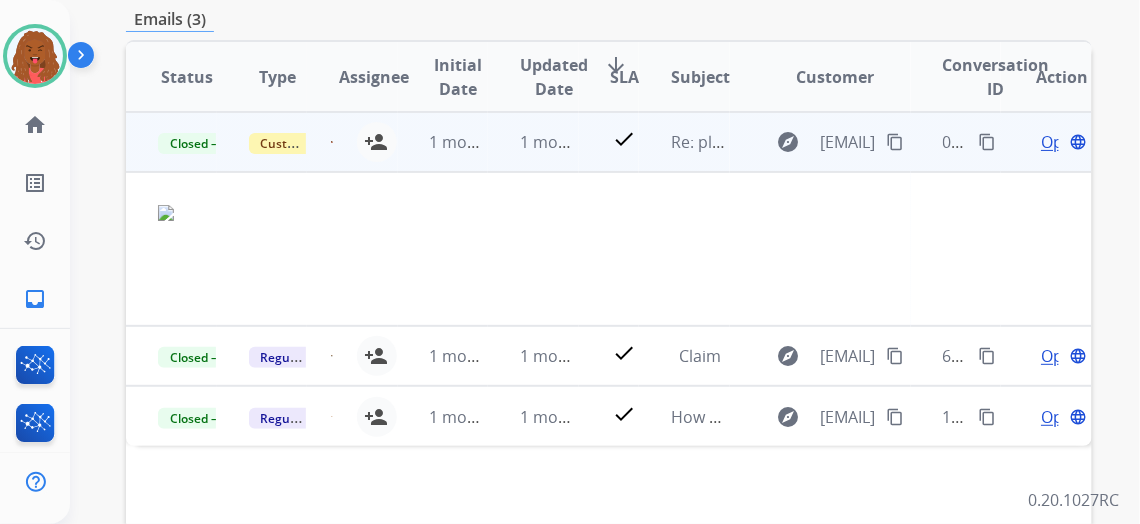 click on "Open" at bounding box center [1061, 142] 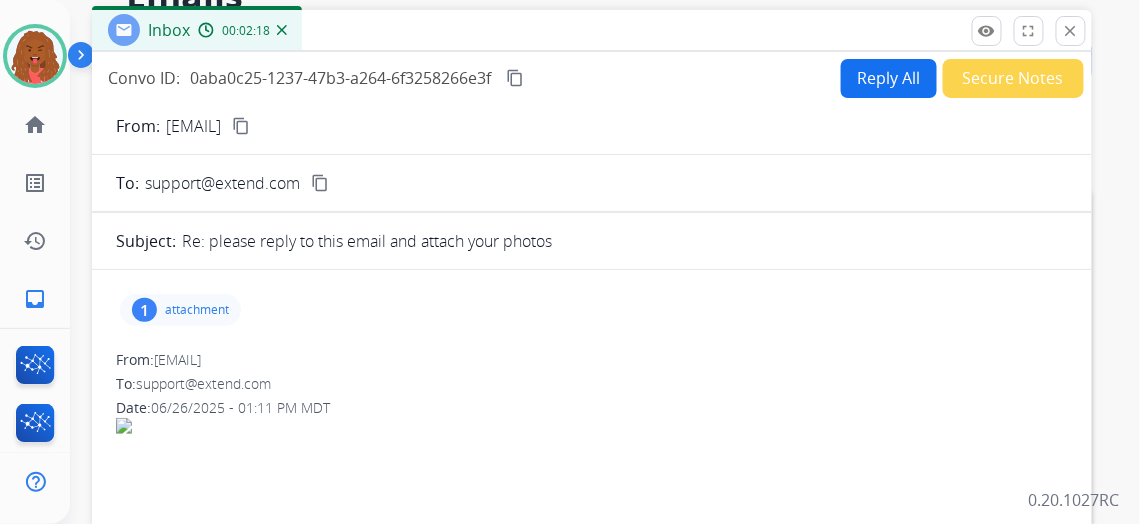 scroll, scrollTop: 0, scrollLeft: 0, axis: both 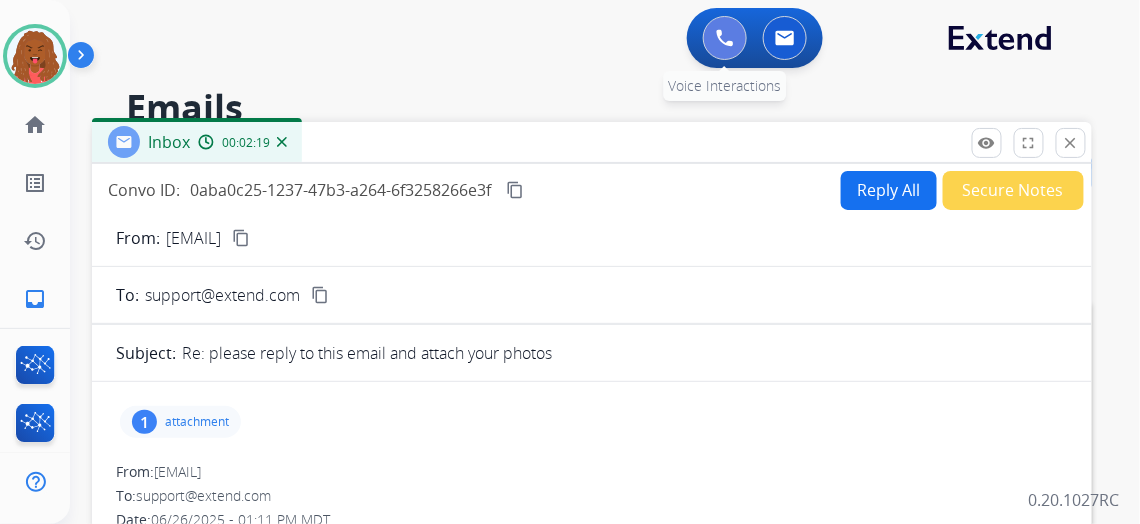 click at bounding box center [725, 38] 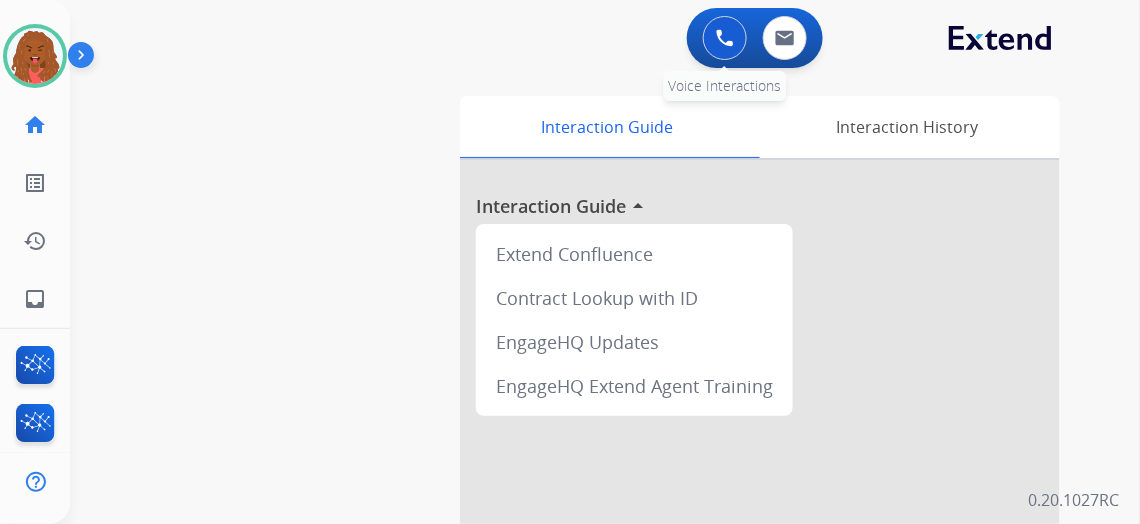 click at bounding box center (725, 38) 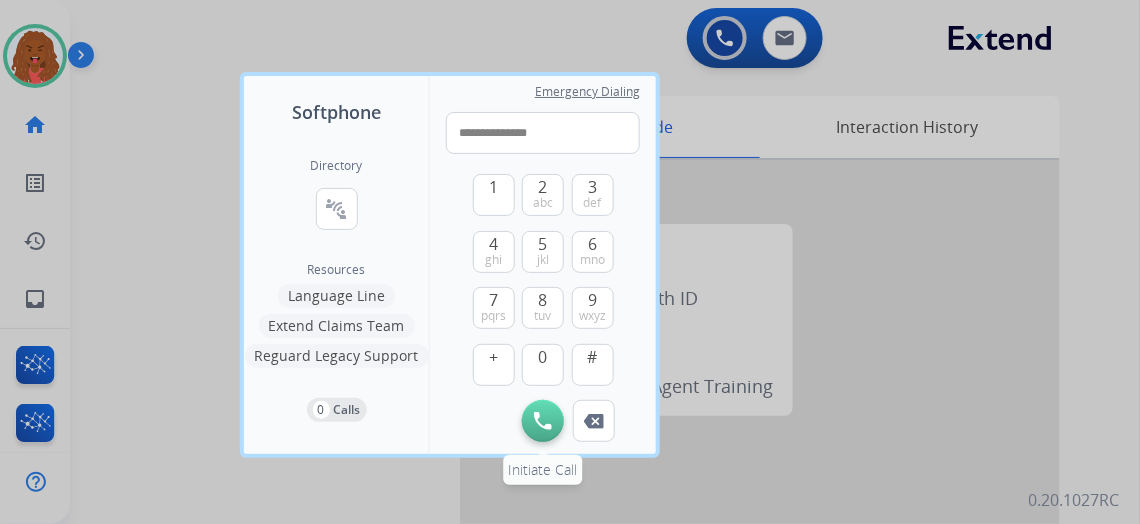 type on "**********" 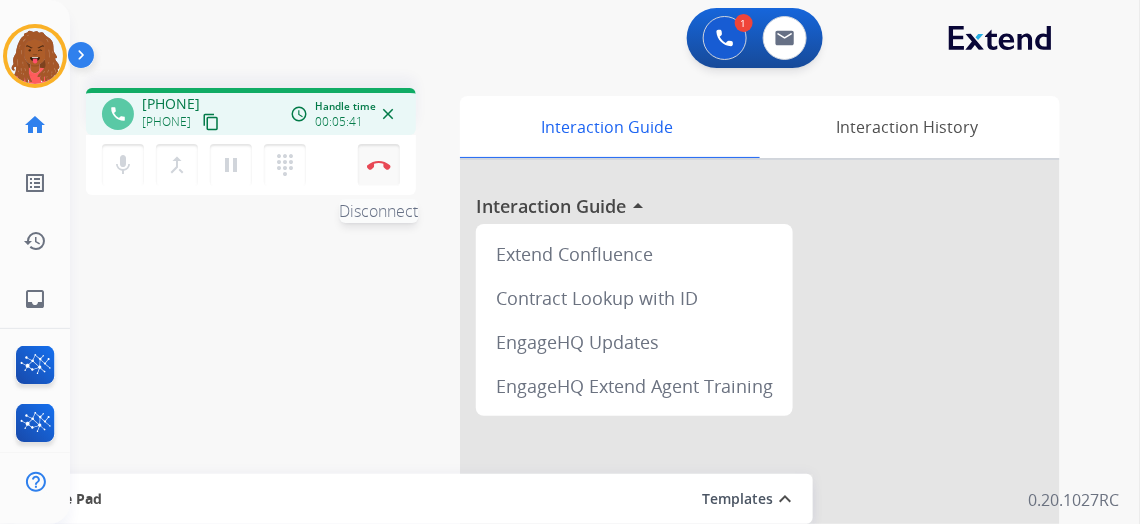 click at bounding box center [379, 165] 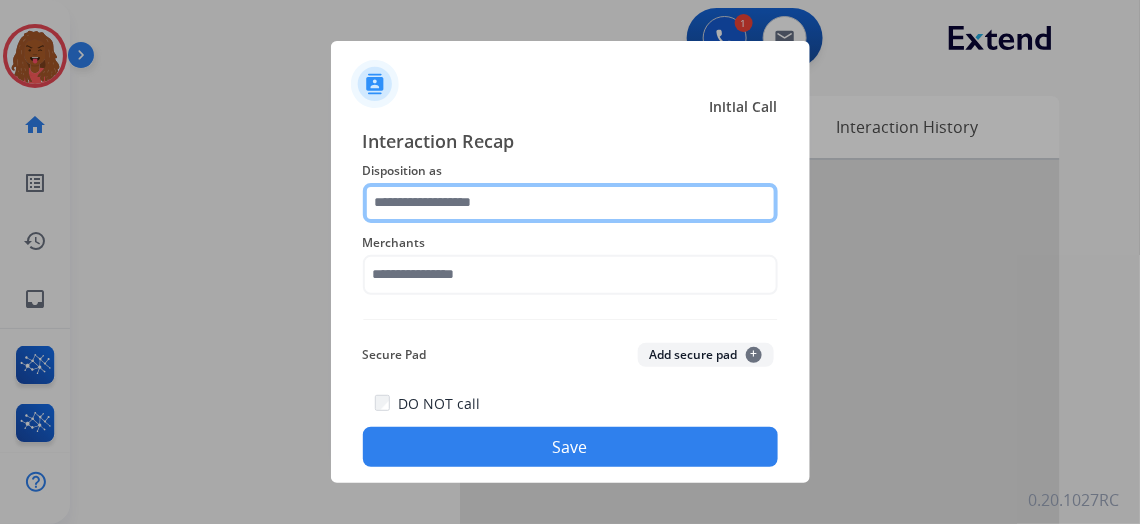 click 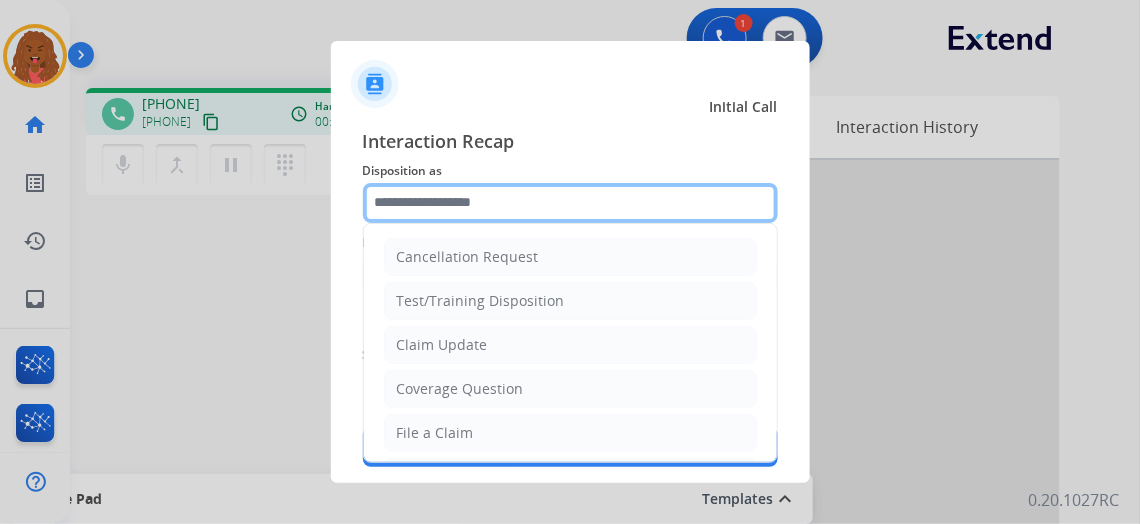click 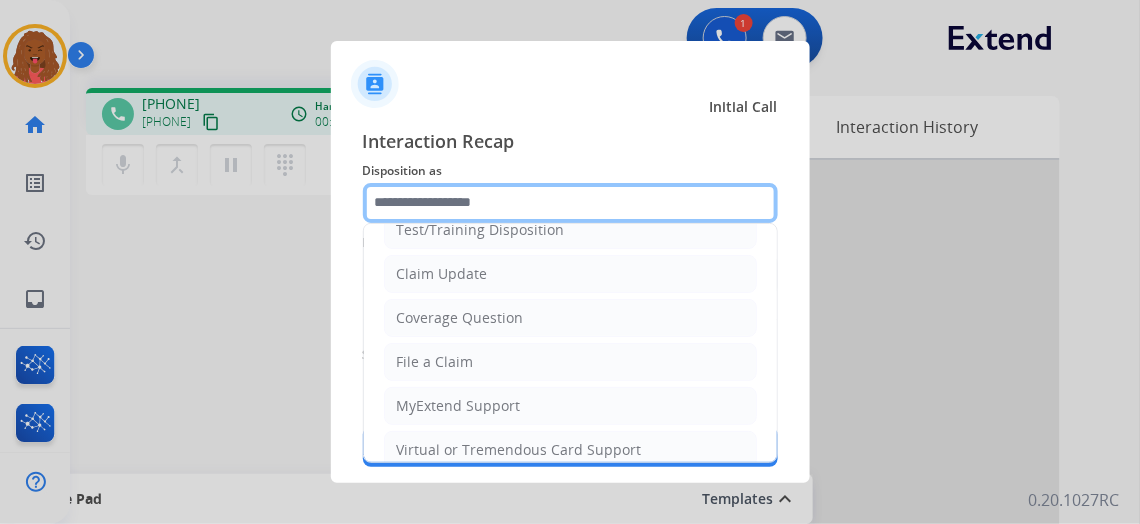 scroll, scrollTop: 387, scrollLeft: 0, axis: vertical 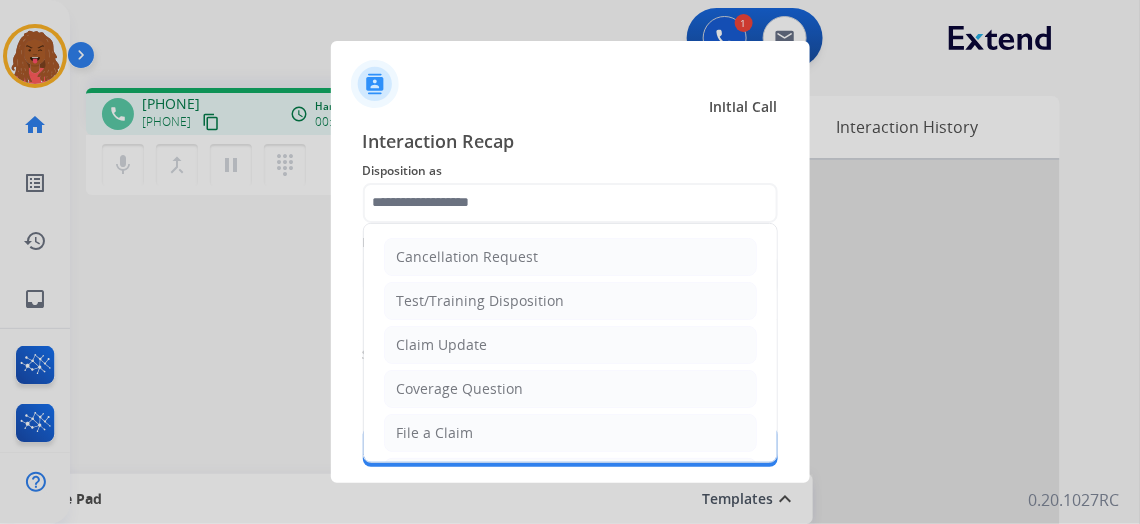 click at bounding box center [570, 262] 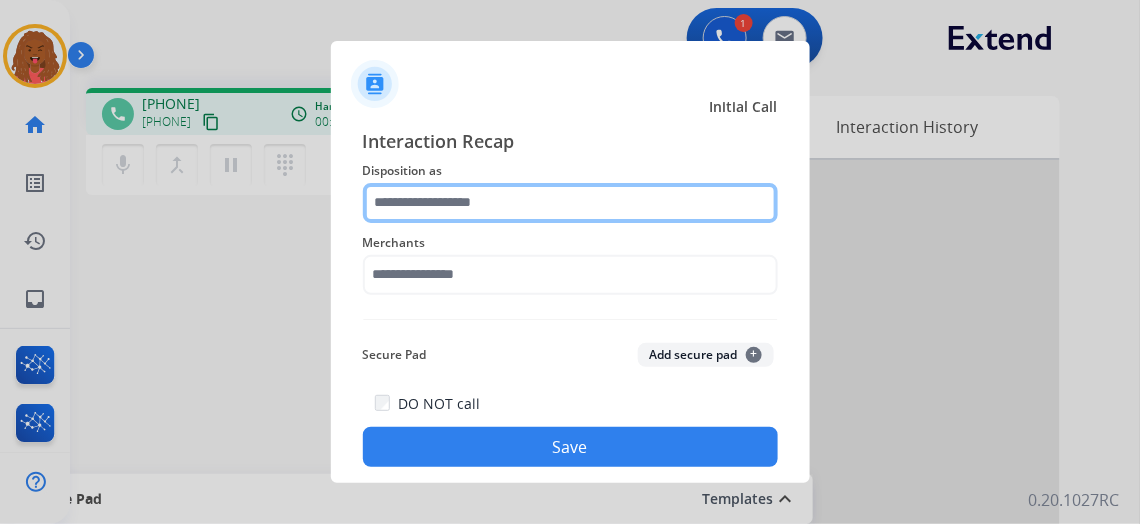 click 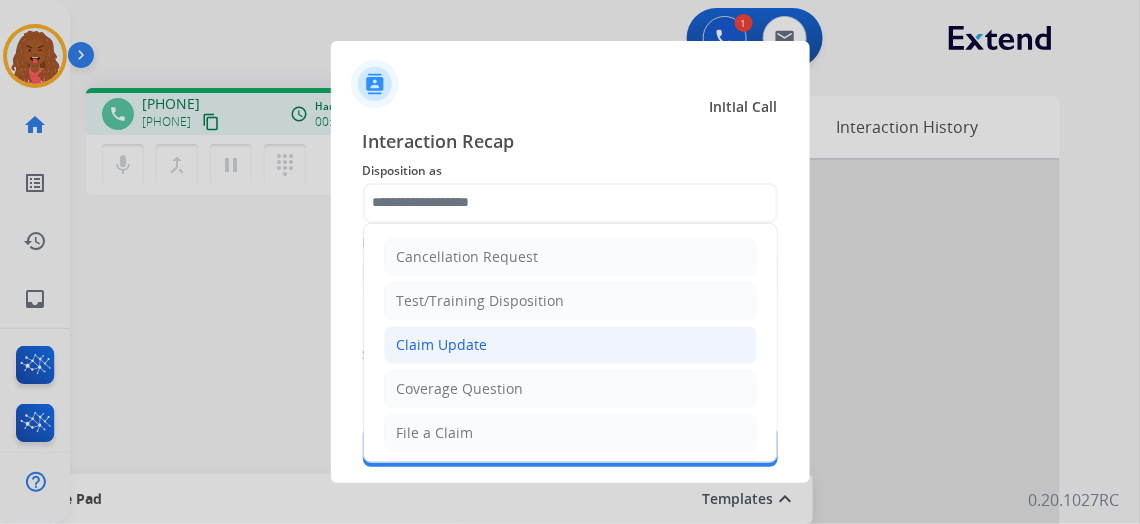 click on "Claim Update" 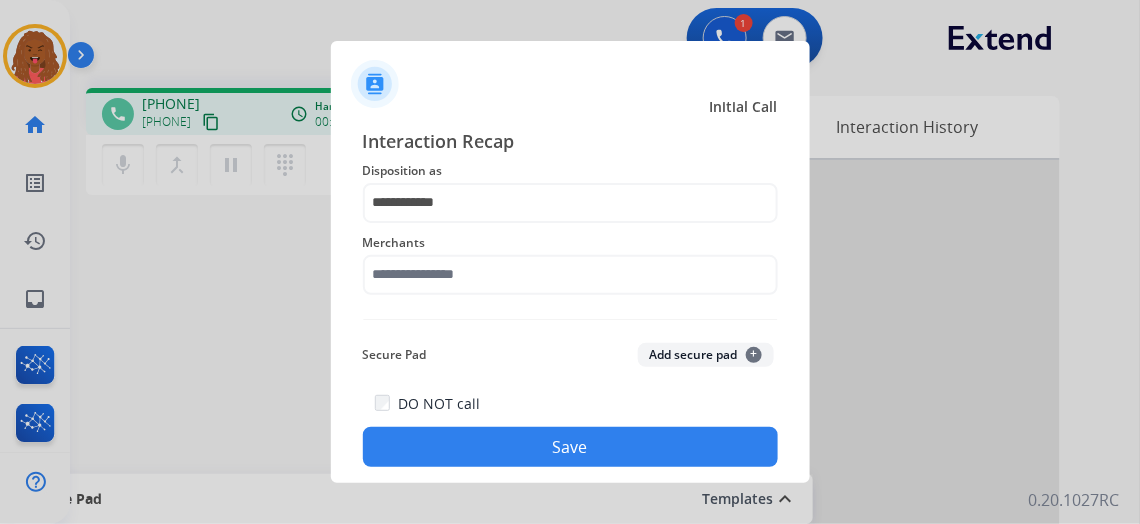 click on "Merchants" 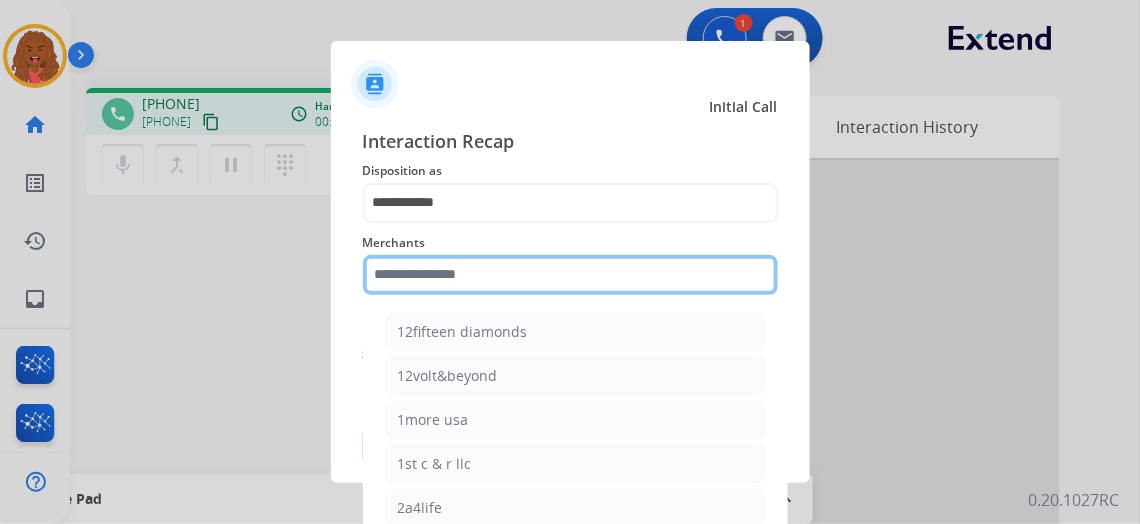 click 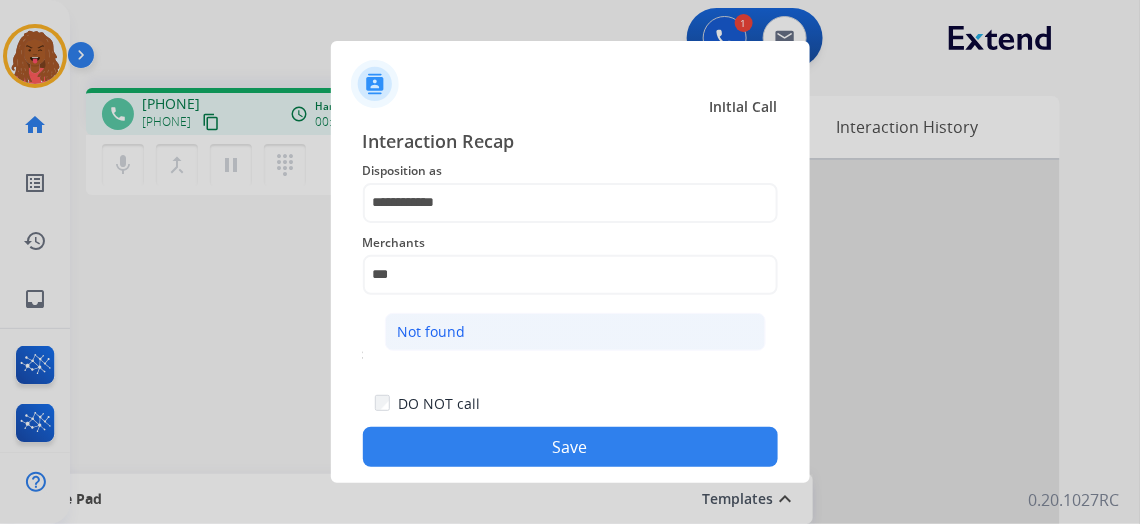 click on "Not found" 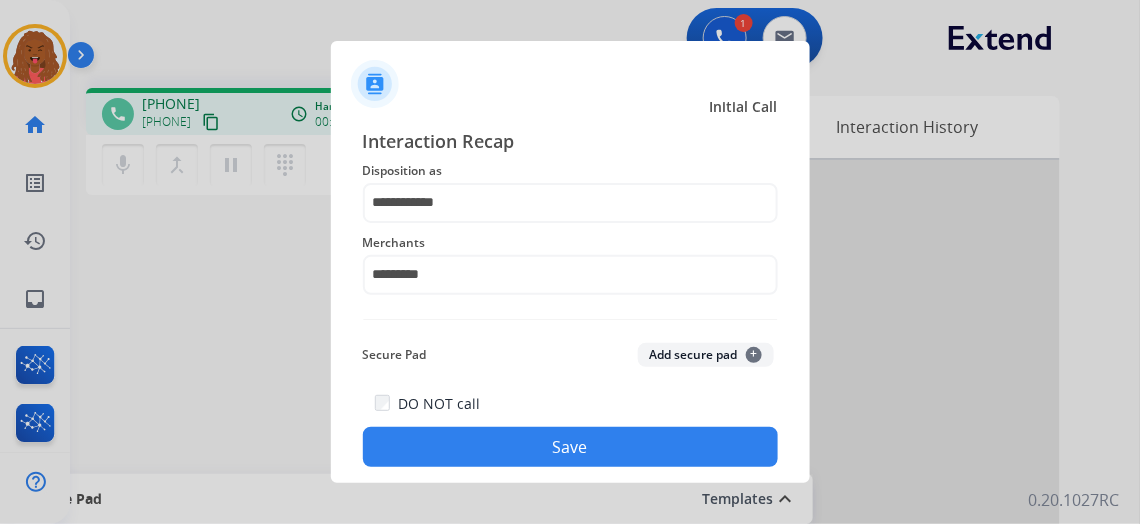 drag, startPoint x: 511, startPoint y: 410, endPoint x: 527, endPoint y: 450, distance: 43.081318 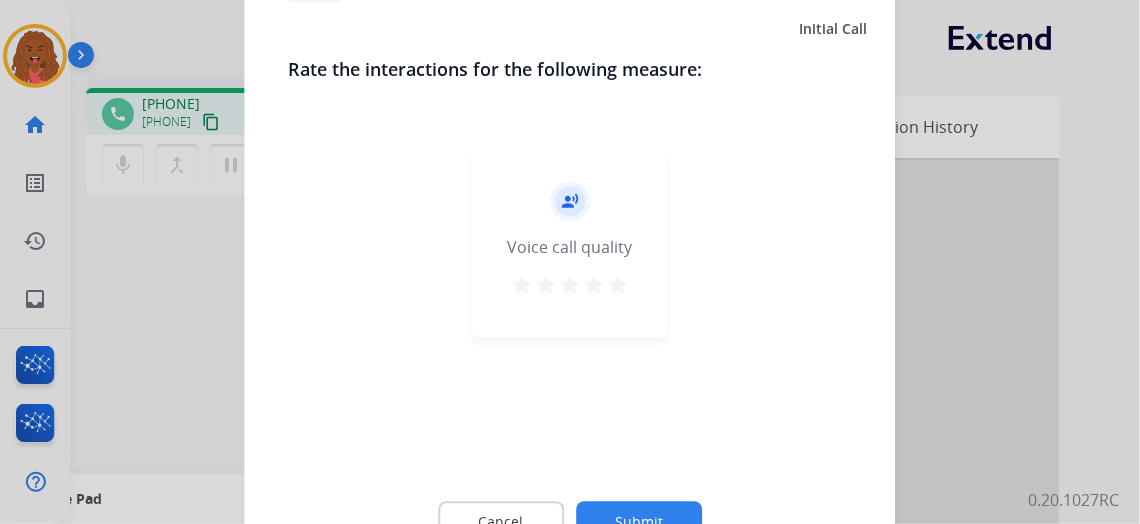 click on "Cancel Submit" 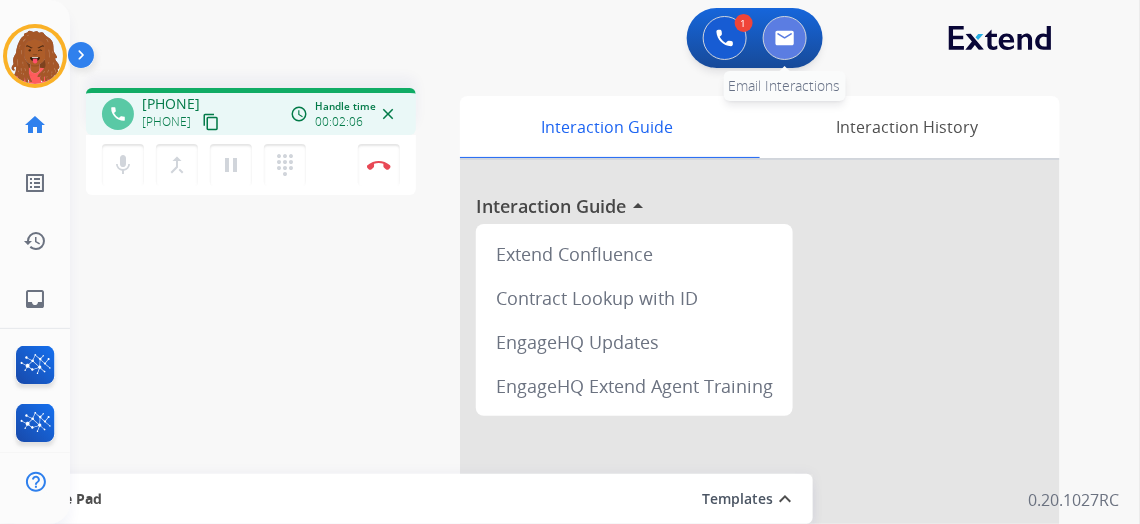 click at bounding box center (785, 38) 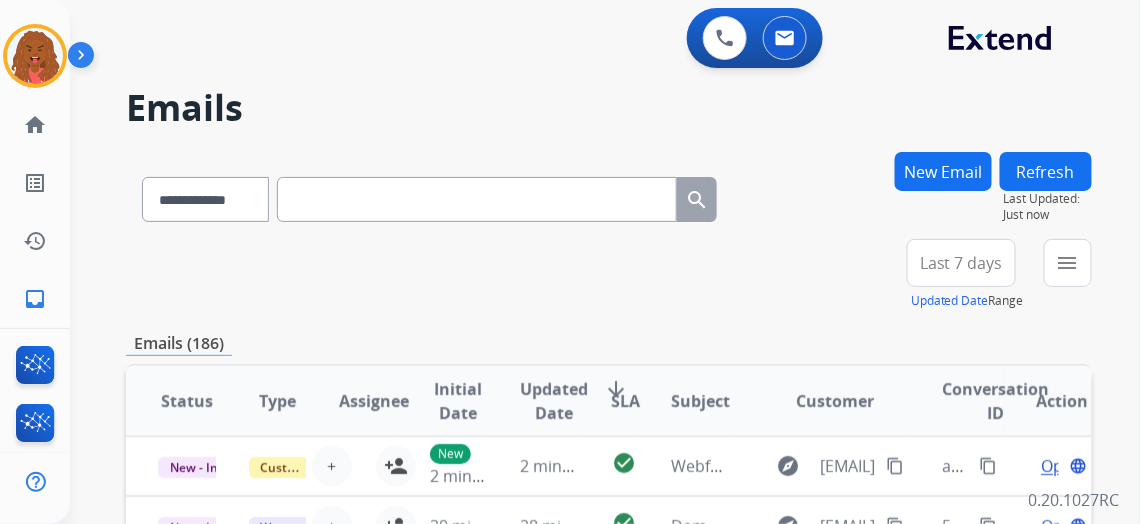 click on "New Email" at bounding box center [943, 171] 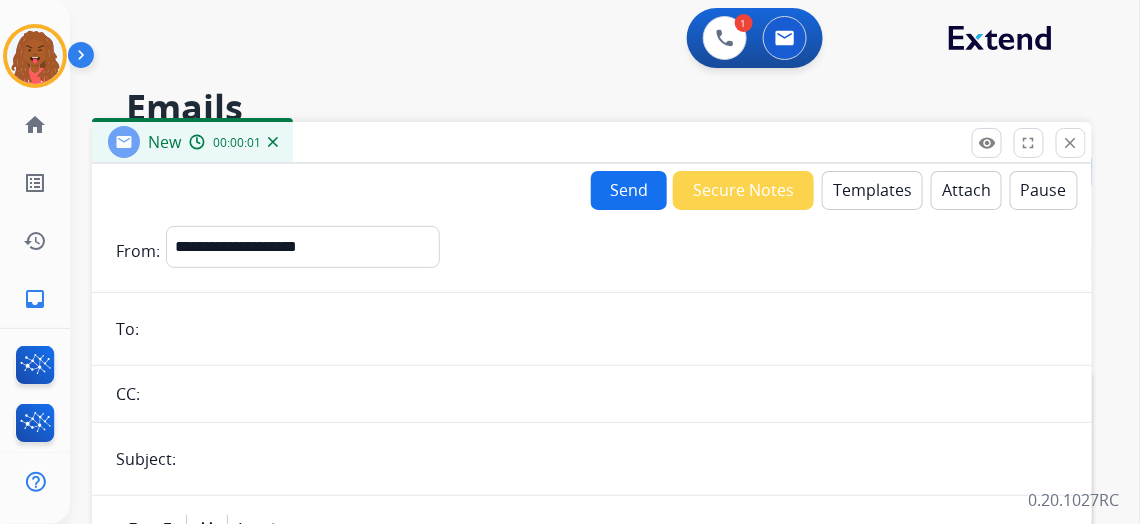 click on "Templates" at bounding box center [872, 190] 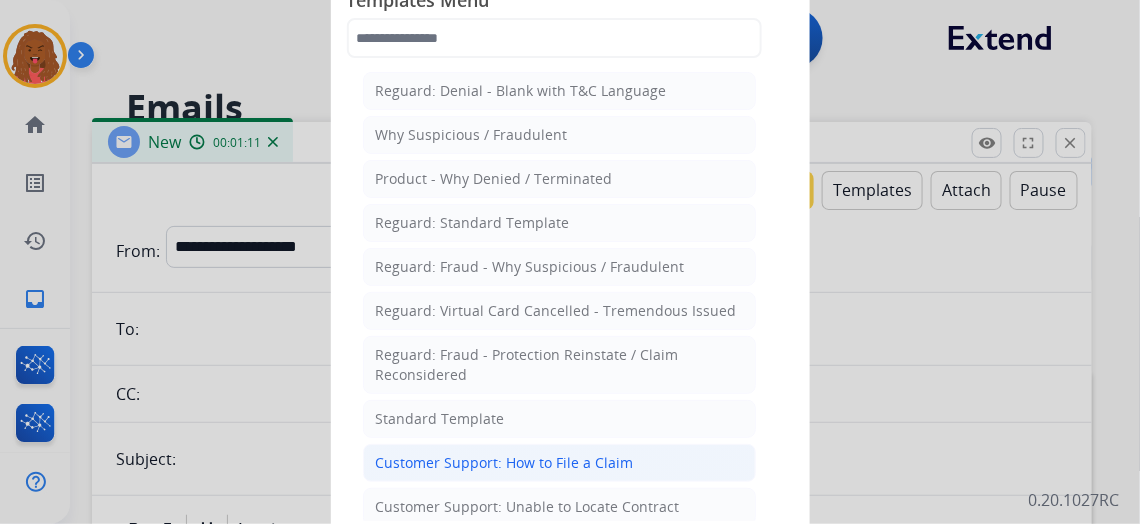 click on "Customer Support: How to File a Claim" 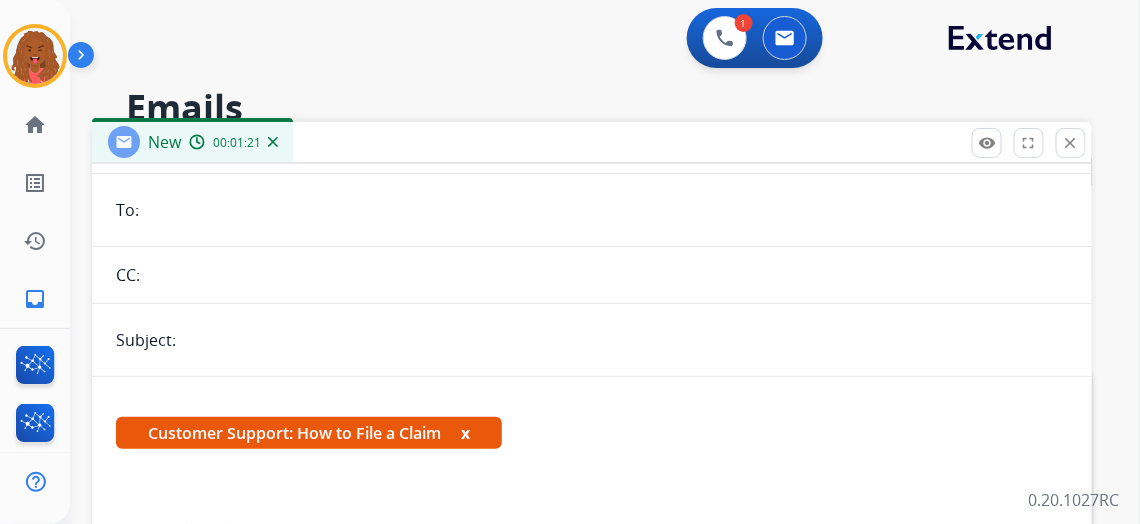 scroll, scrollTop: 90, scrollLeft: 0, axis: vertical 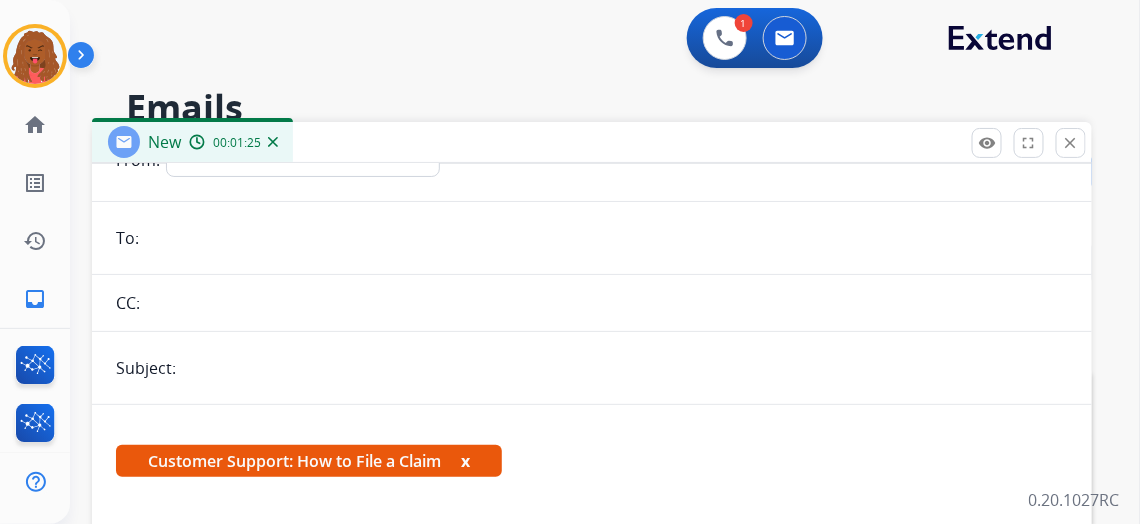 paste on "**********" 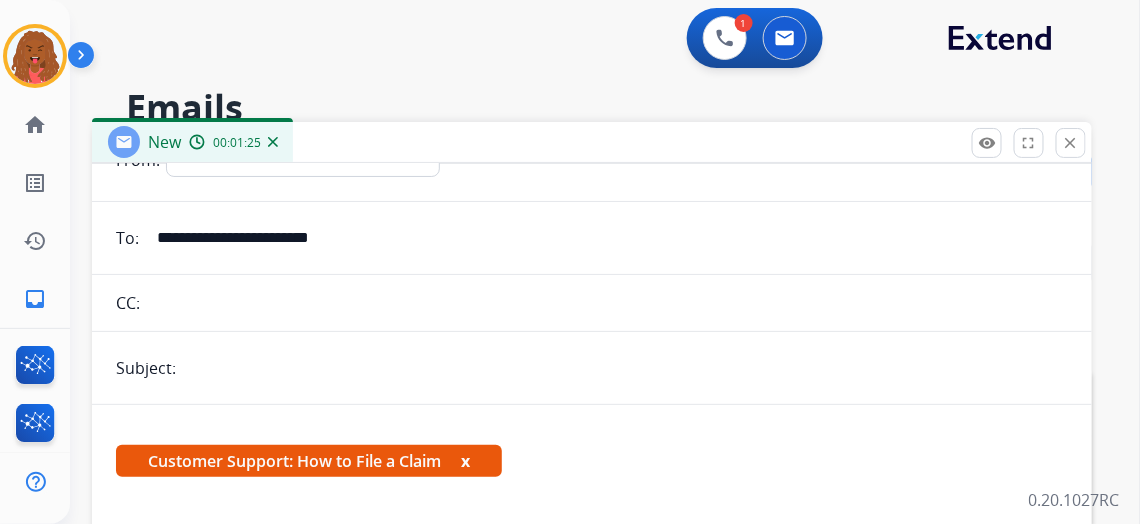 type on "**********" 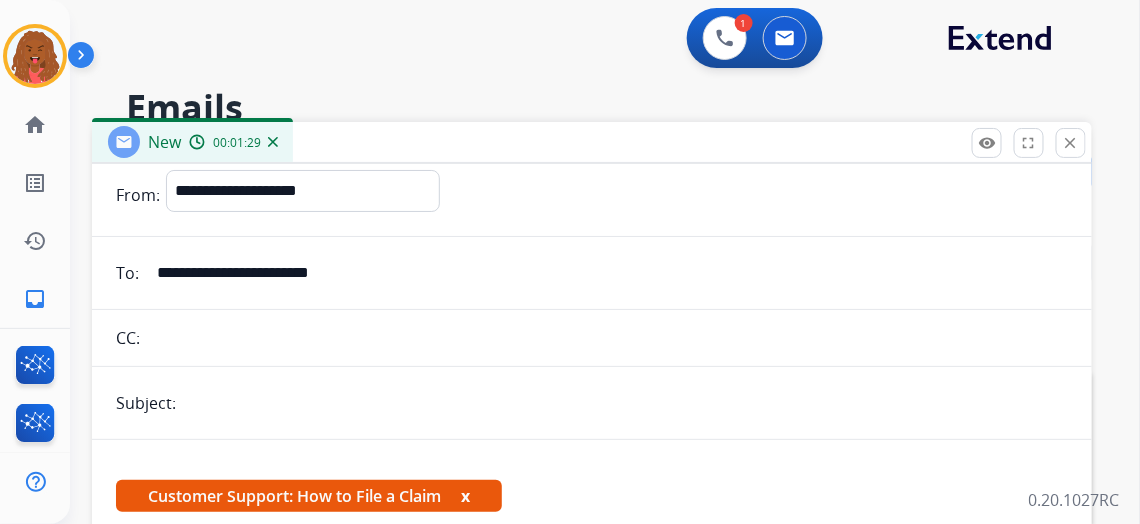 scroll, scrollTop: 0, scrollLeft: 0, axis: both 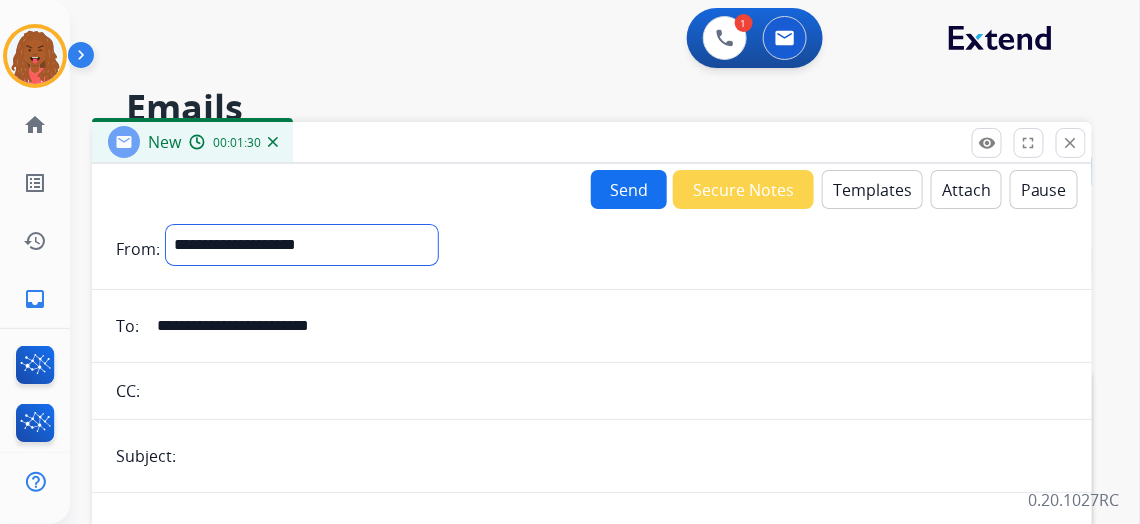 click on "**********" at bounding box center (302, 245) 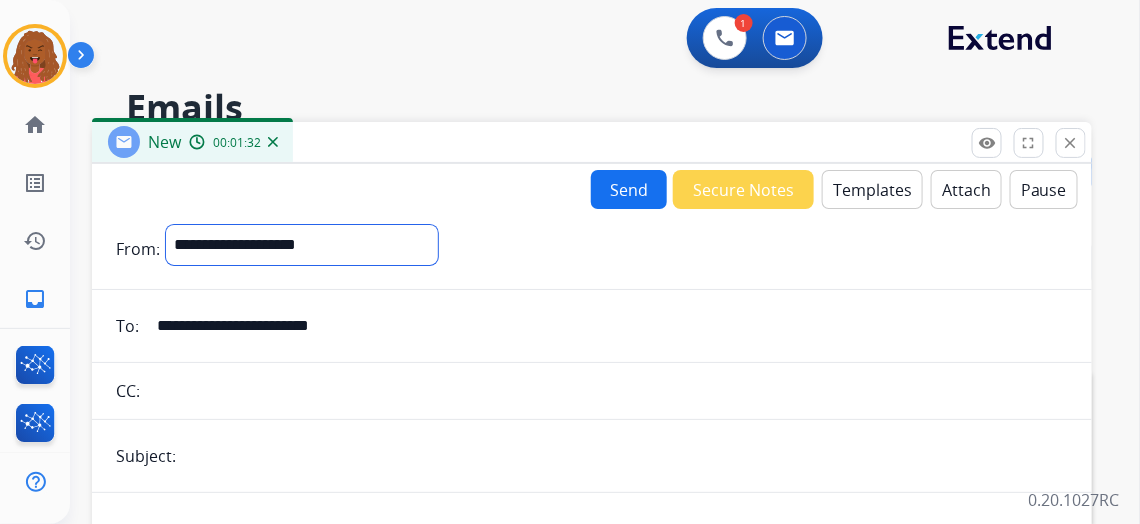 select on "**********" 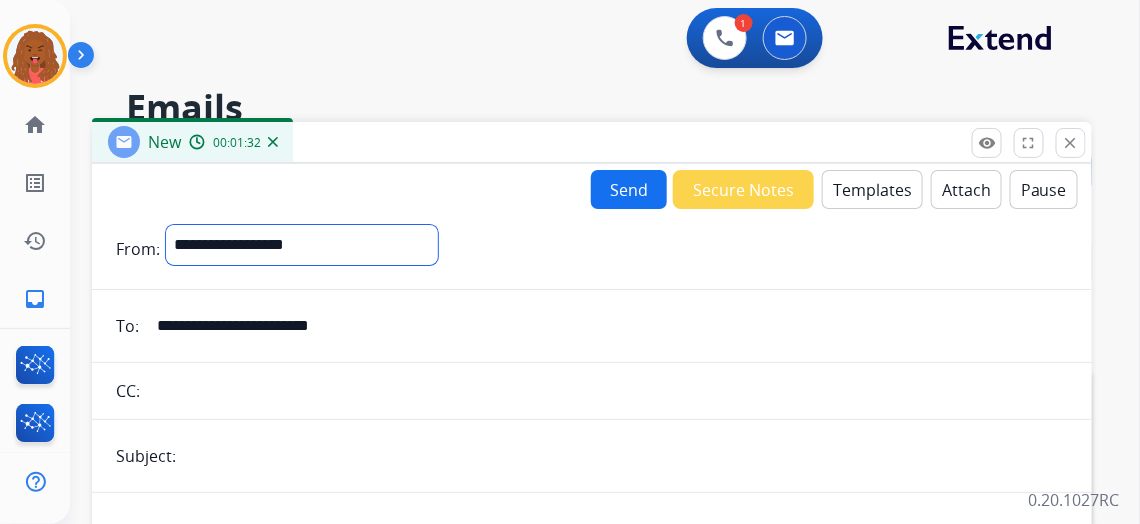 click on "**********" at bounding box center [302, 245] 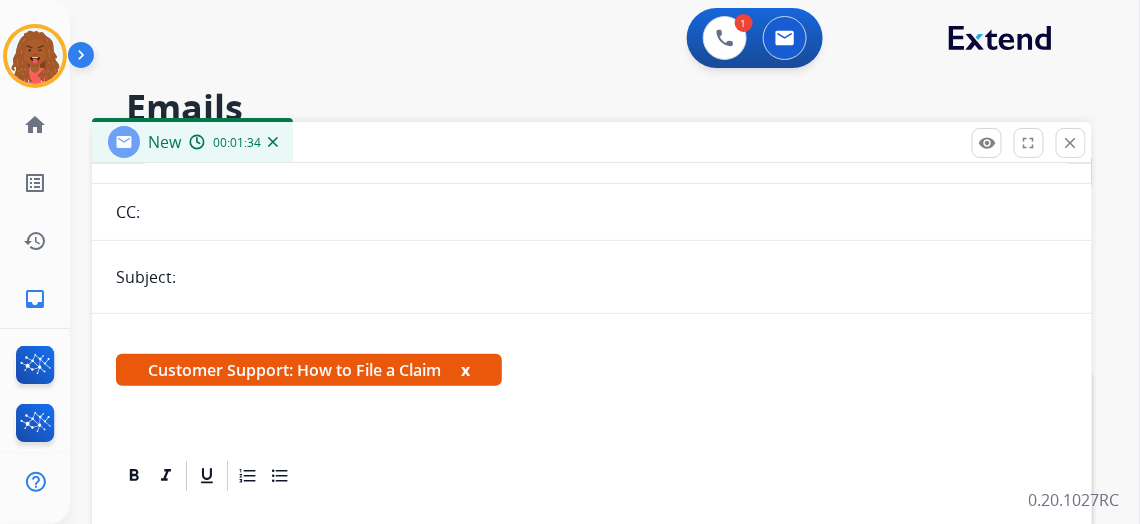 scroll, scrollTop: 183, scrollLeft: 0, axis: vertical 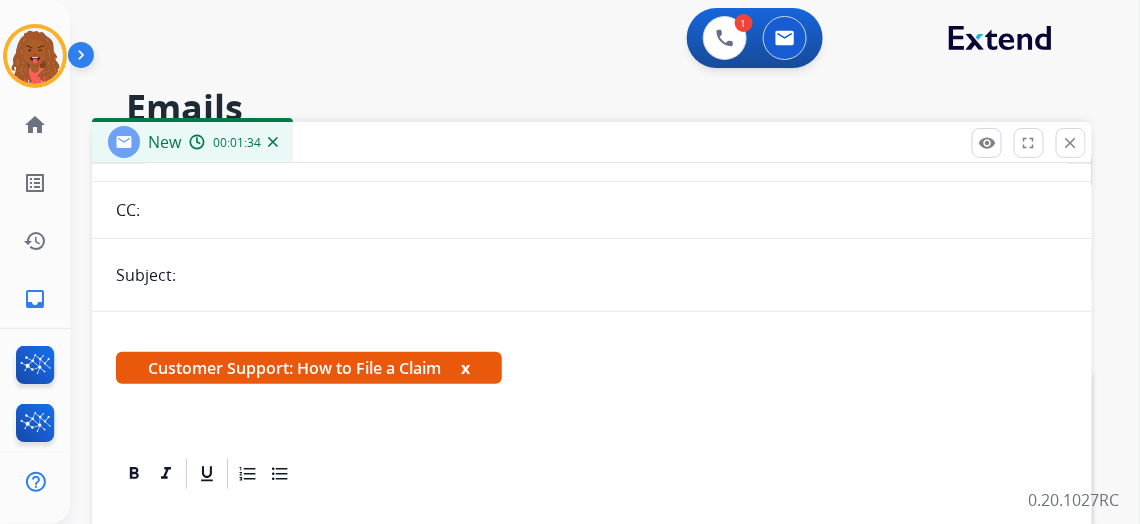 click at bounding box center [625, 275] 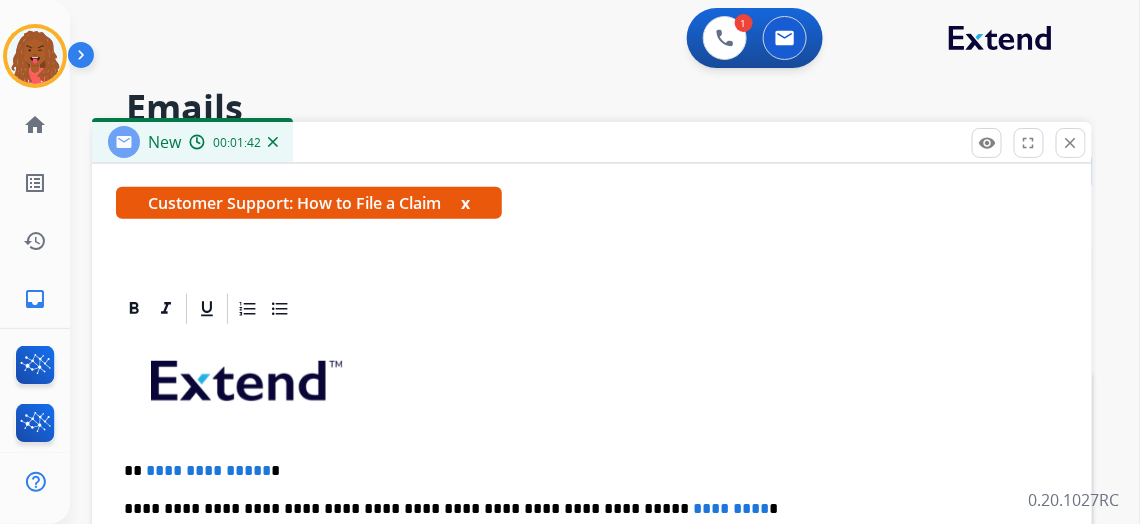 scroll, scrollTop: 381, scrollLeft: 0, axis: vertical 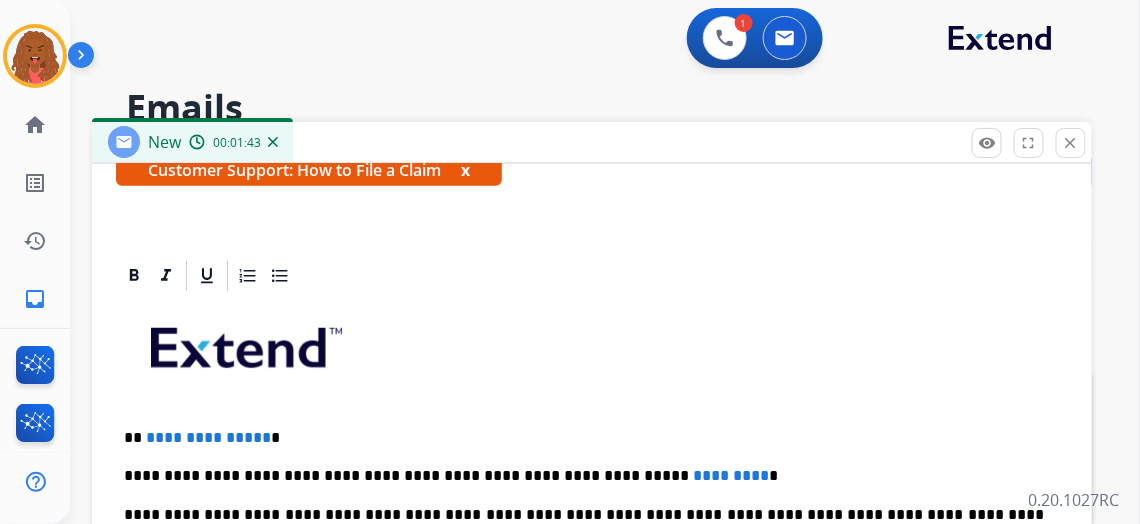 type on "**********" 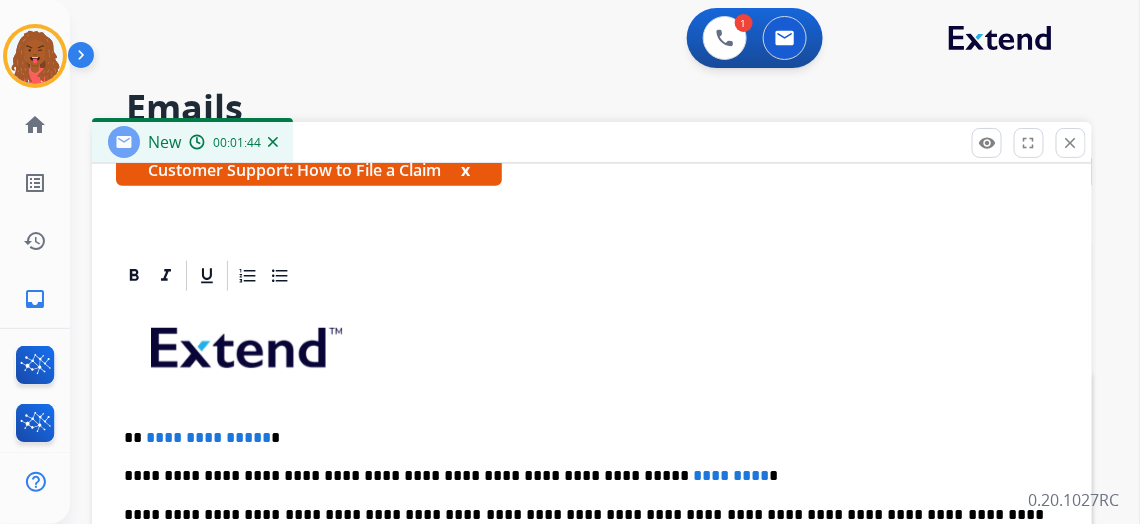 click on "**********" at bounding box center (592, 599) 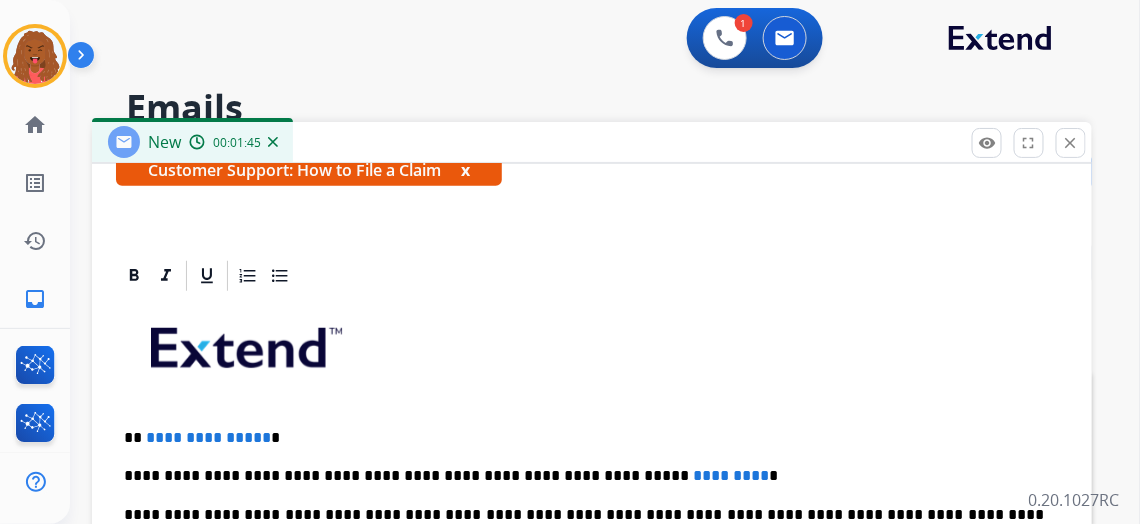 type 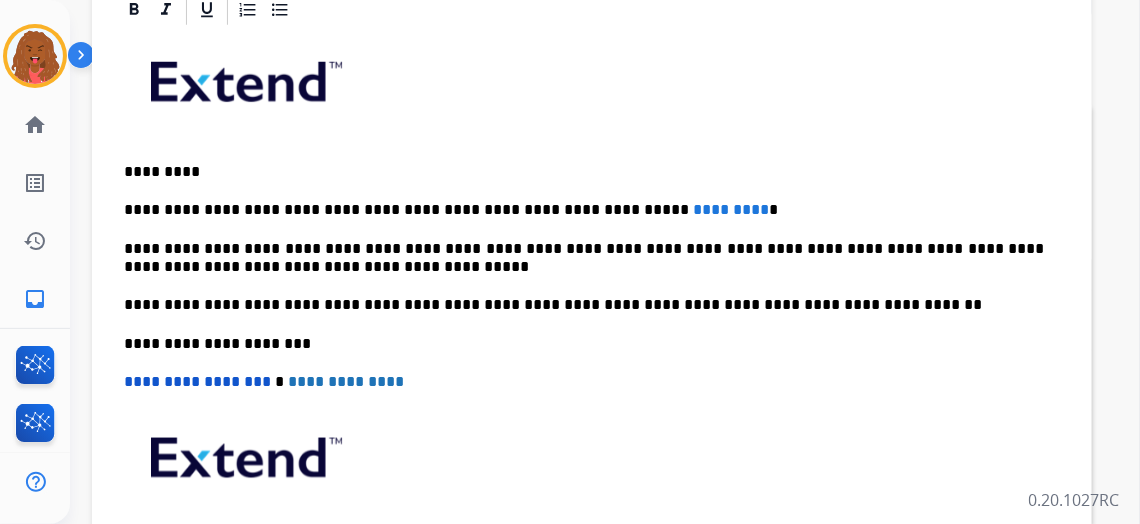 scroll, scrollTop: 272, scrollLeft: 0, axis: vertical 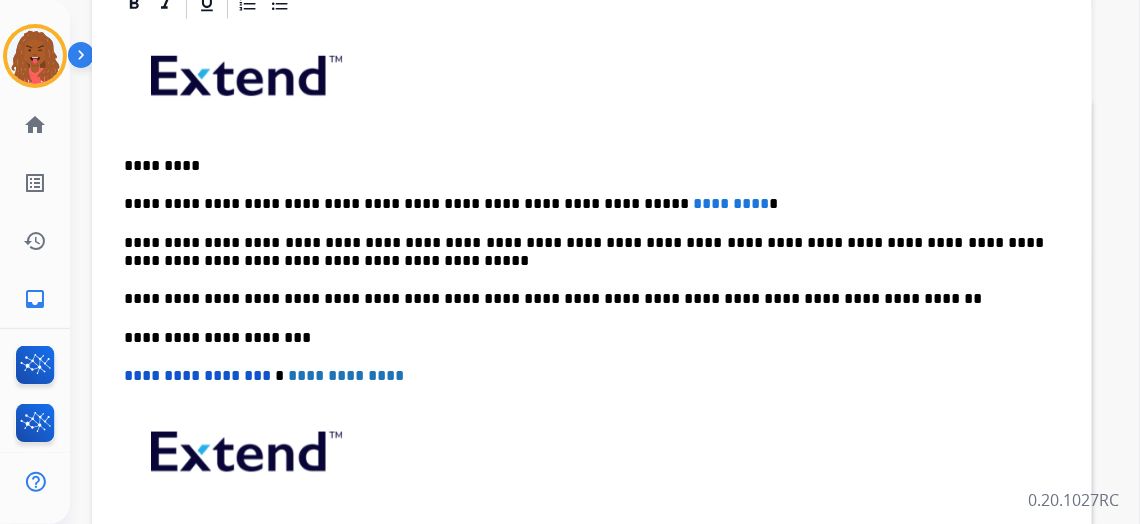 click on "**********" at bounding box center (584, 204) 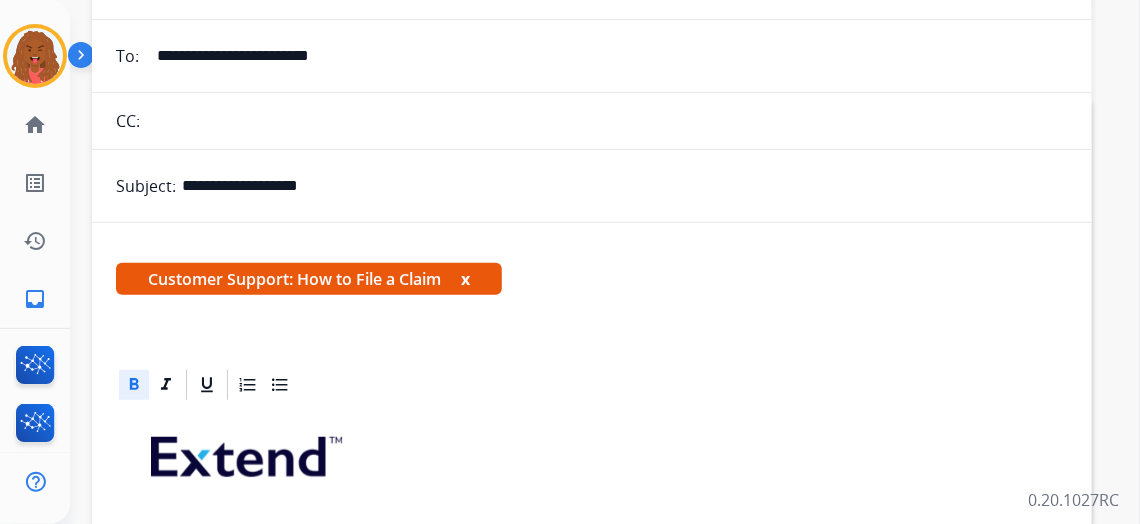 scroll, scrollTop: 0, scrollLeft: 0, axis: both 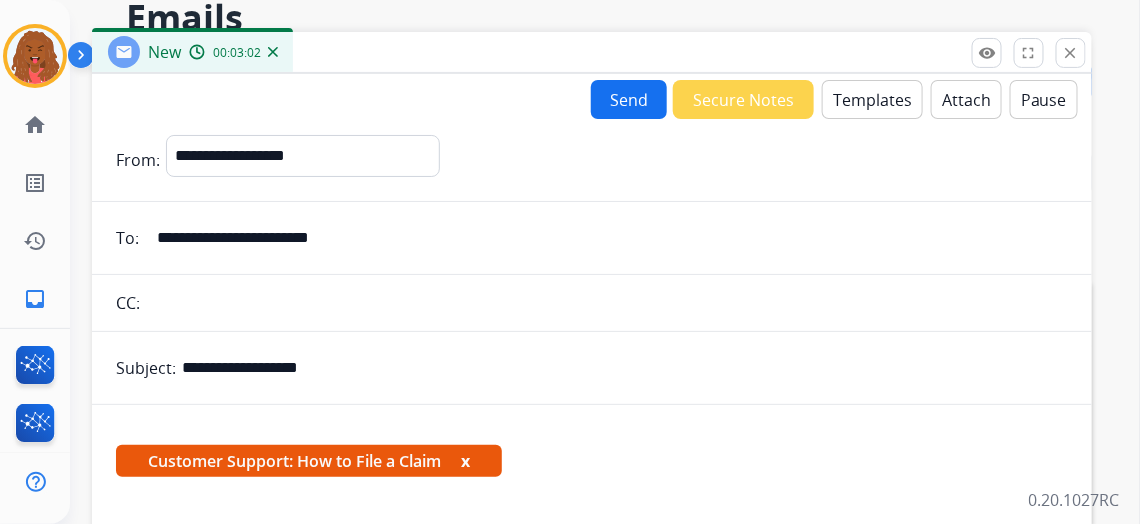 drag, startPoint x: 185, startPoint y: 213, endPoint x: -4, endPoint y: 174, distance: 192.98186 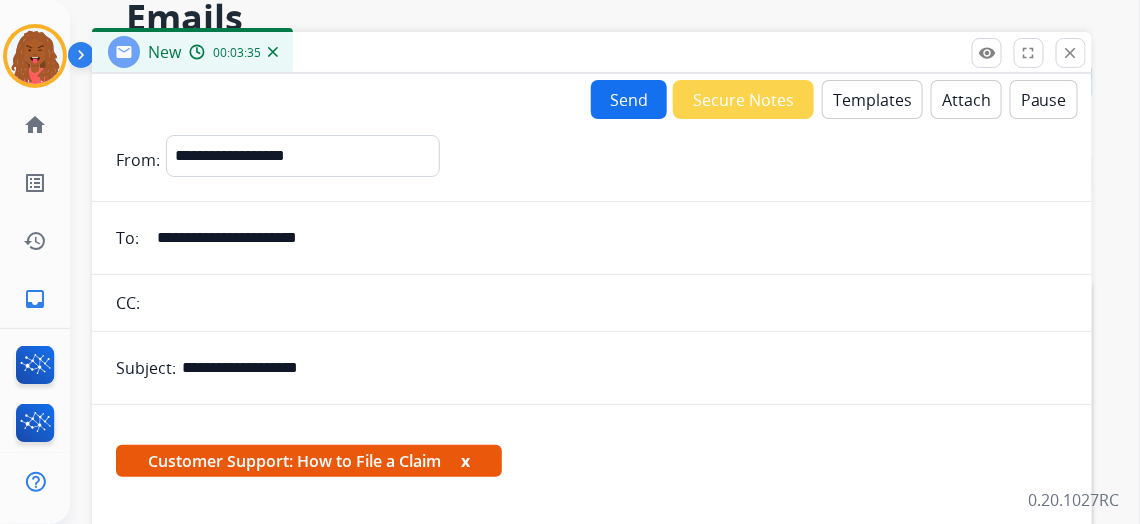 type on "**********" 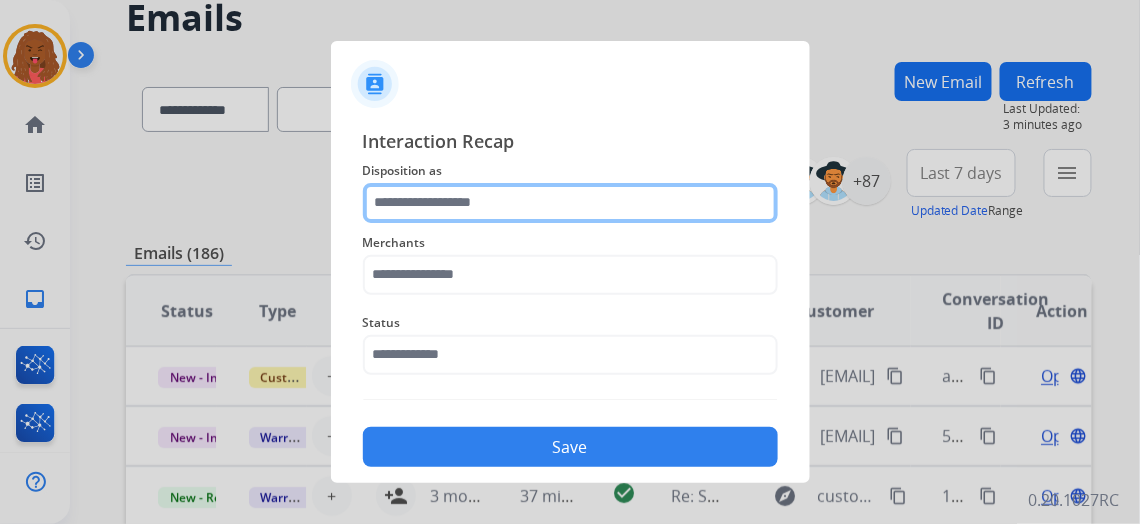 click 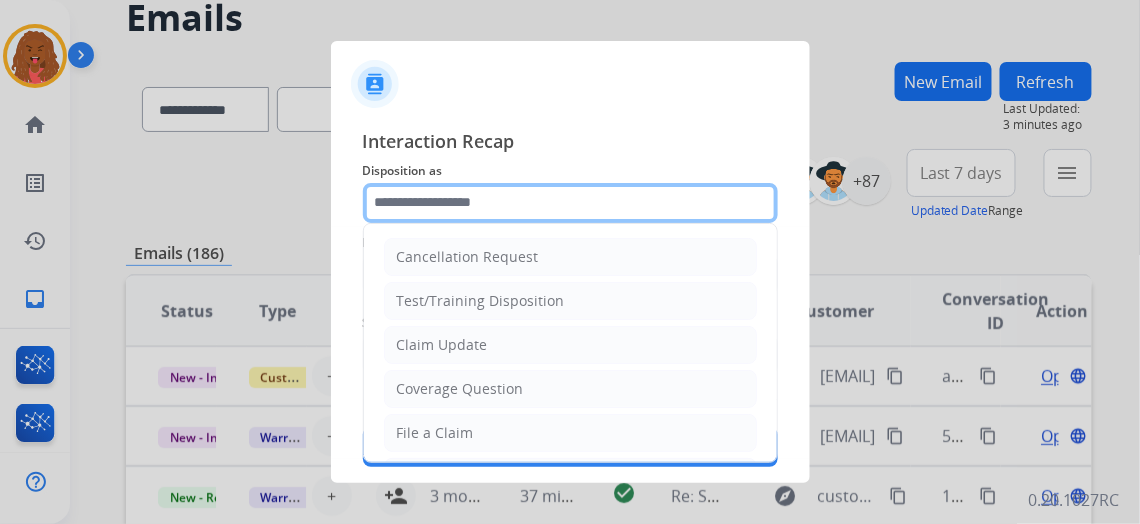type on "**********" 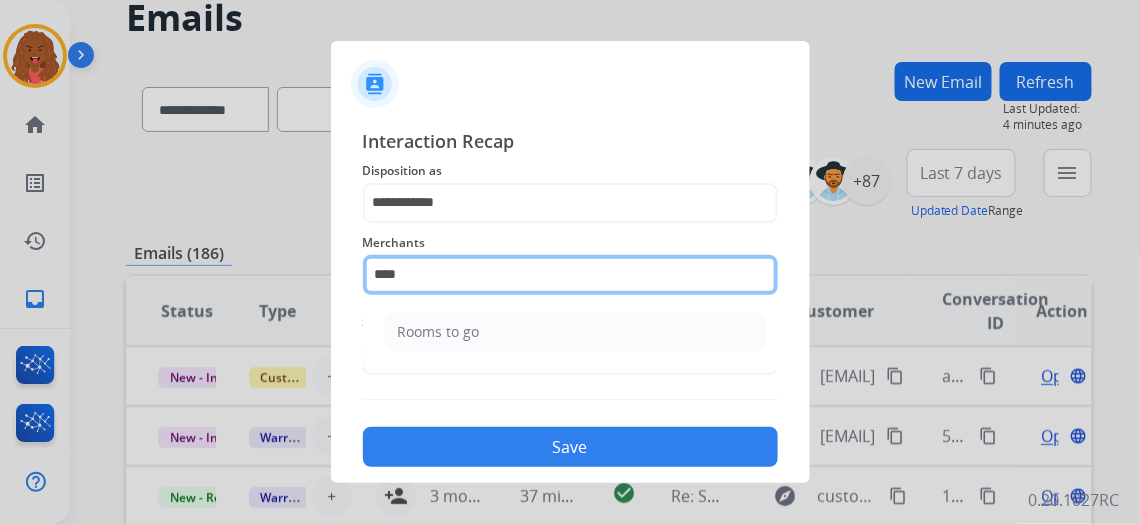 drag, startPoint x: 474, startPoint y: 267, endPoint x: 112, endPoint y: 252, distance: 362.31064 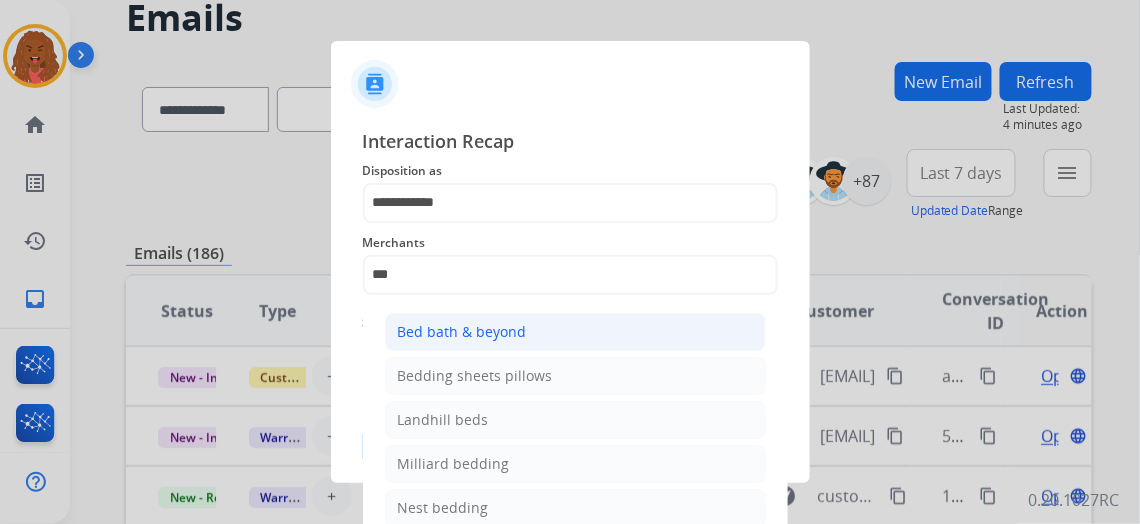 click on "Bed bath & beyond" 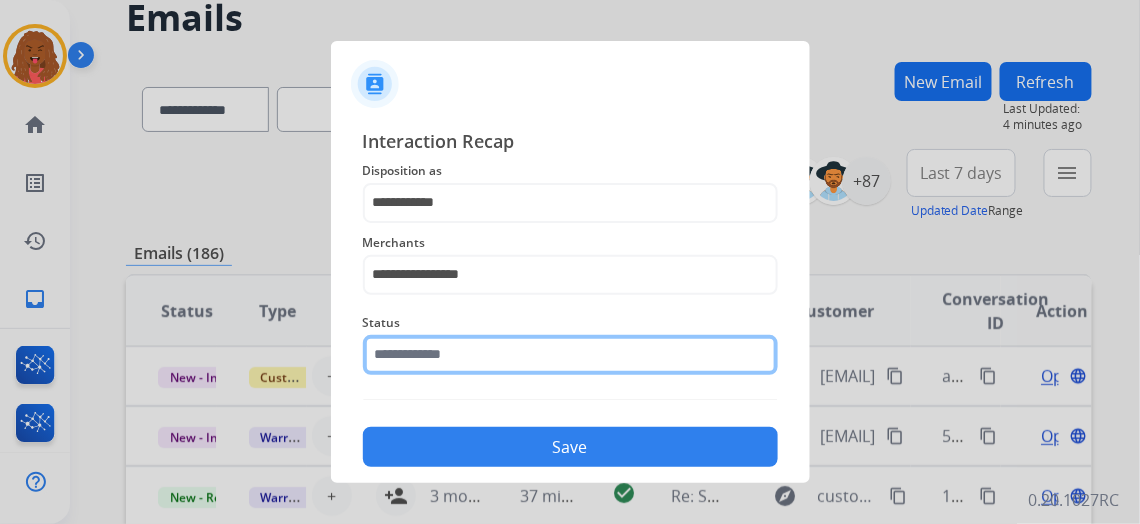 click 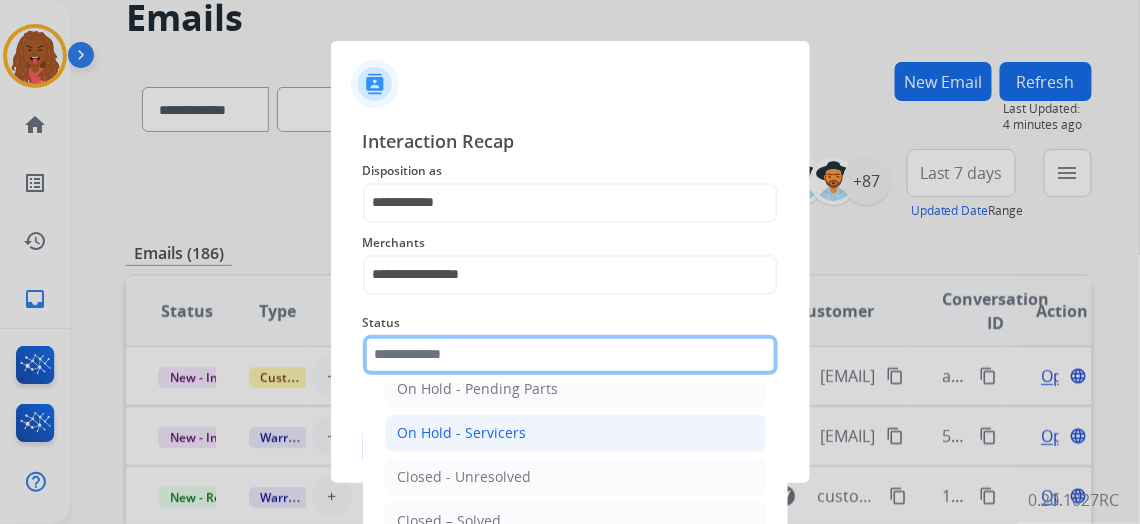 scroll, scrollTop: 112, scrollLeft: 0, axis: vertical 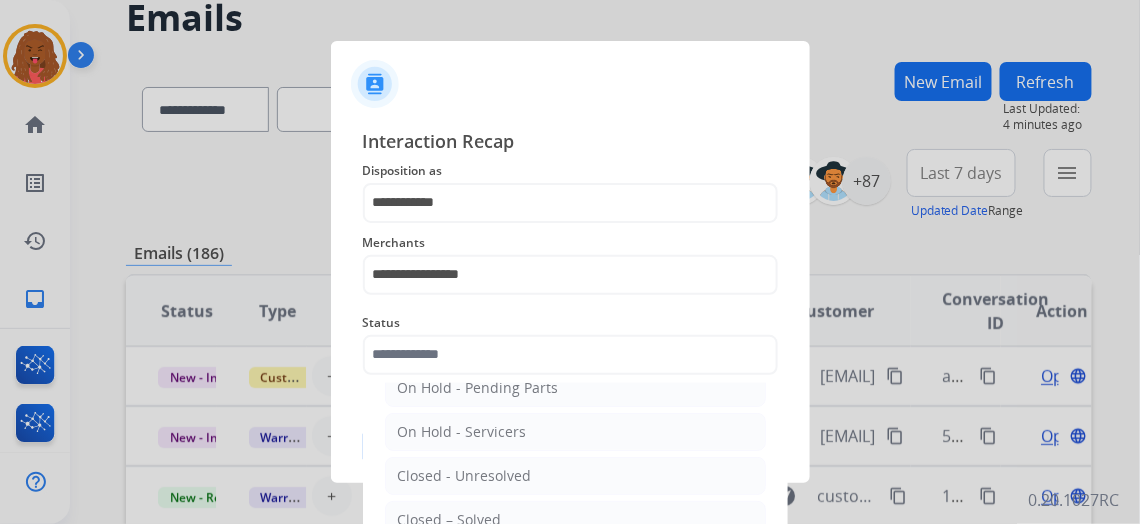 click on "Closed – Solved" 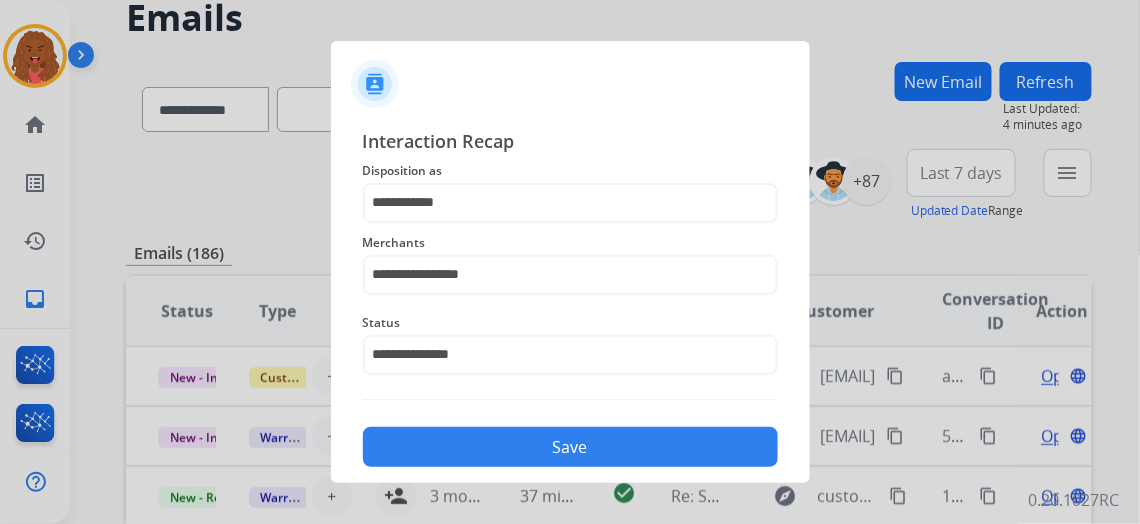 click on "Save" 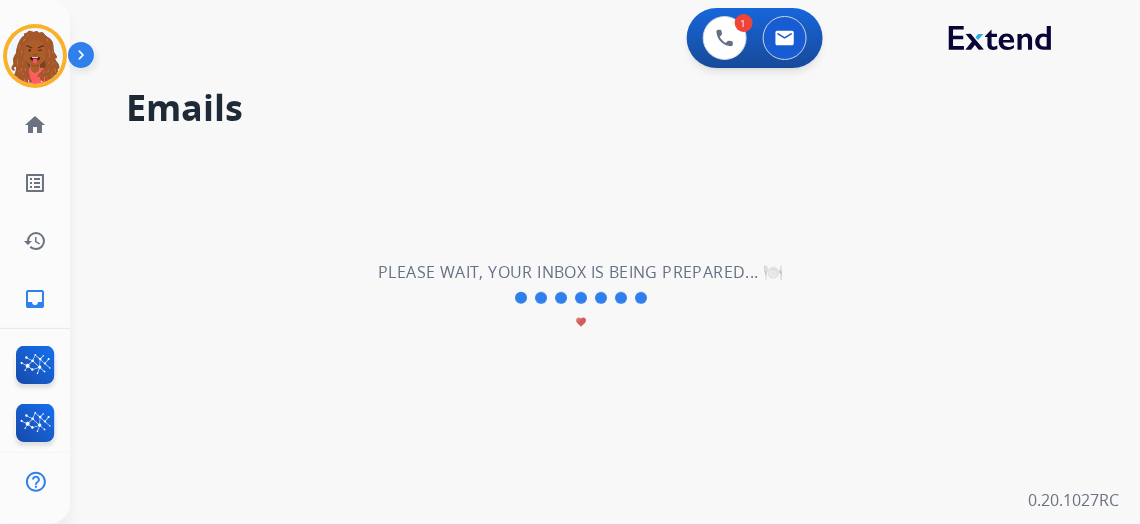 scroll, scrollTop: 0, scrollLeft: 0, axis: both 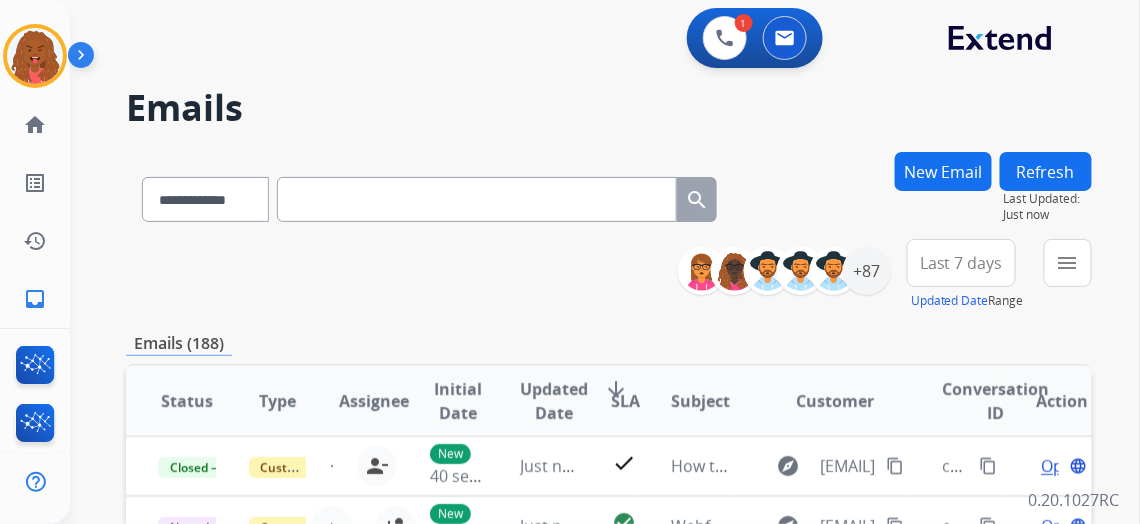 click on "**********" at bounding box center (581, 334) 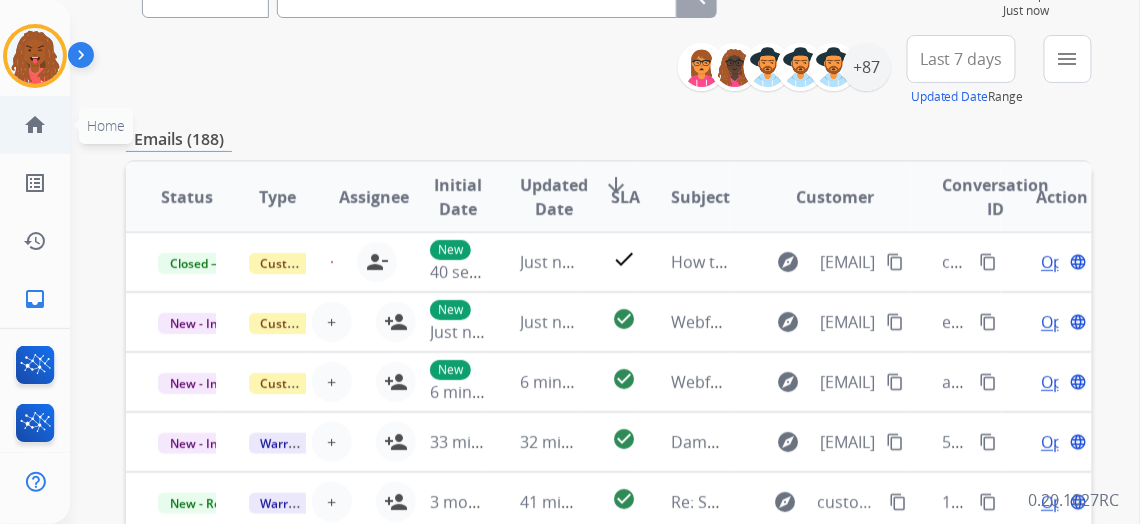 scroll, scrollTop: 0, scrollLeft: 0, axis: both 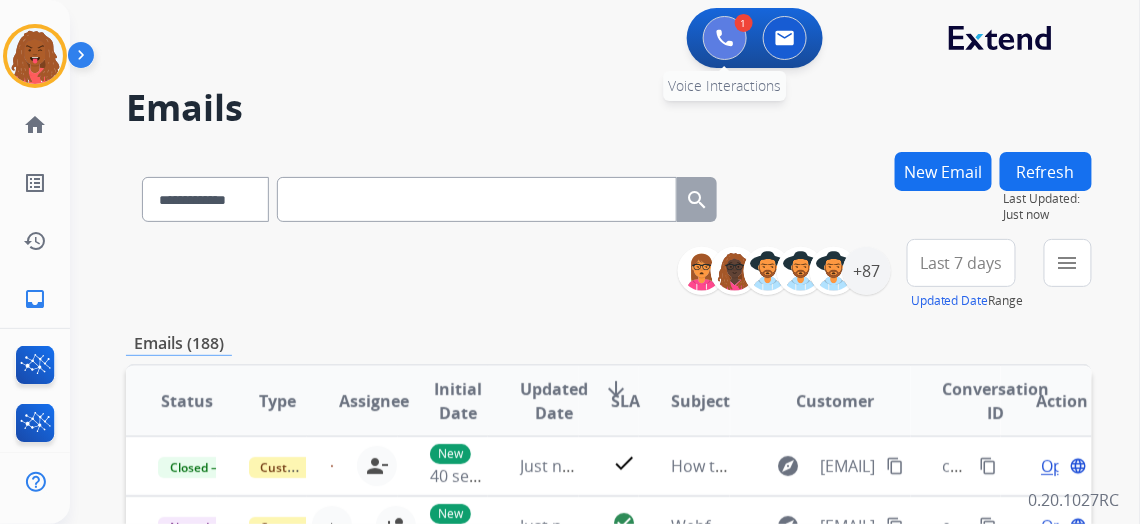 click at bounding box center (725, 38) 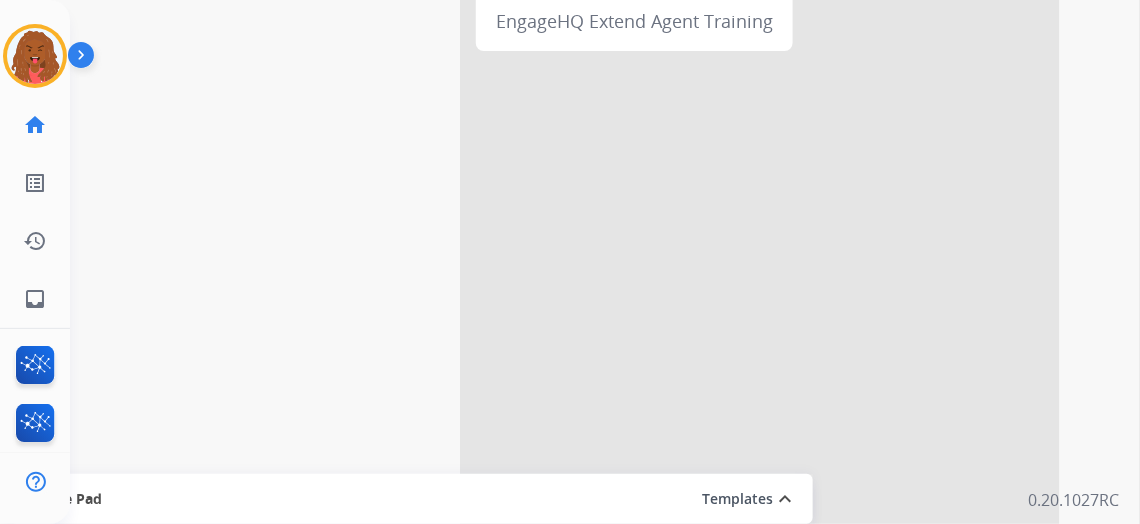 scroll, scrollTop: 366, scrollLeft: 0, axis: vertical 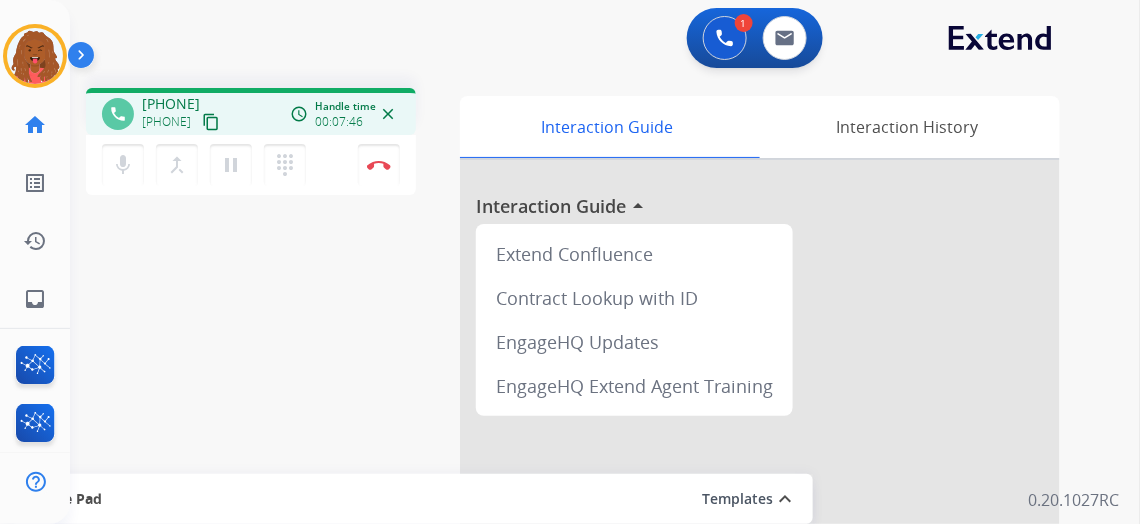 drag, startPoint x: 1066, startPoint y: 0, endPoint x: 635, endPoint y: 75, distance: 437.47687 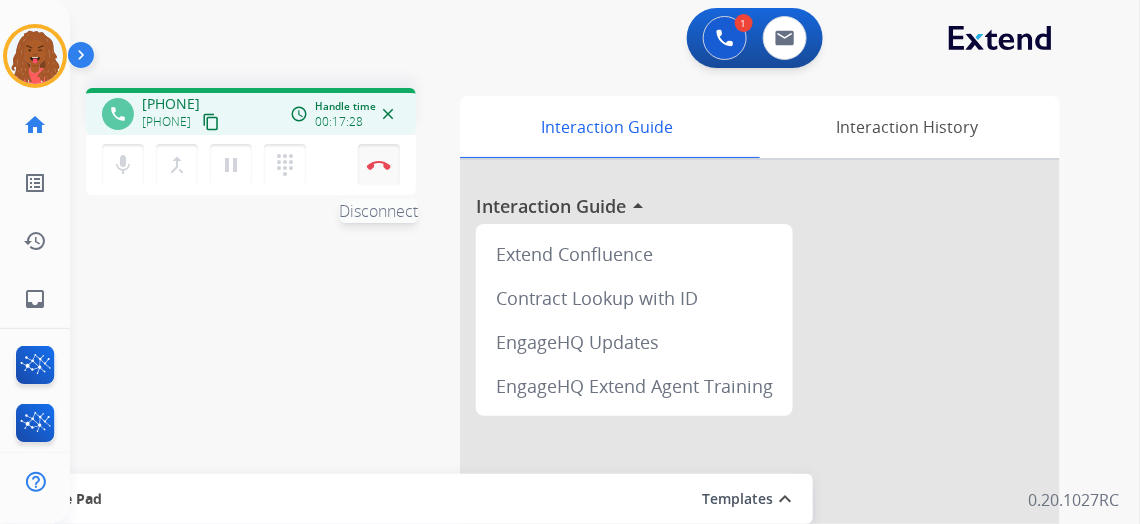 click on "Disconnect" at bounding box center (379, 165) 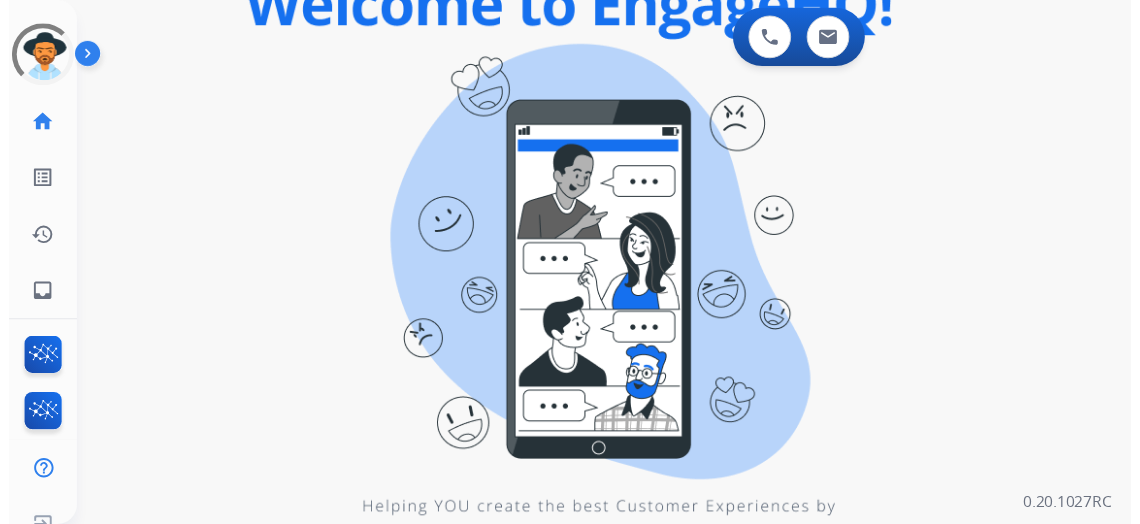 scroll, scrollTop: 0, scrollLeft: 0, axis: both 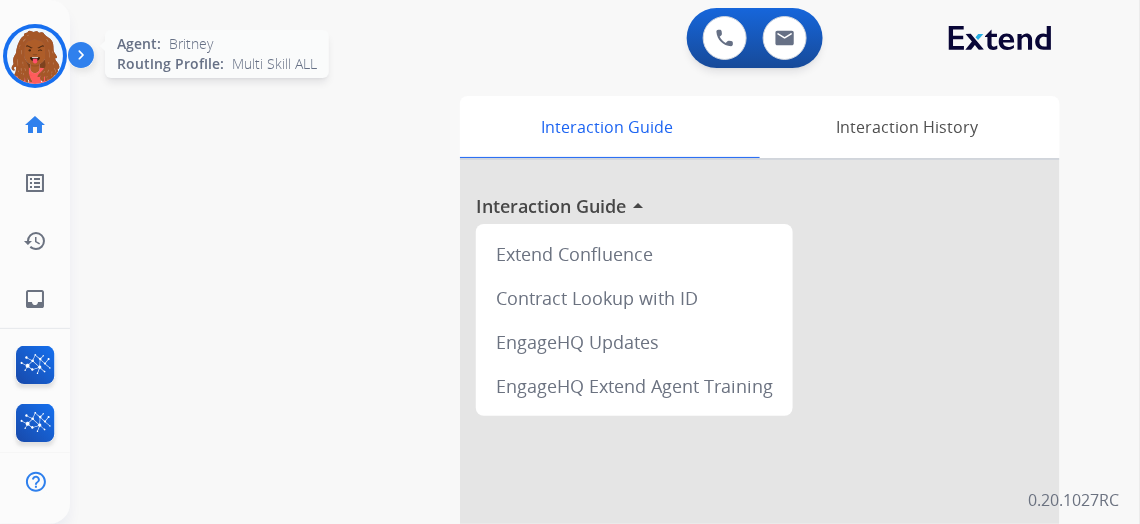 click at bounding box center [35, 56] 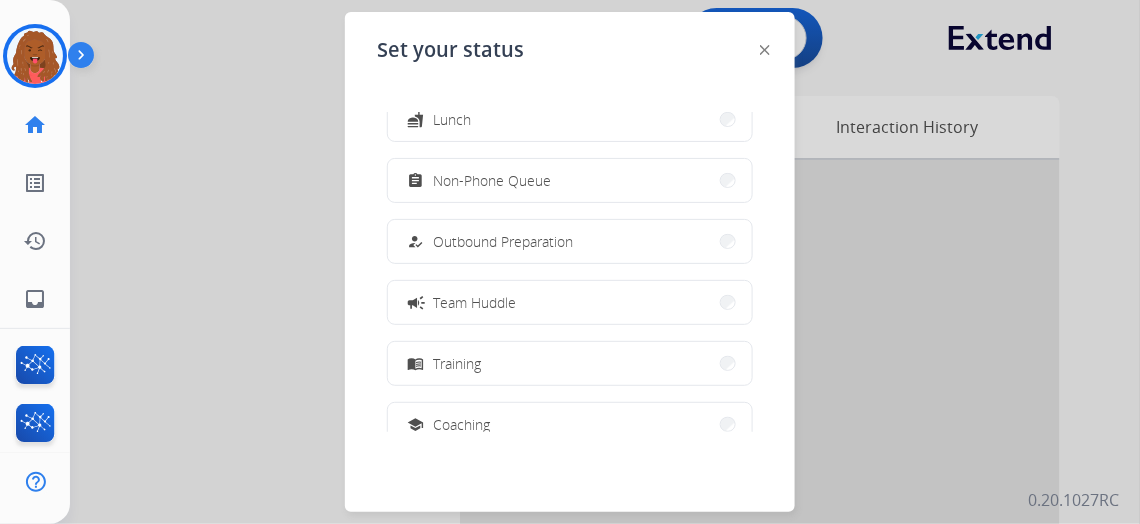 scroll, scrollTop: 0, scrollLeft: 0, axis: both 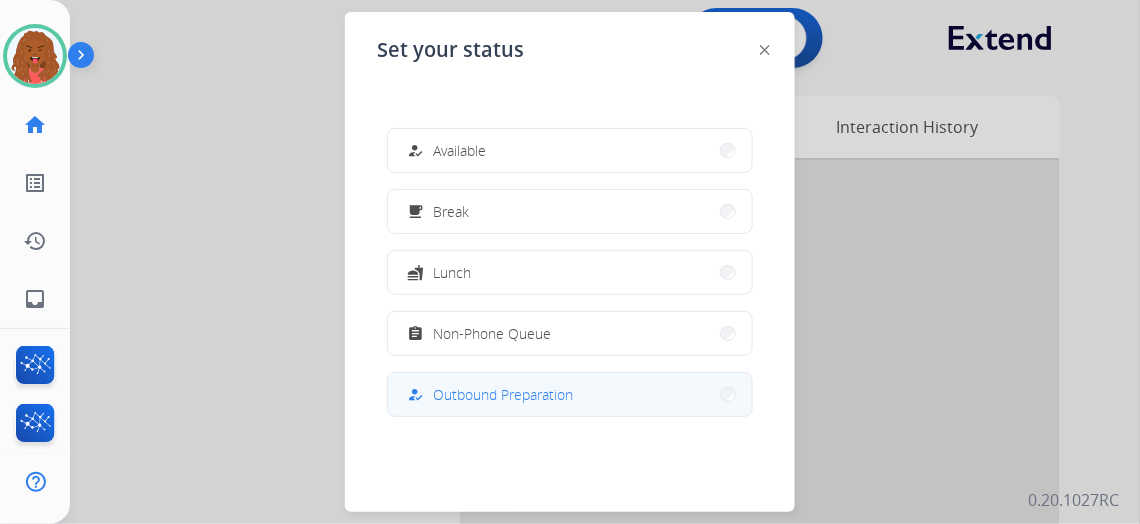 click on "how_to_reg Available" at bounding box center [570, 150] 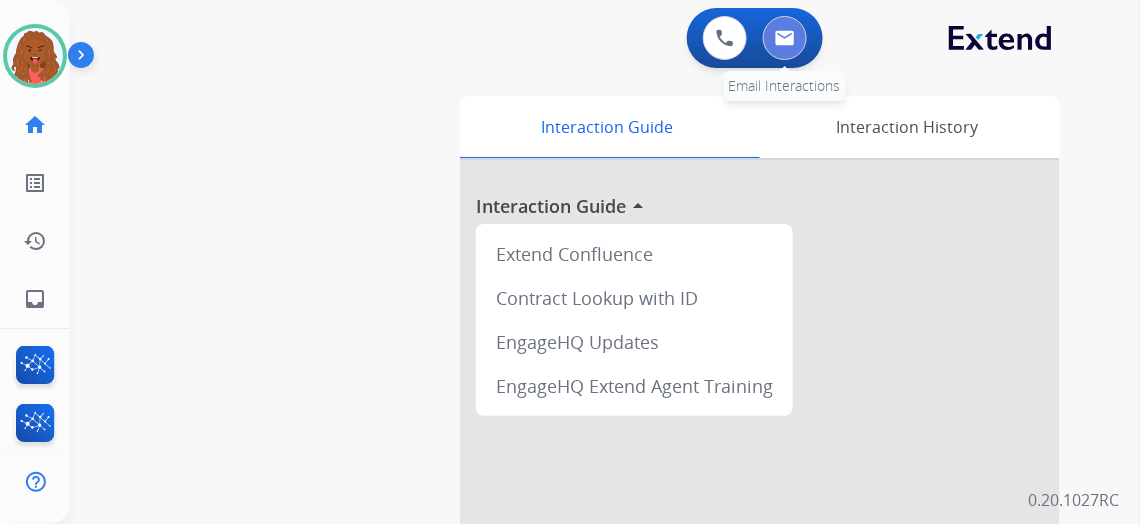 click at bounding box center [785, 38] 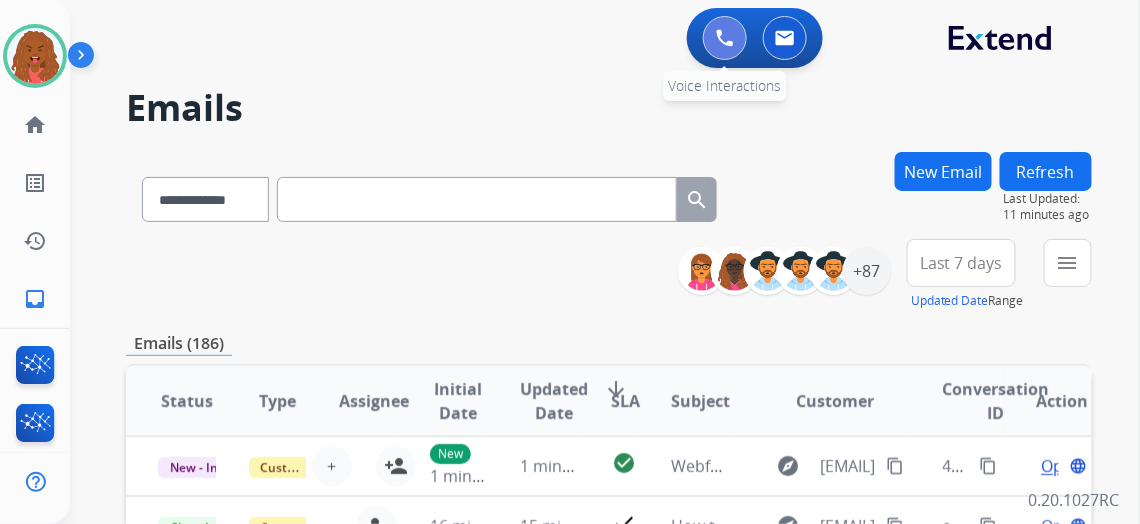 click at bounding box center (725, 38) 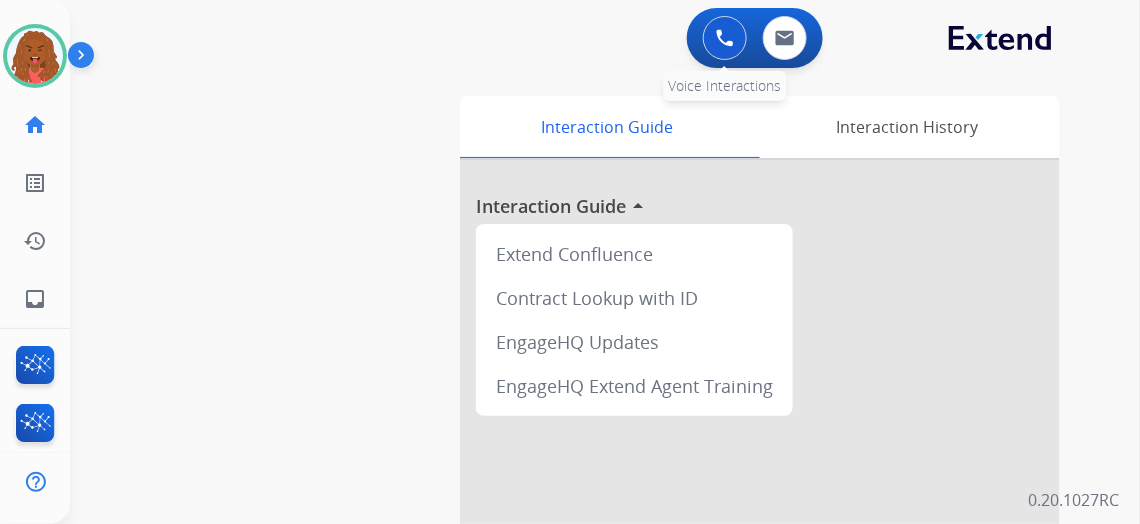 click at bounding box center (725, 38) 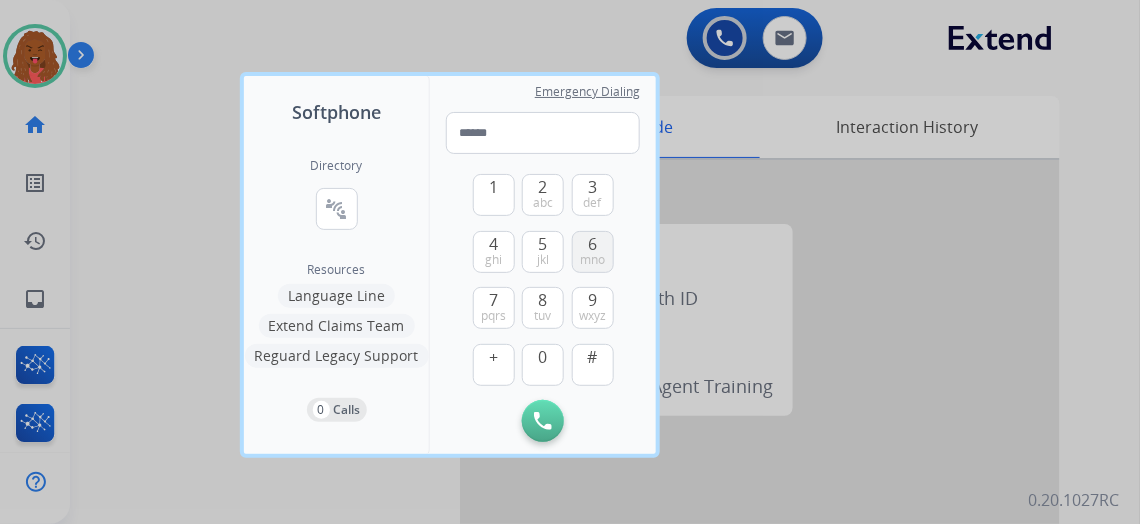 type on "**********" 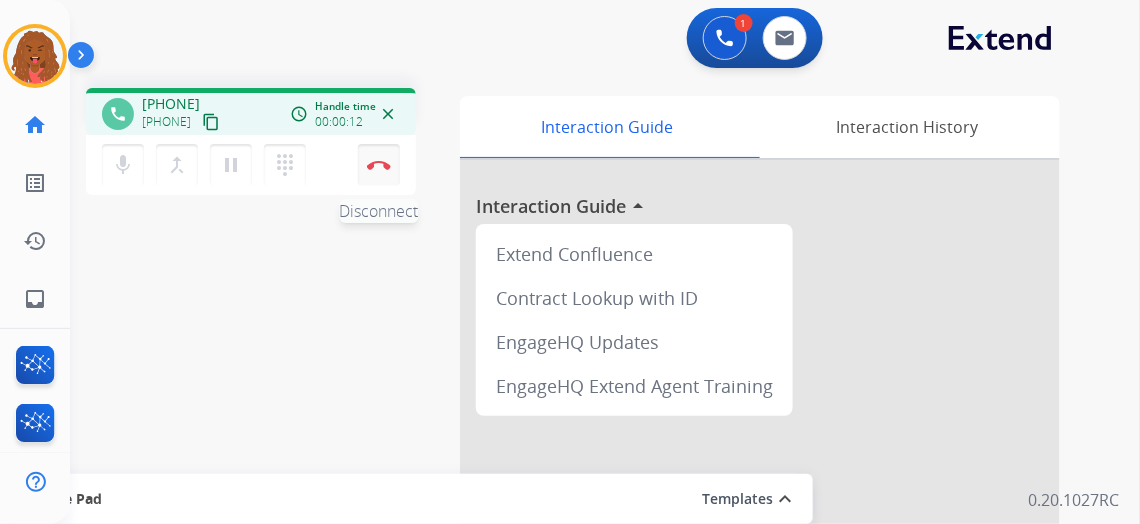 click on "Disconnect" at bounding box center [379, 165] 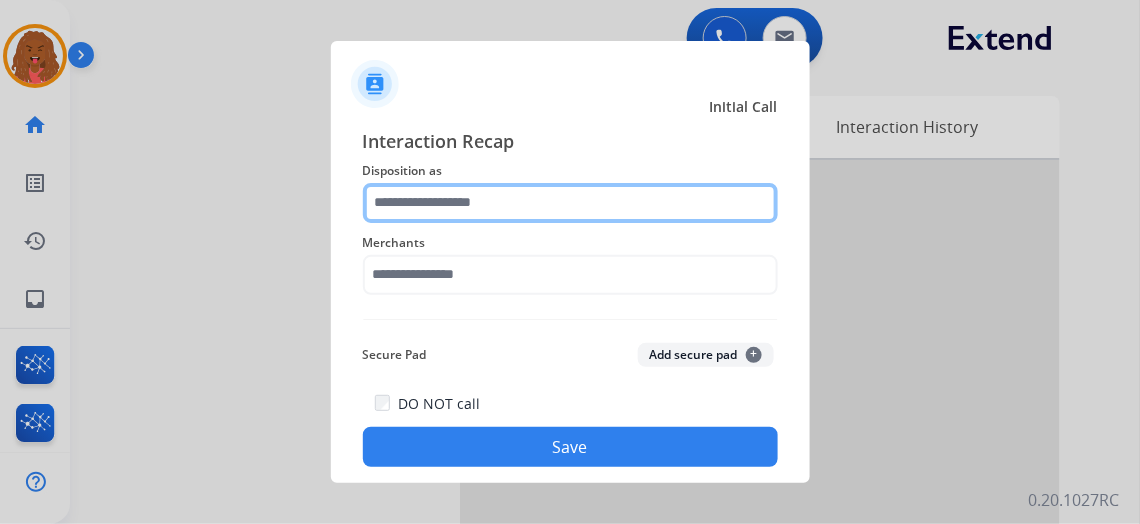 click 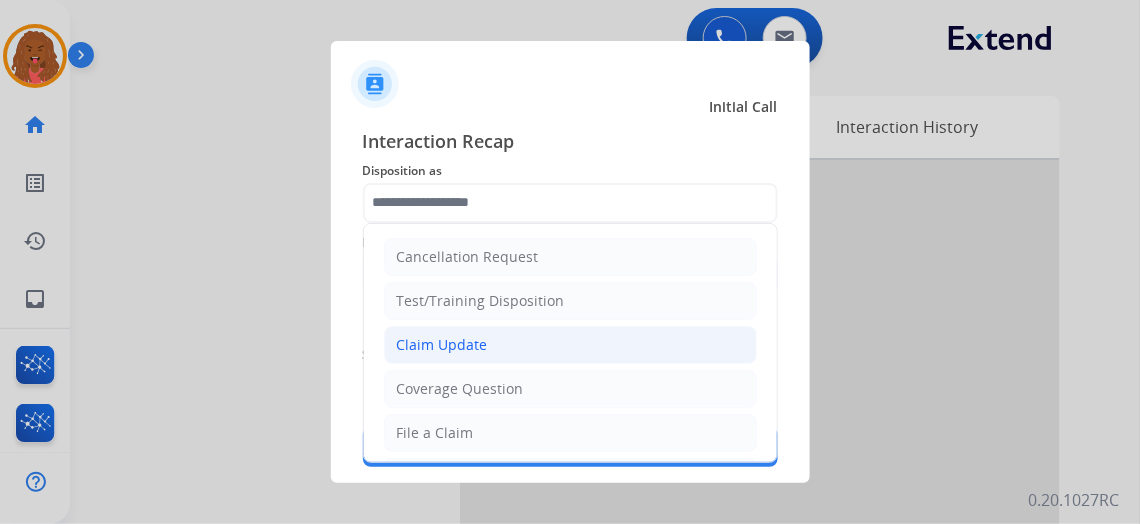 click on "Claim Update" 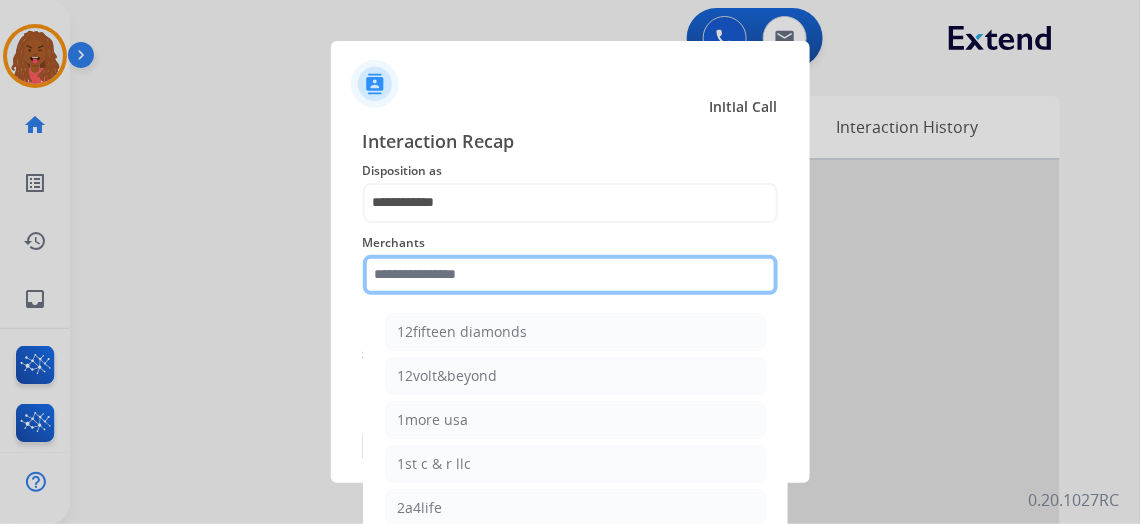 click 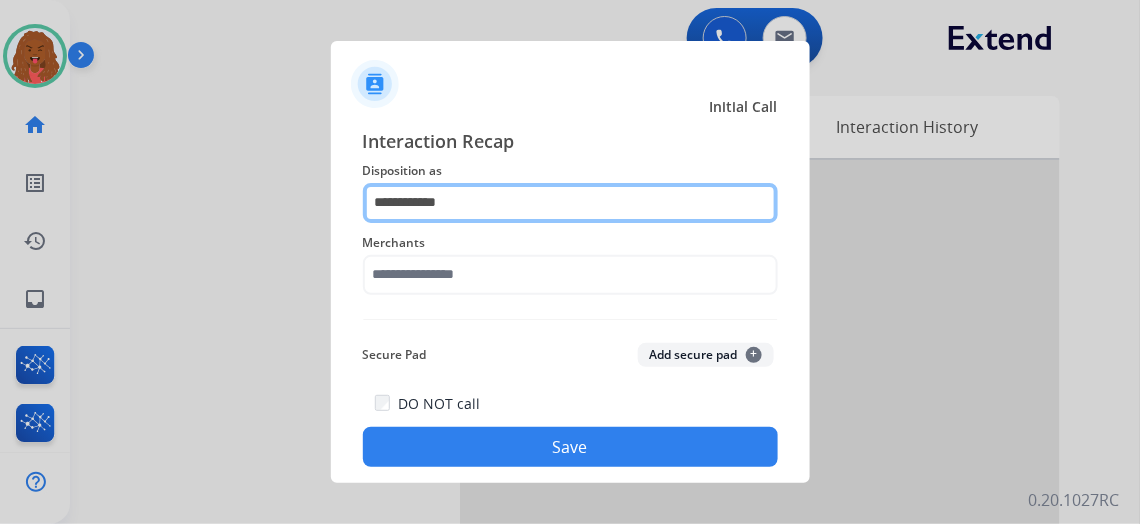 click on "**********" 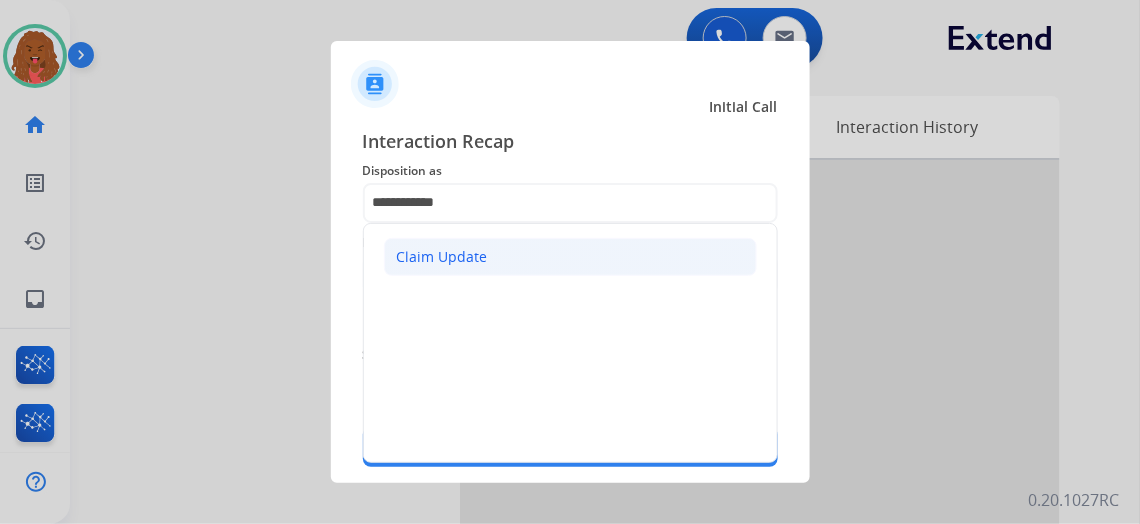 click on "Claim Update" 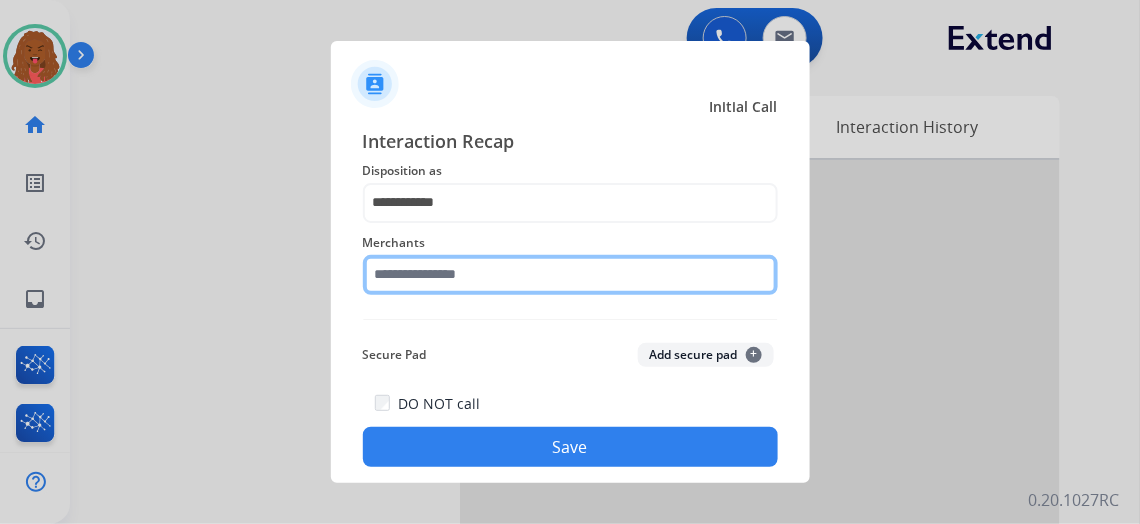 click 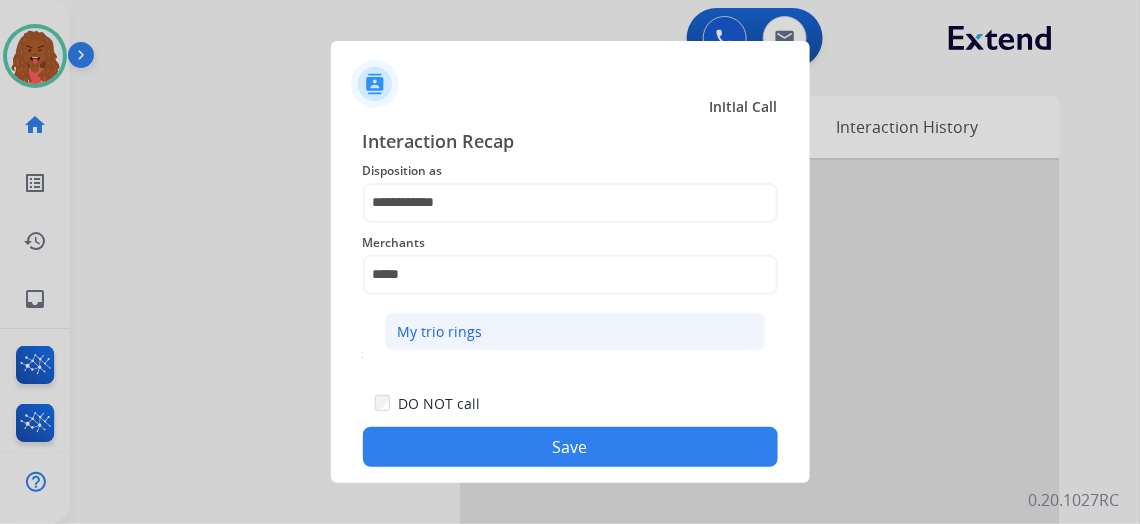 click on "My trio rings" 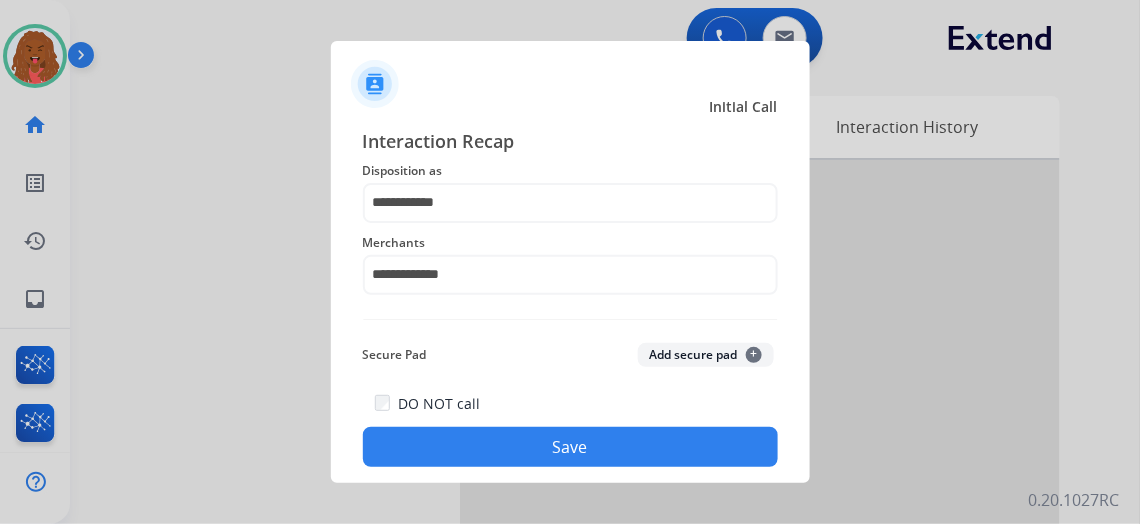 click on "Save" 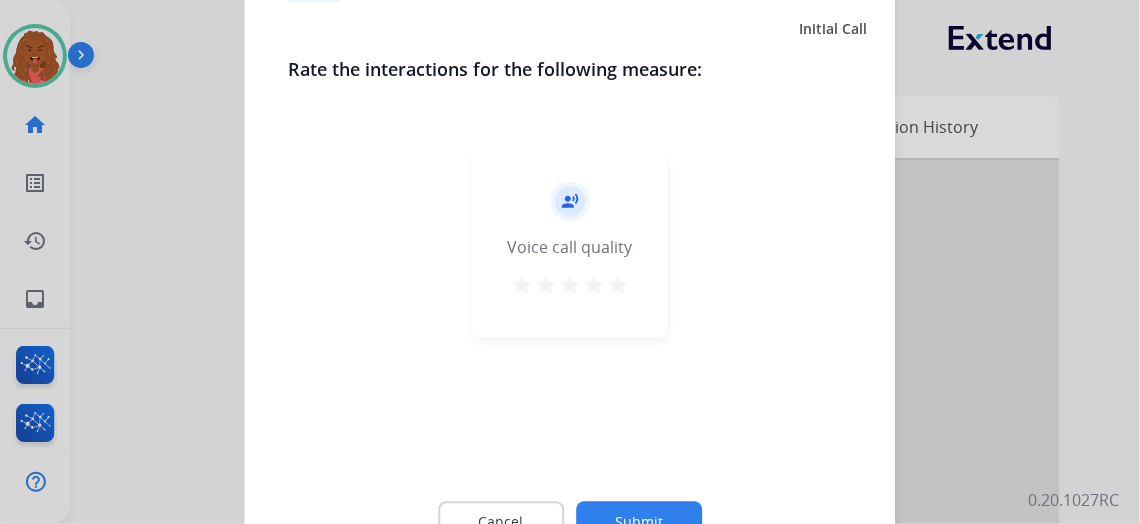 click on "Submit" 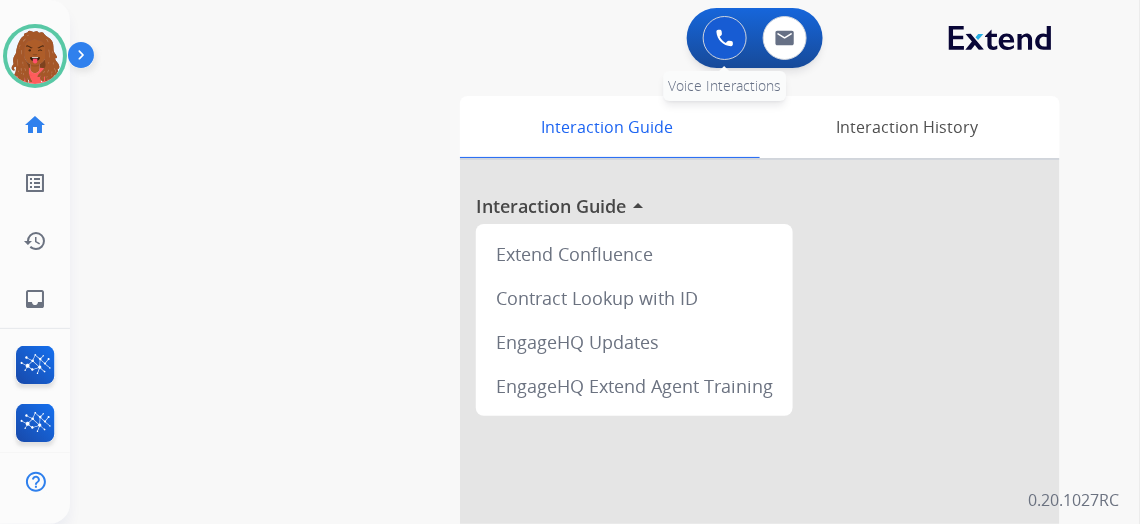 click at bounding box center (725, 38) 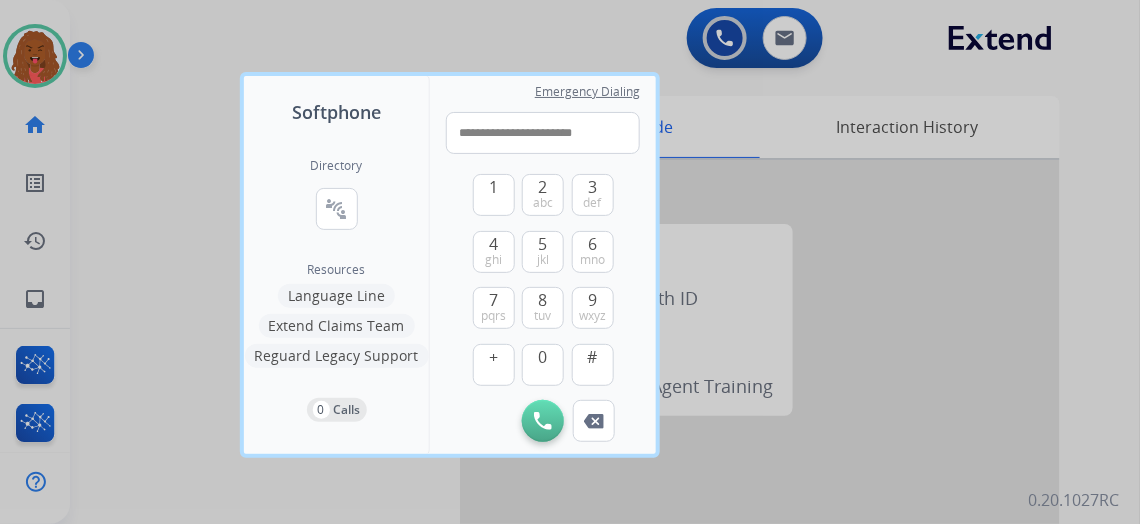 type on "**********" 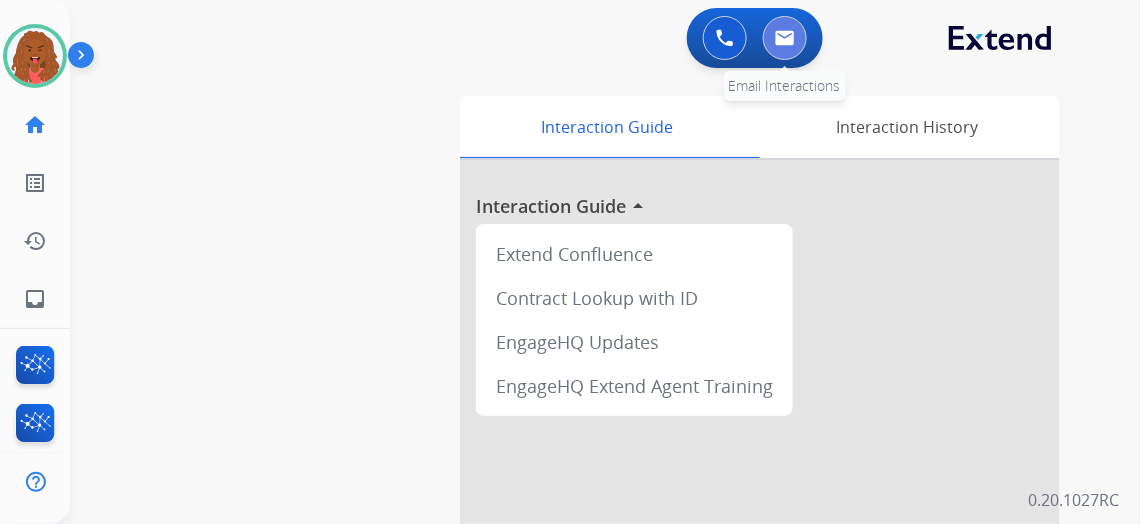 click at bounding box center (785, 38) 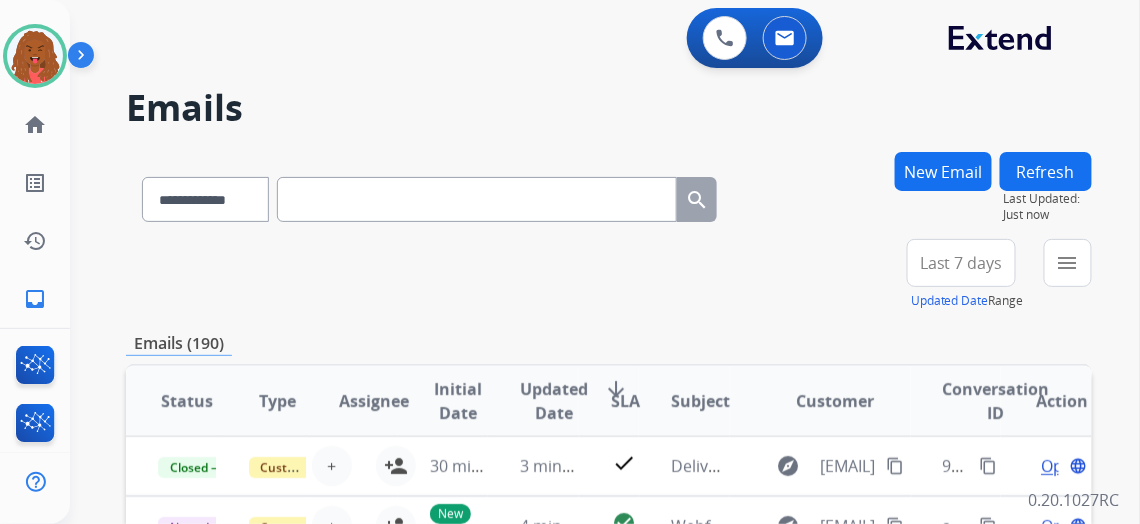 click on "New Email" at bounding box center (943, 171) 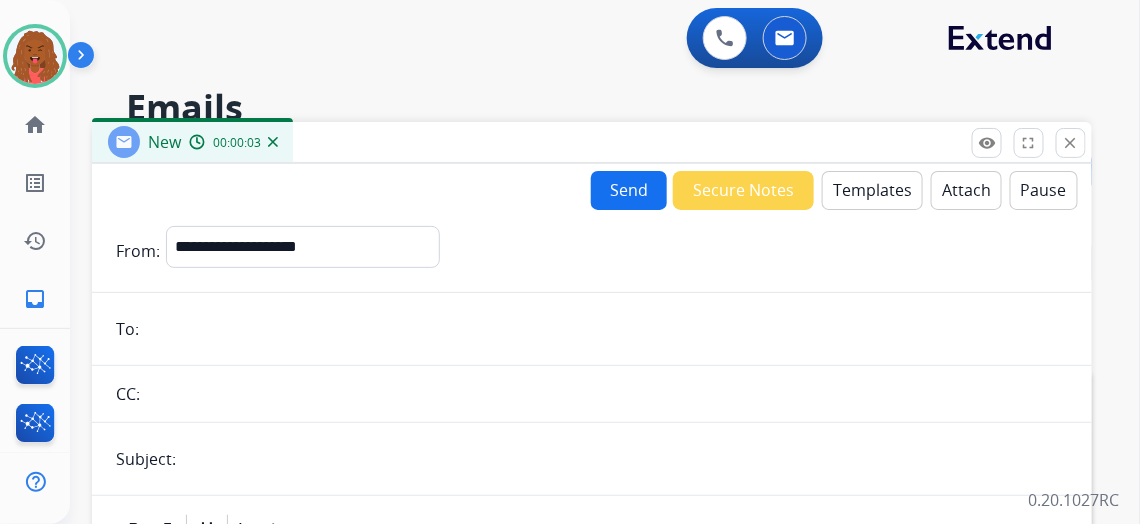 paste on "**********" 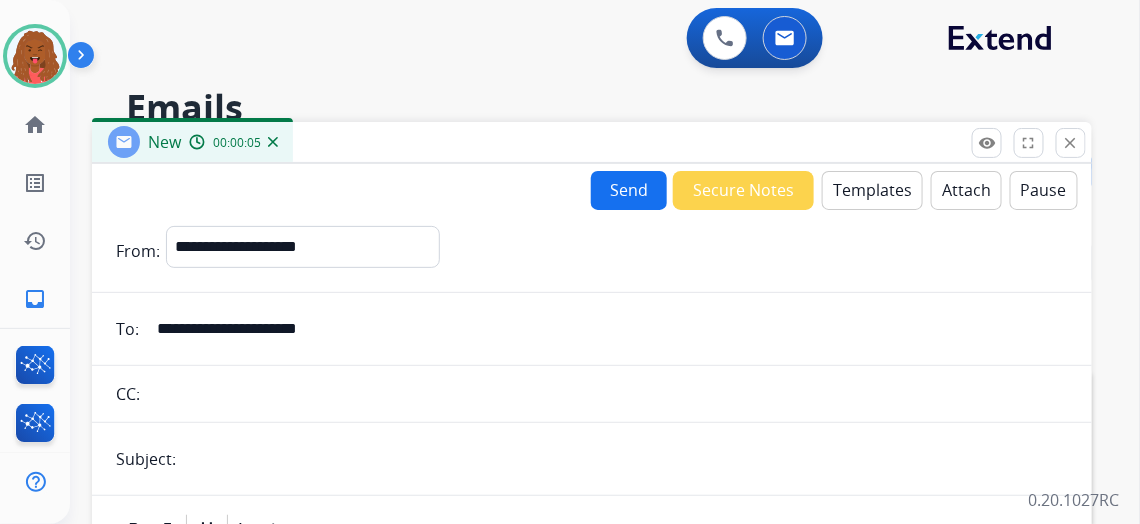 type on "**********" 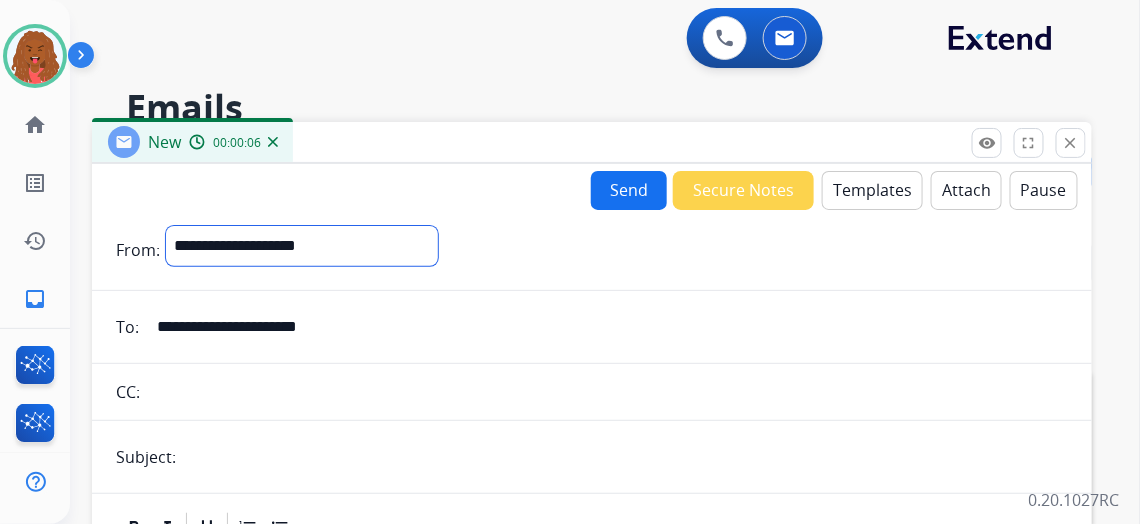 click on "**********" at bounding box center [302, 246] 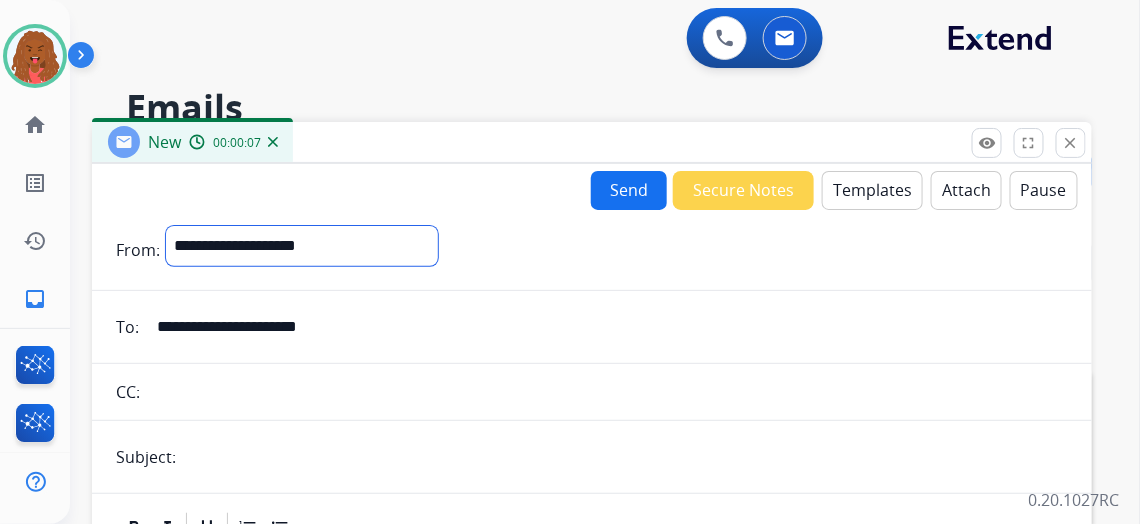select on "**********" 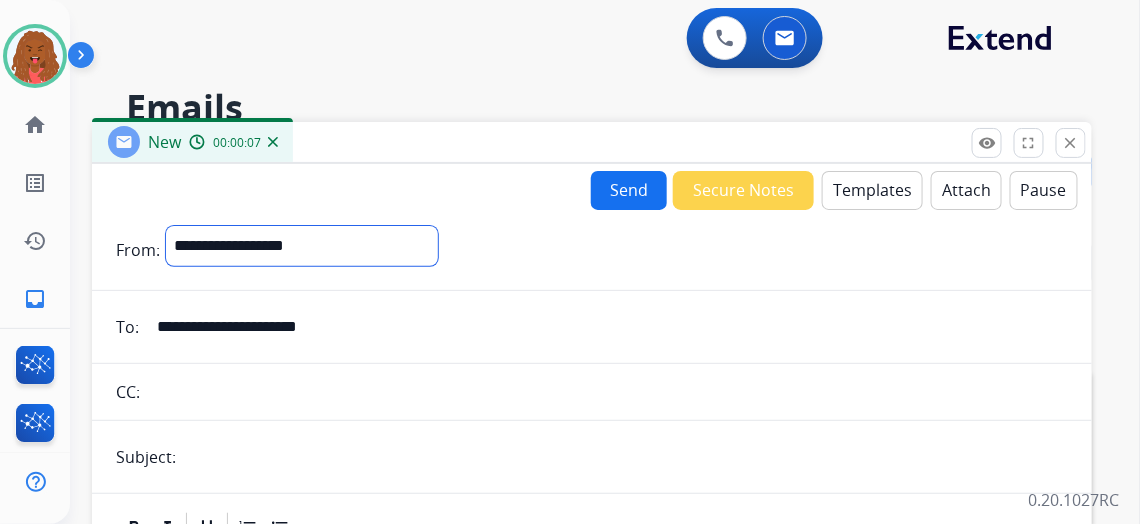 click on "**********" at bounding box center (302, 246) 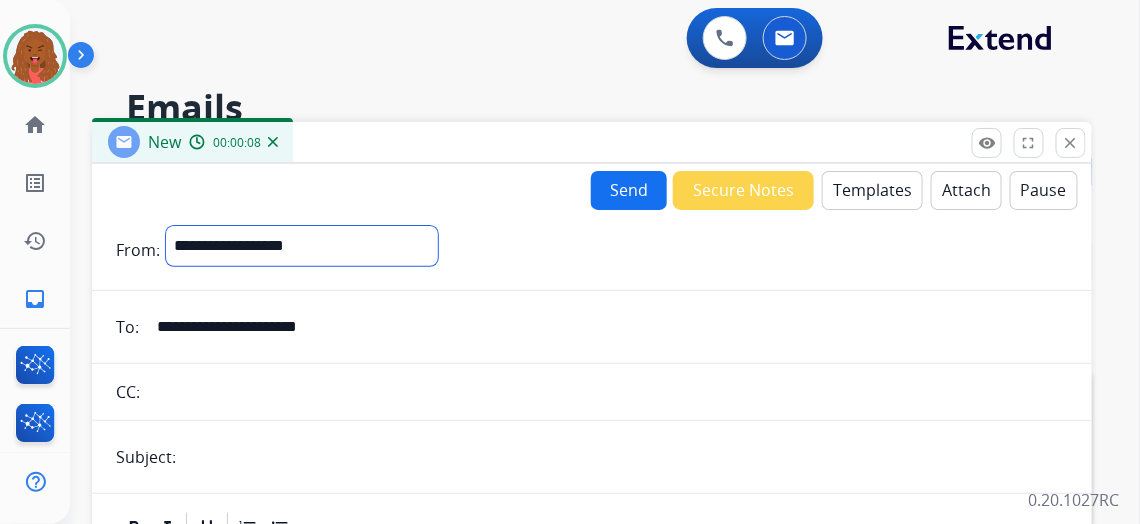 scroll, scrollTop: 181, scrollLeft: 0, axis: vertical 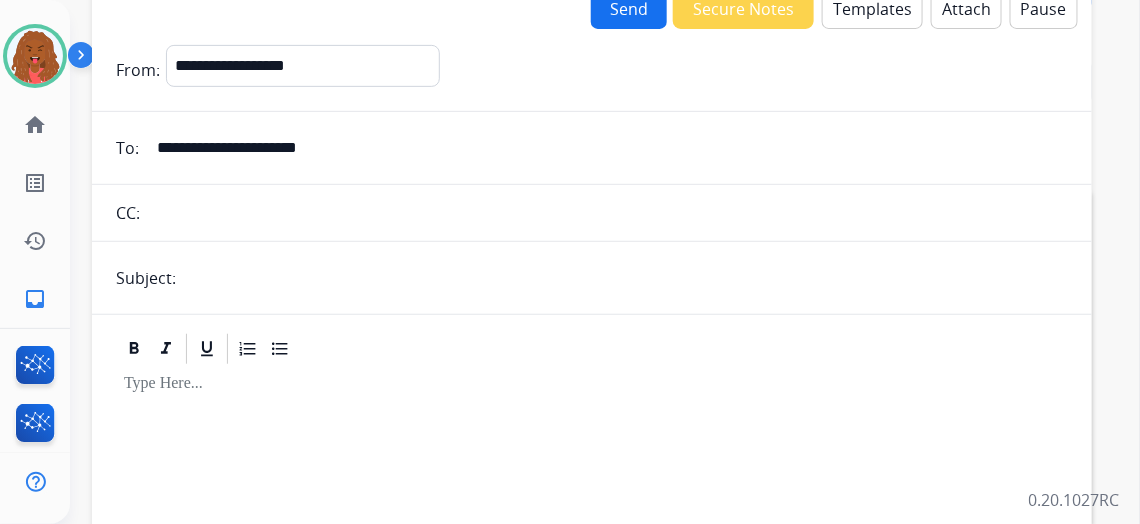 click on "Templates" at bounding box center [872, 9] 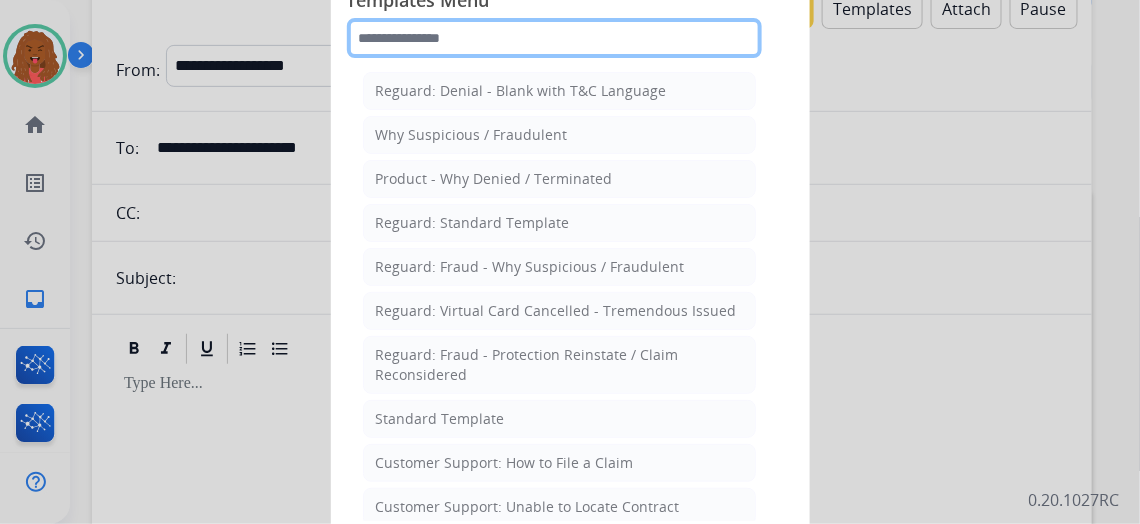 click 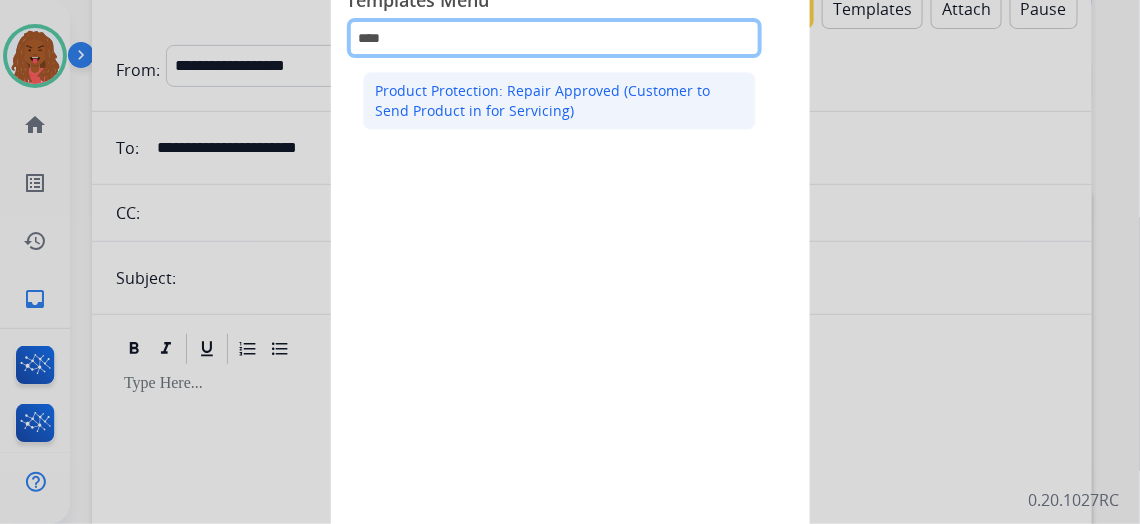 type on "****" 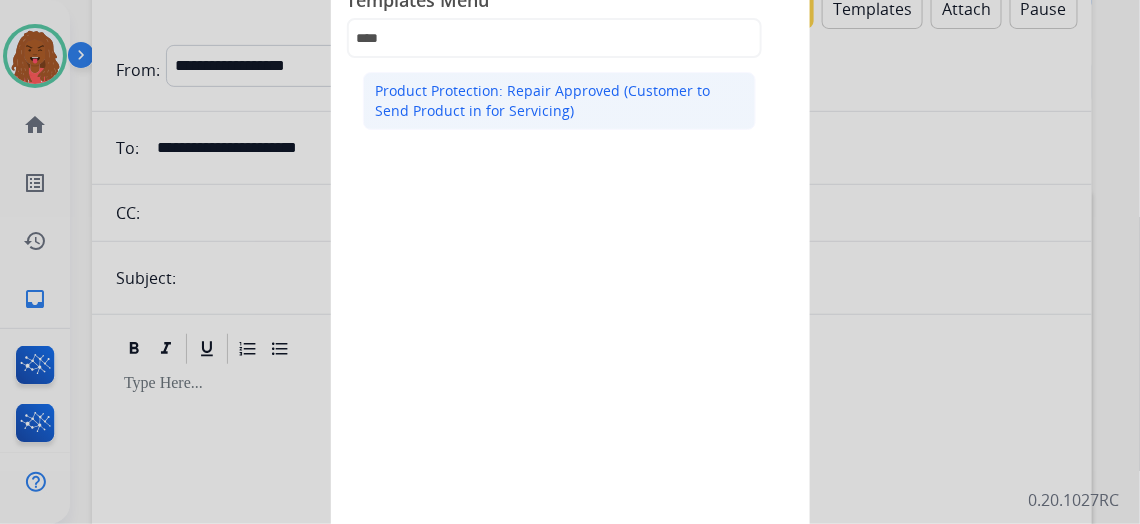 click on "Product Protection: Repair Approved (Customer to Send Product in for Servicing)" 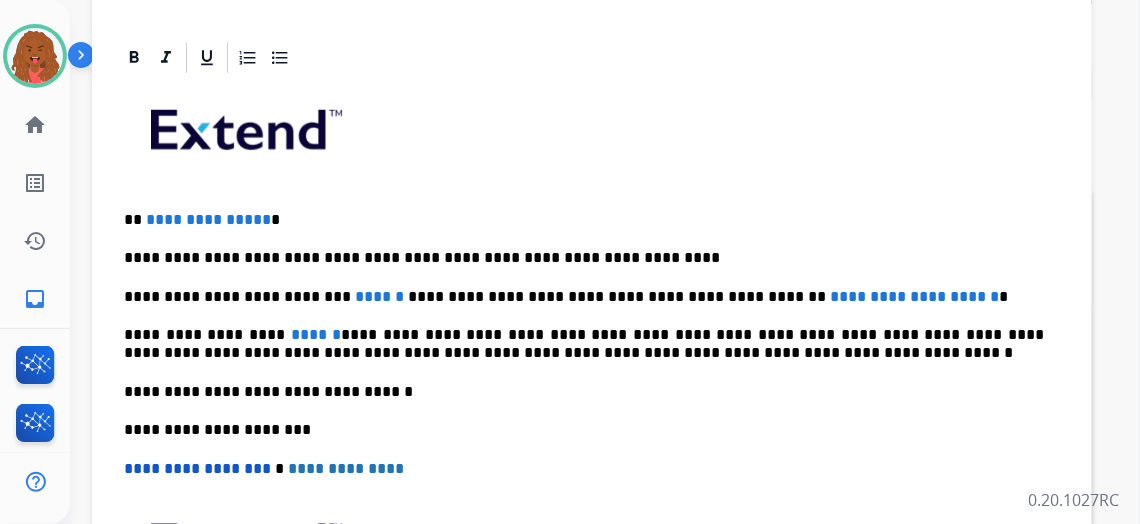 scroll, scrollTop: 419, scrollLeft: 0, axis: vertical 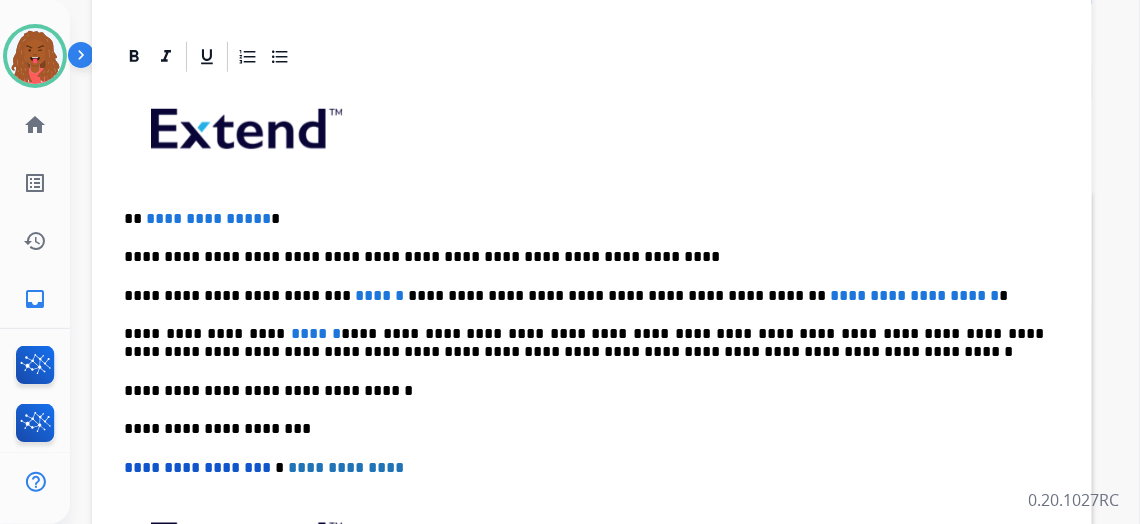 click on "**********" at bounding box center (208, 218) 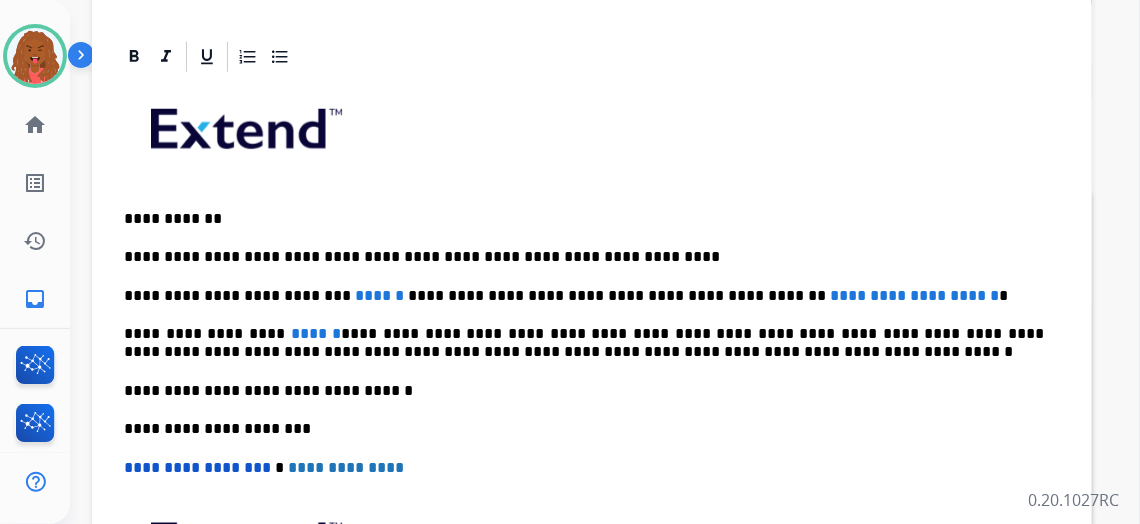 click on "******" at bounding box center [379, 295] 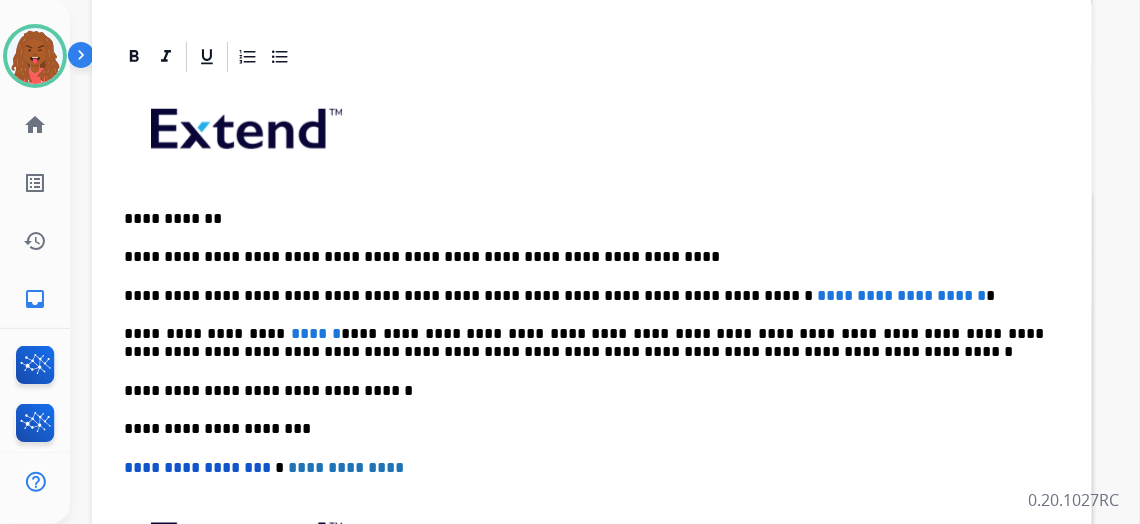 click on "**********" at bounding box center [592, 400] 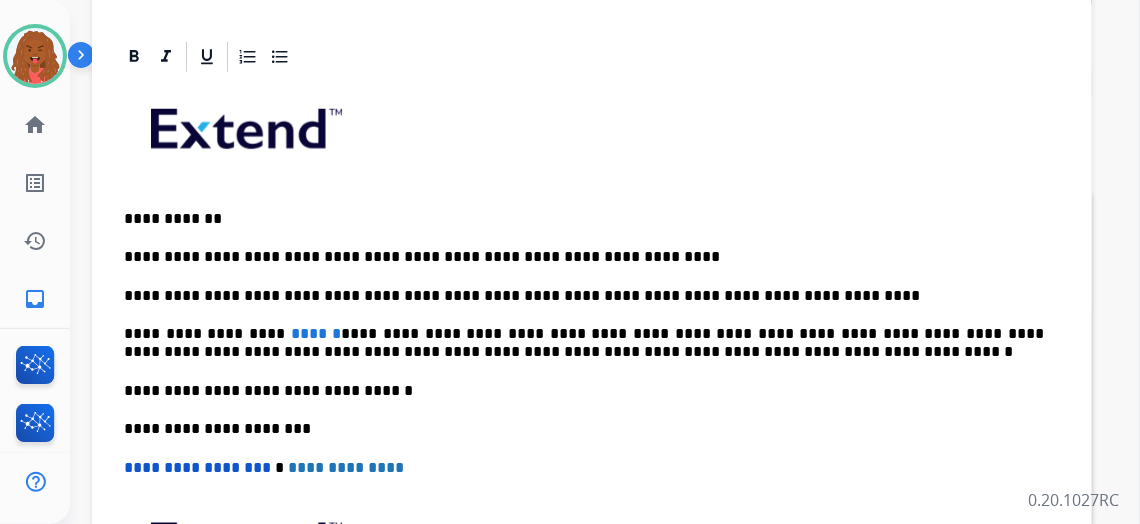 click on "**********" at bounding box center [584, 343] 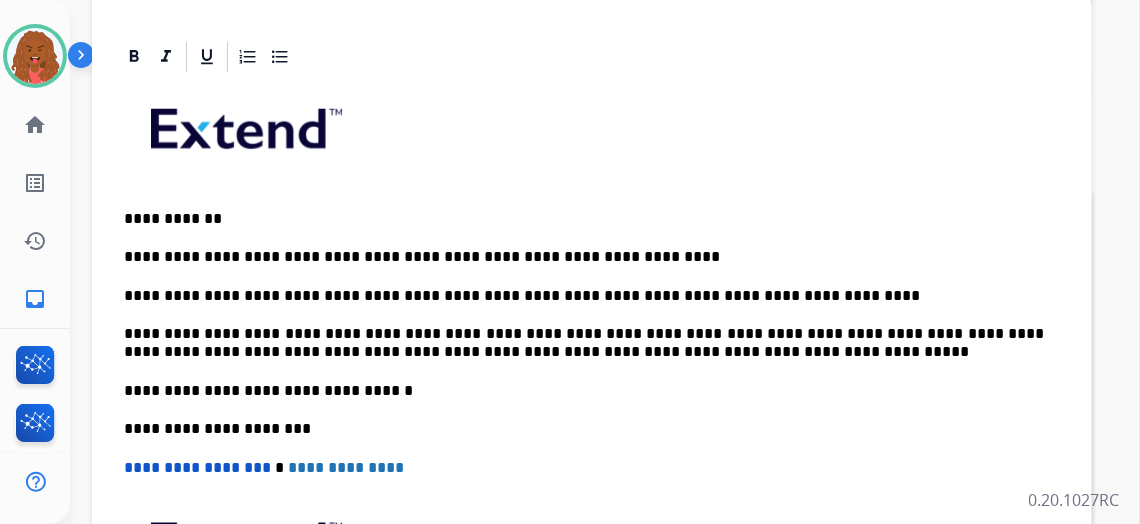 scroll, scrollTop: 0, scrollLeft: 0, axis: both 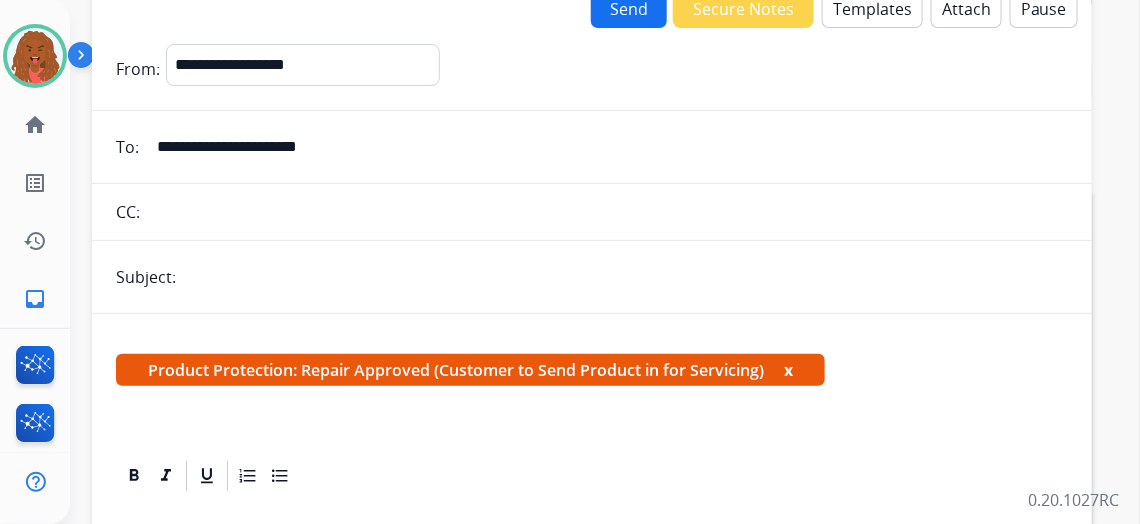 click at bounding box center [625, 277] 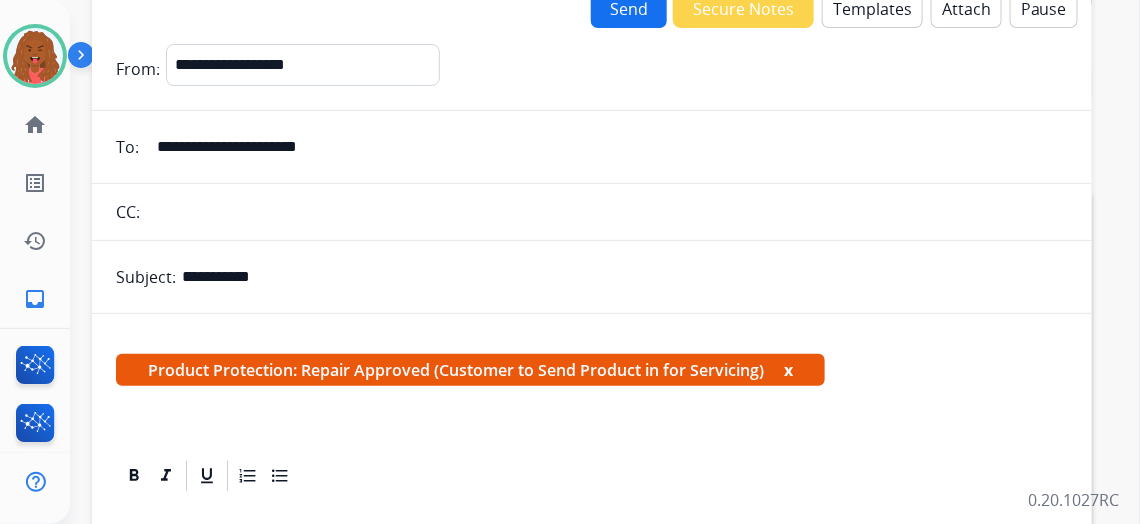 type on "**********" 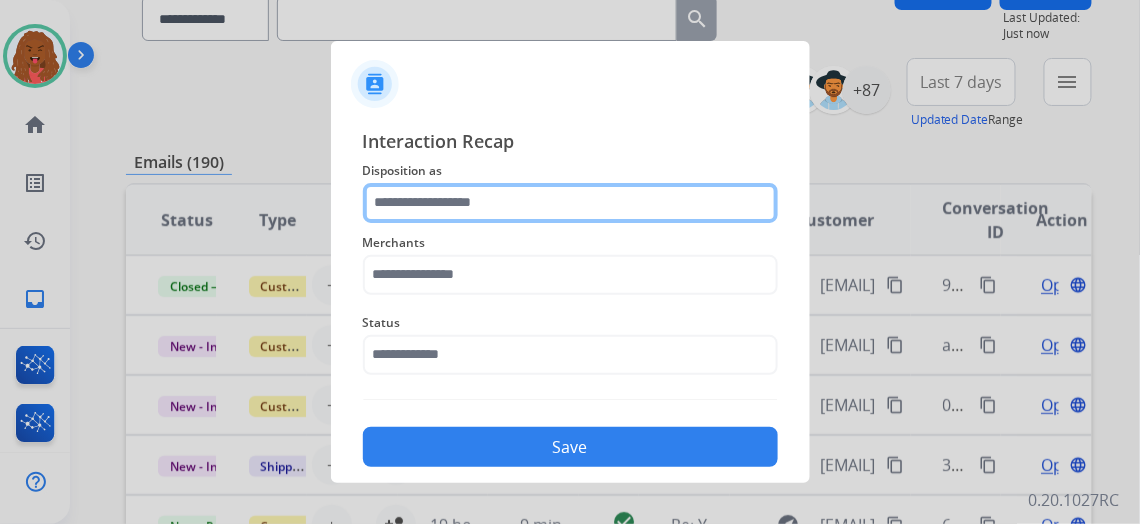 click 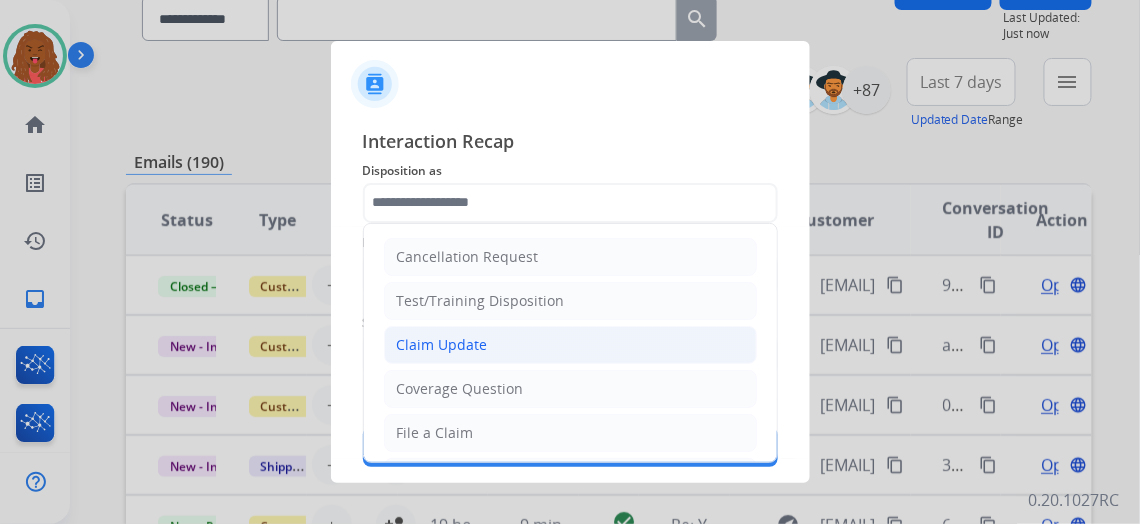 click on "Claim Update" 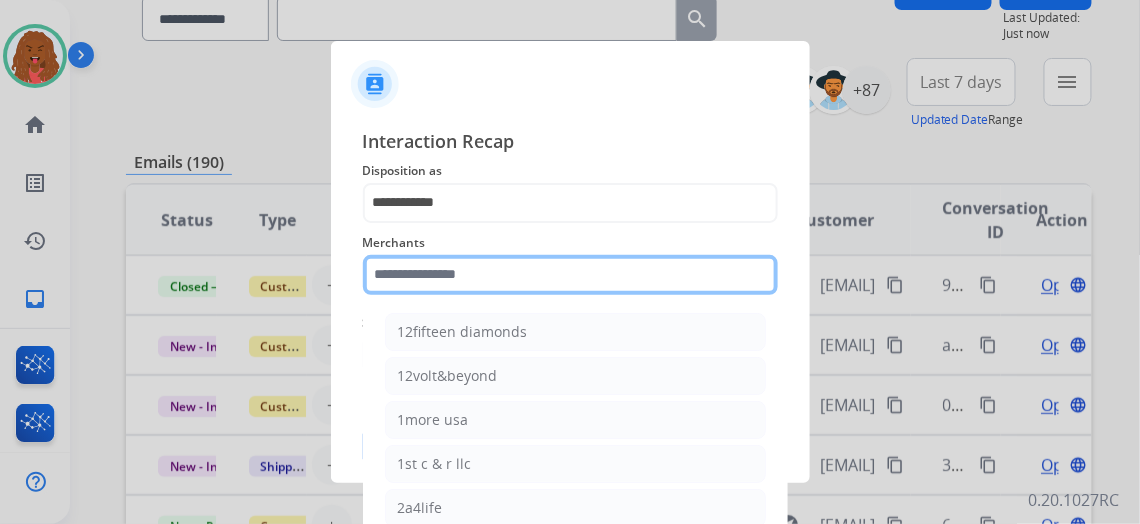 click 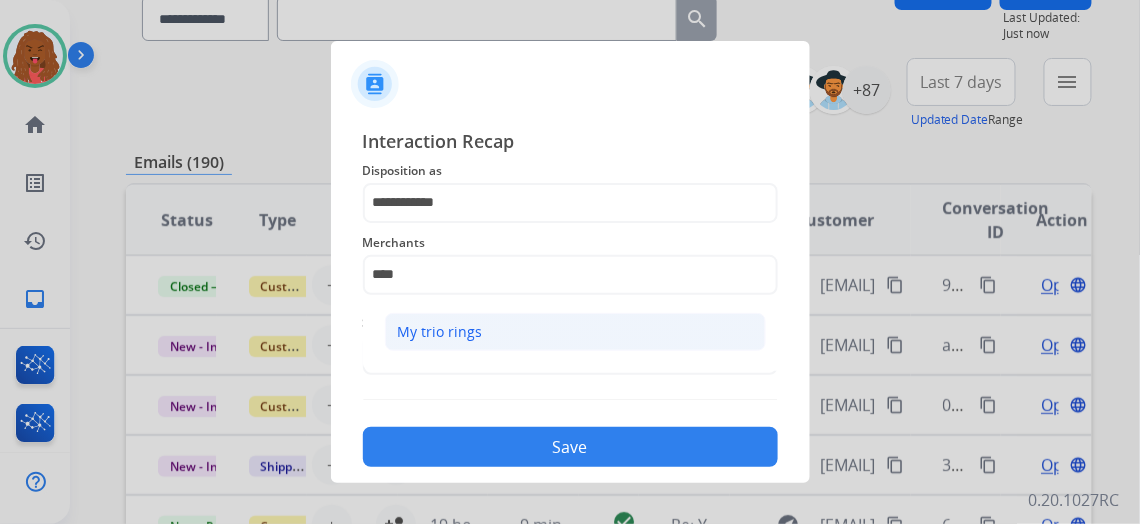click on "My trio rings" 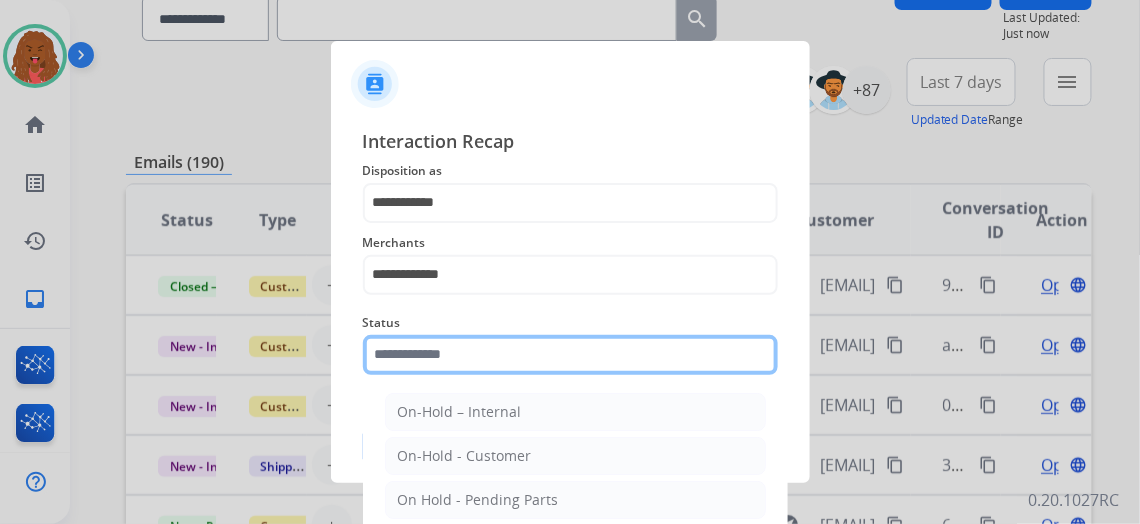 click 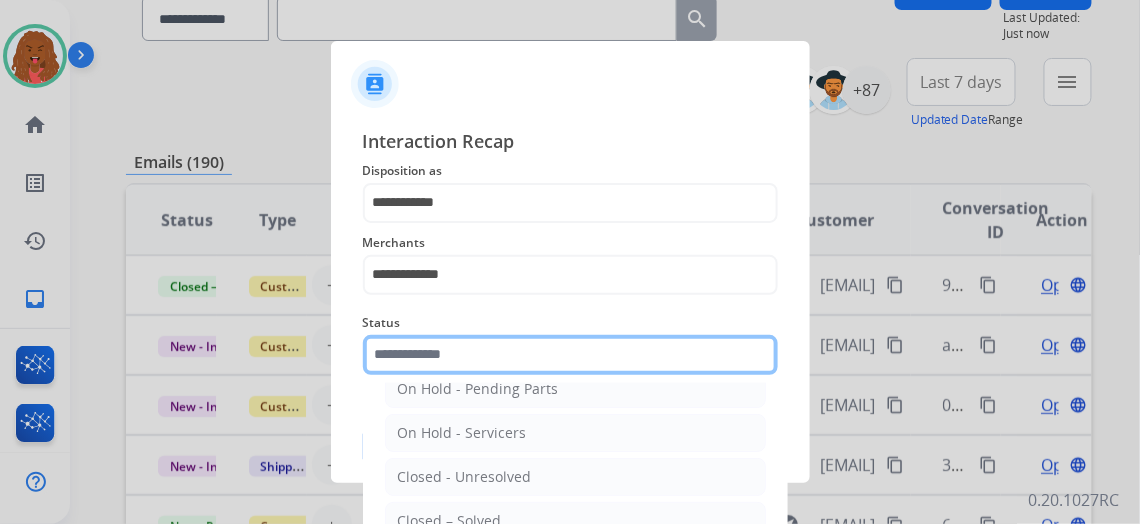 scroll, scrollTop: 112, scrollLeft: 0, axis: vertical 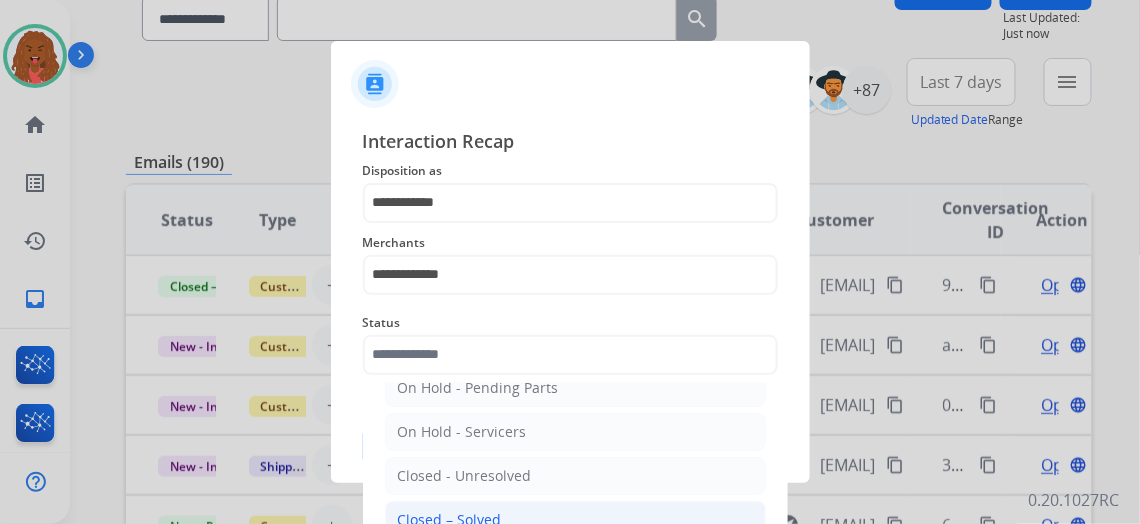 click on "Closed – Solved" 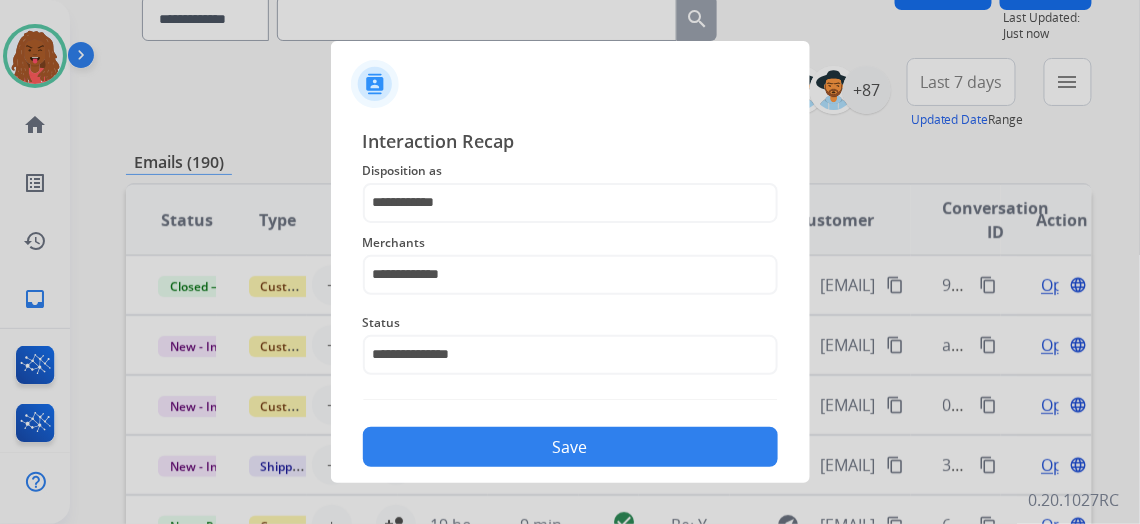 click on "Save" 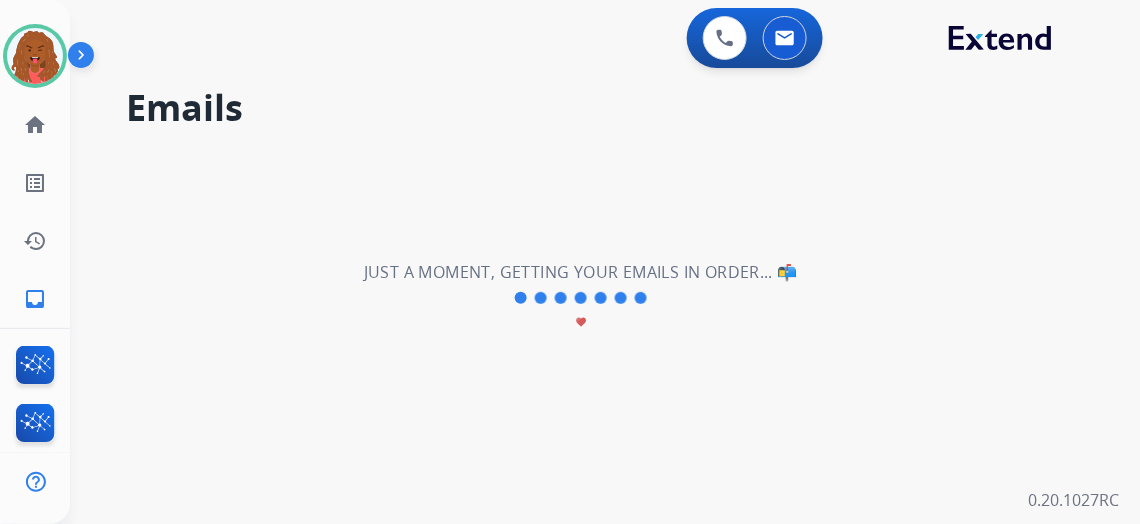 scroll, scrollTop: 0, scrollLeft: 0, axis: both 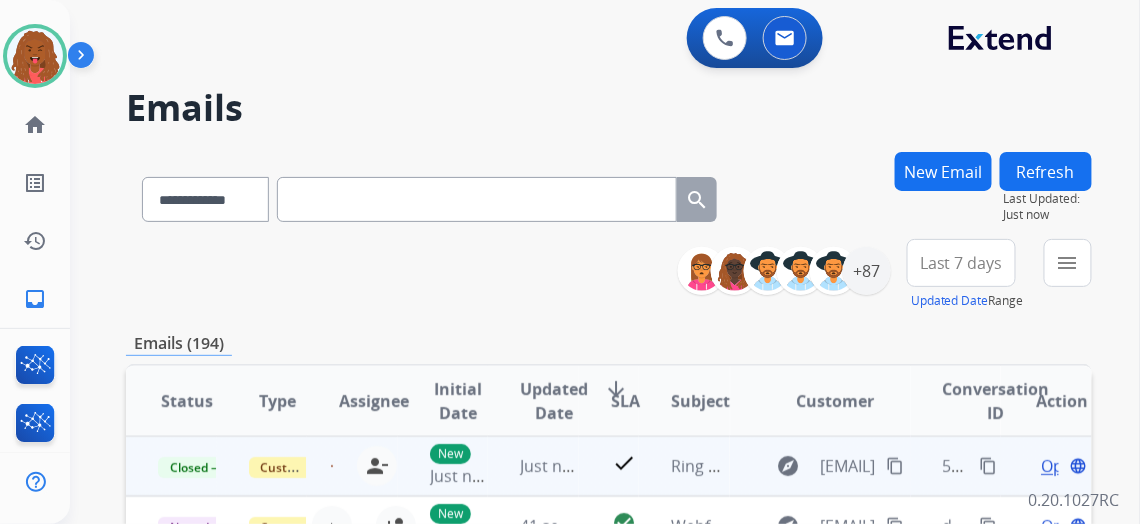 click on "content_copy" at bounding box center (988, 466) 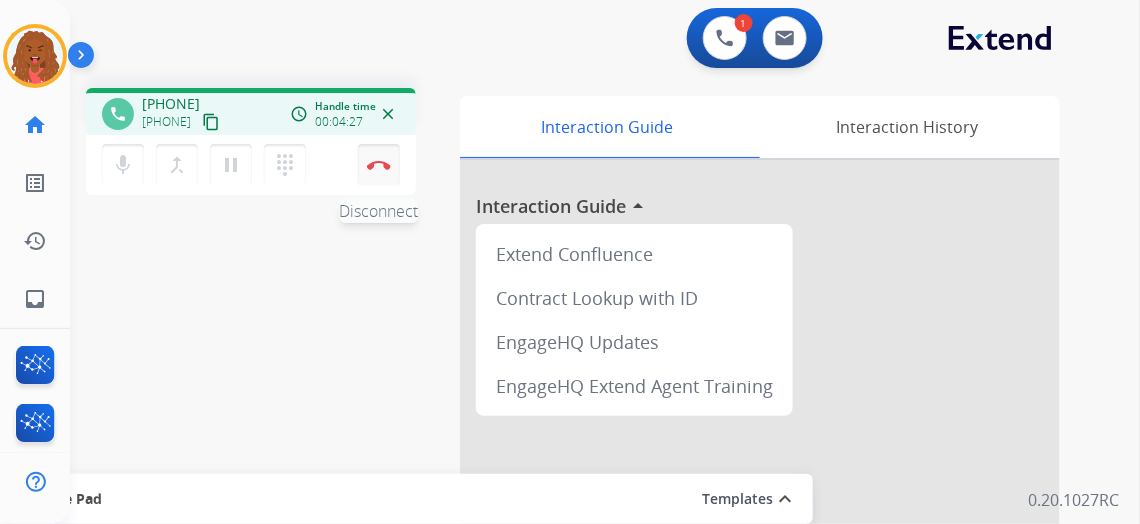 click on "Disconnect" at bounding box center (379, 165) 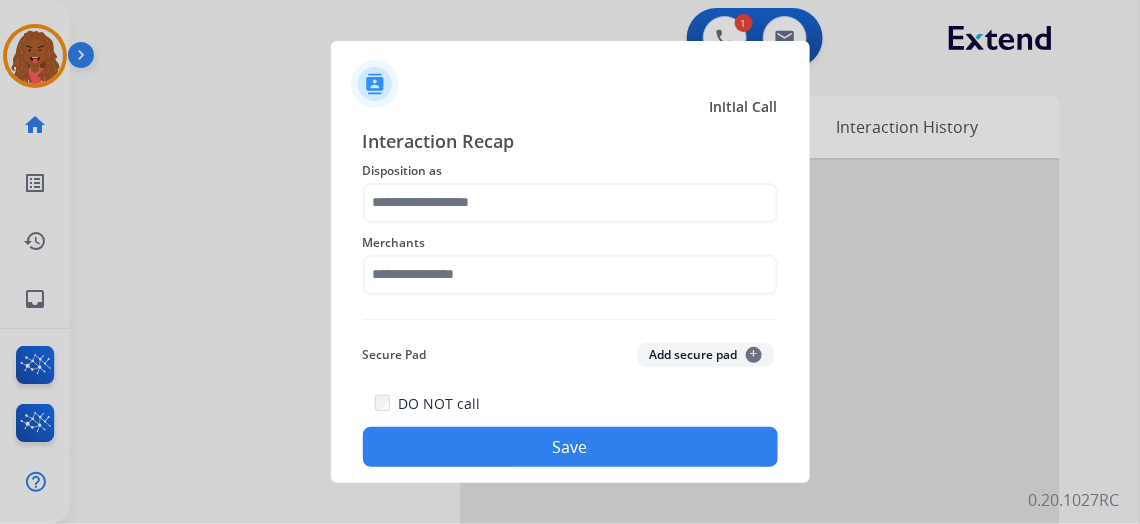 click on "Merchants" 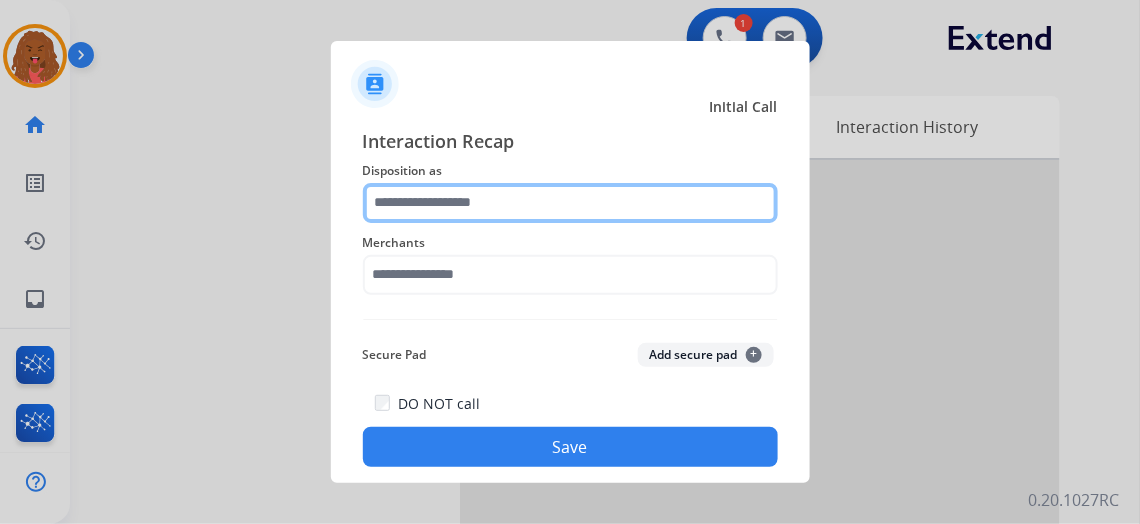click 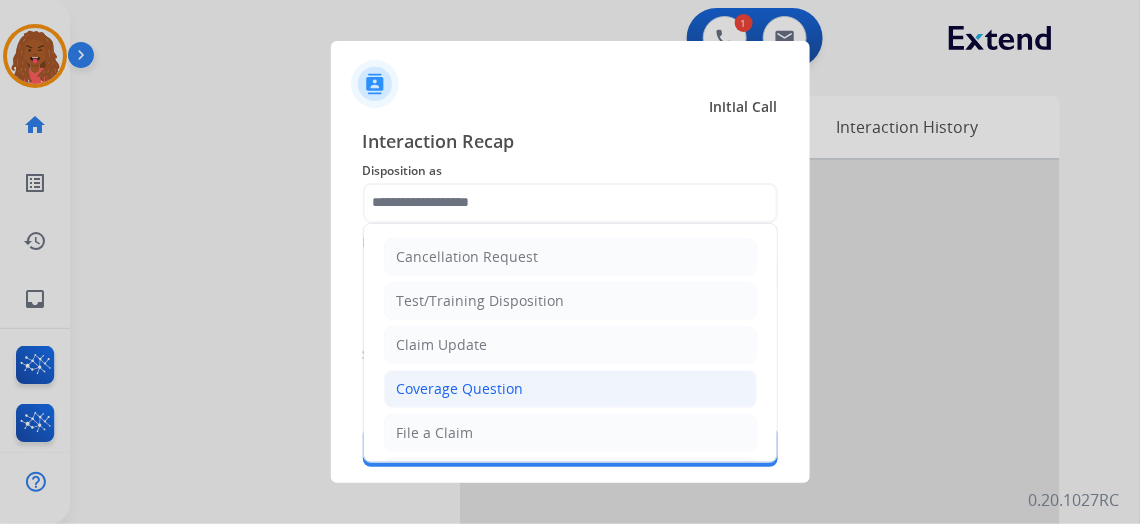 click on "Coverage Question" 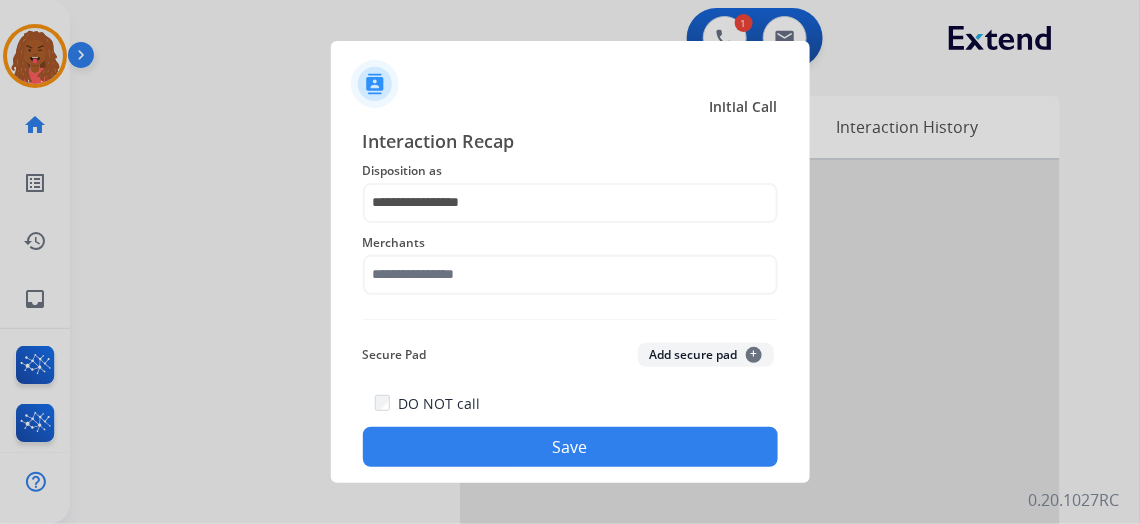 drag, startPoint x: 471, startPoint y: 226, endPoint x: 471, endPoint y: 204, distance: 22 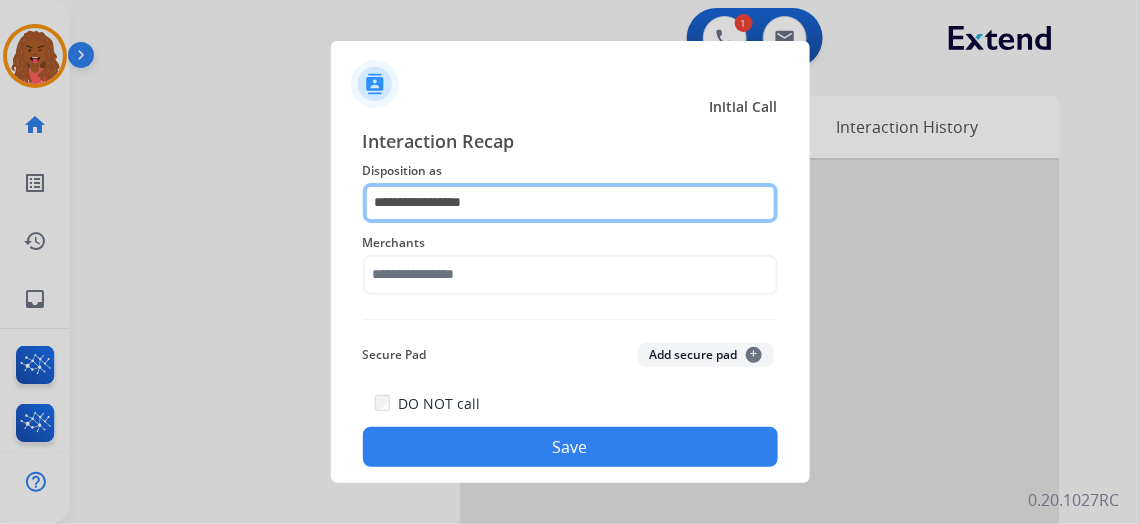 click on "**********" 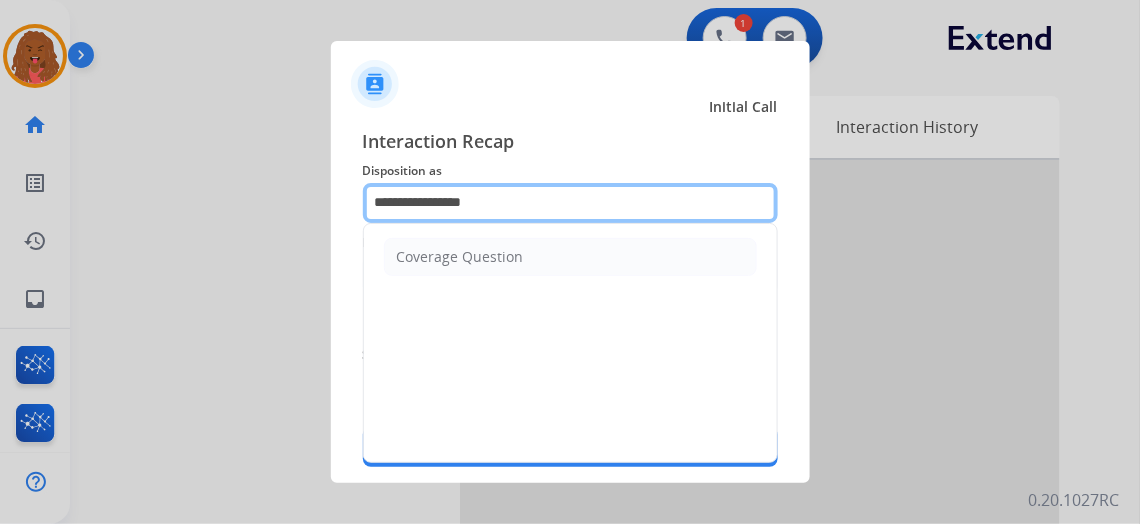 drag, startPoint x: 503, startPoint y: 203, endPoint x: 44, endPoint y: 310, distance: 471.3067 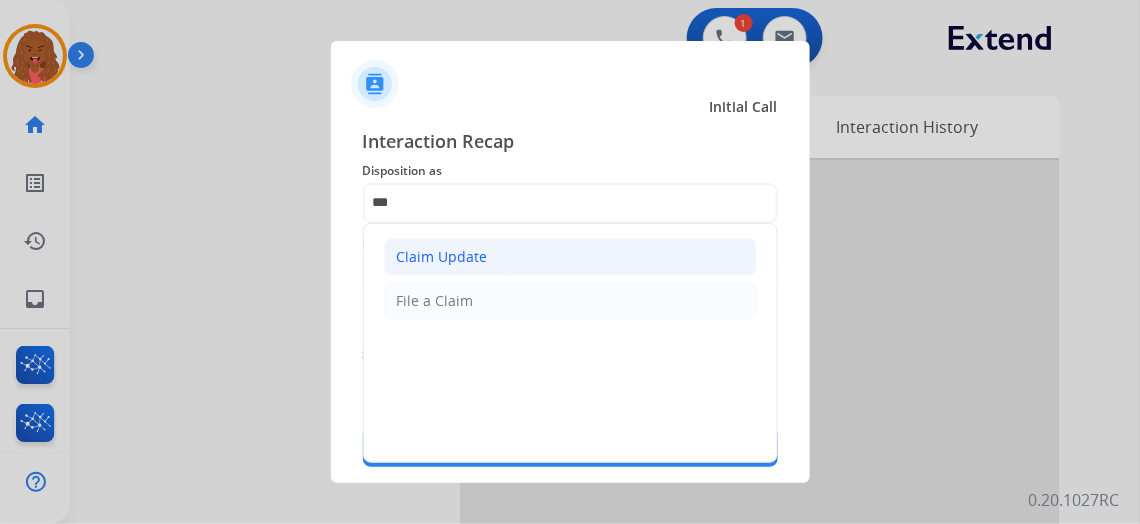 click on "Claim Update" 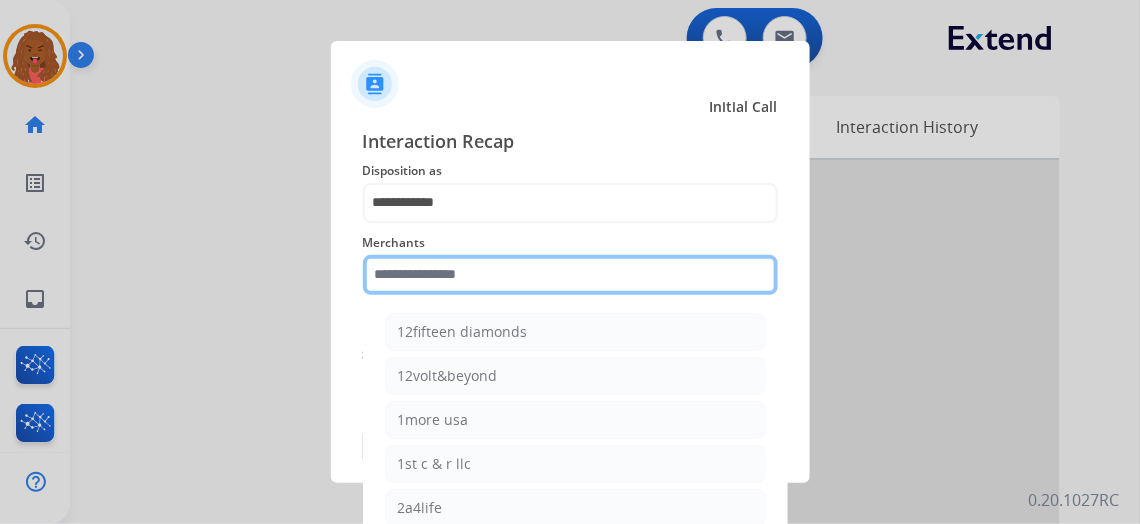 click 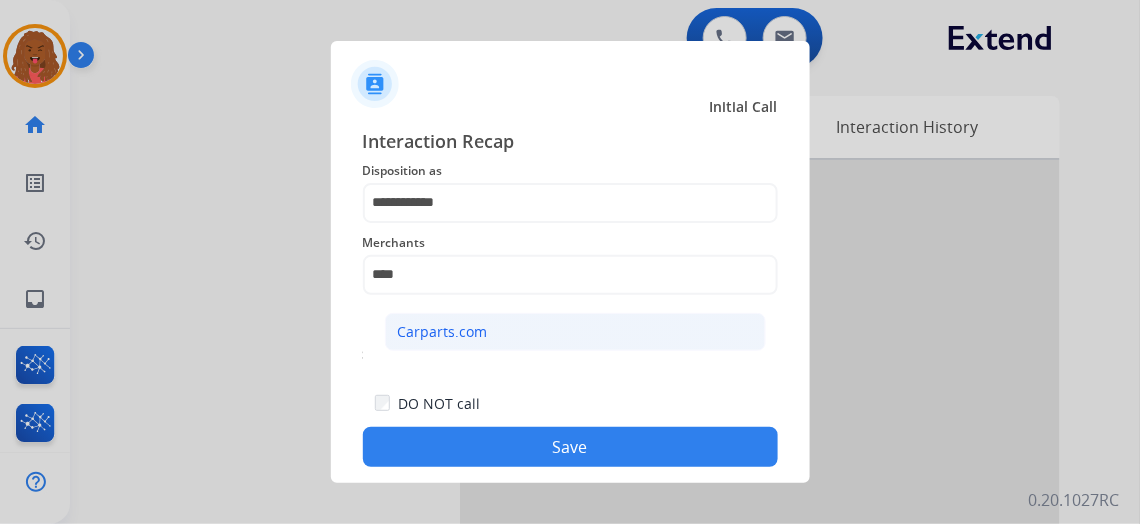 click on "Carparts.com" 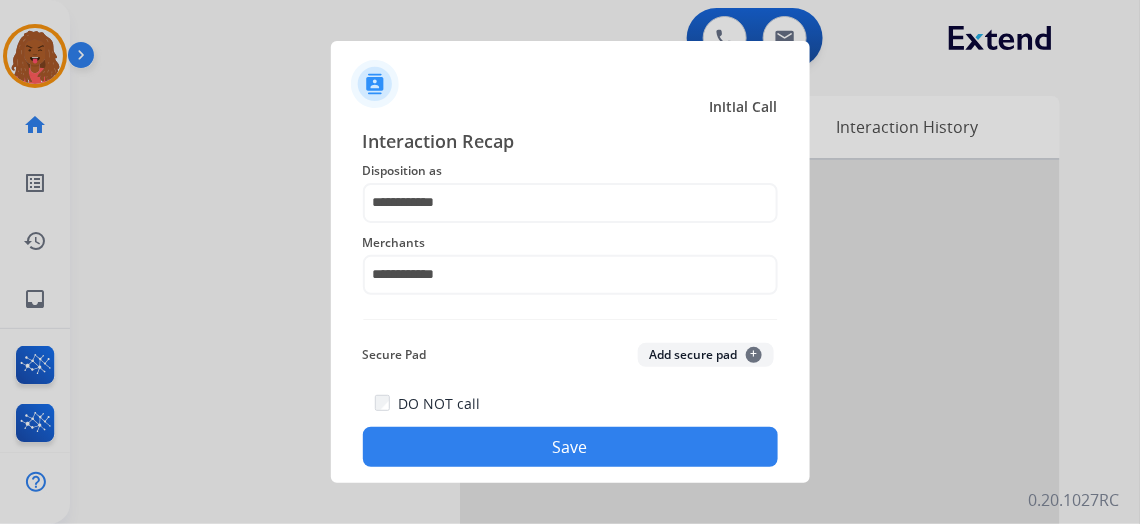 click on "Save" 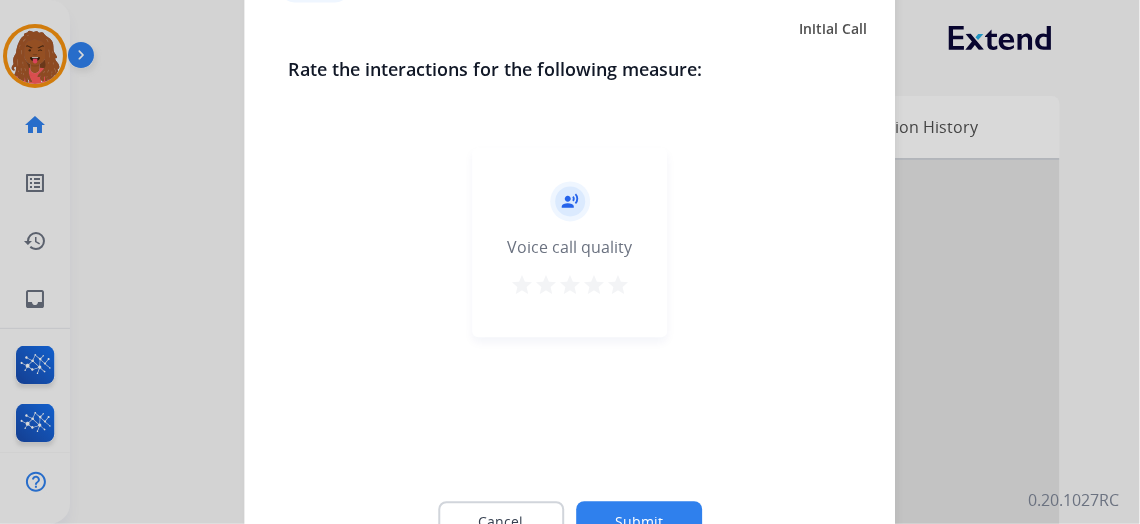 click on "Submit" 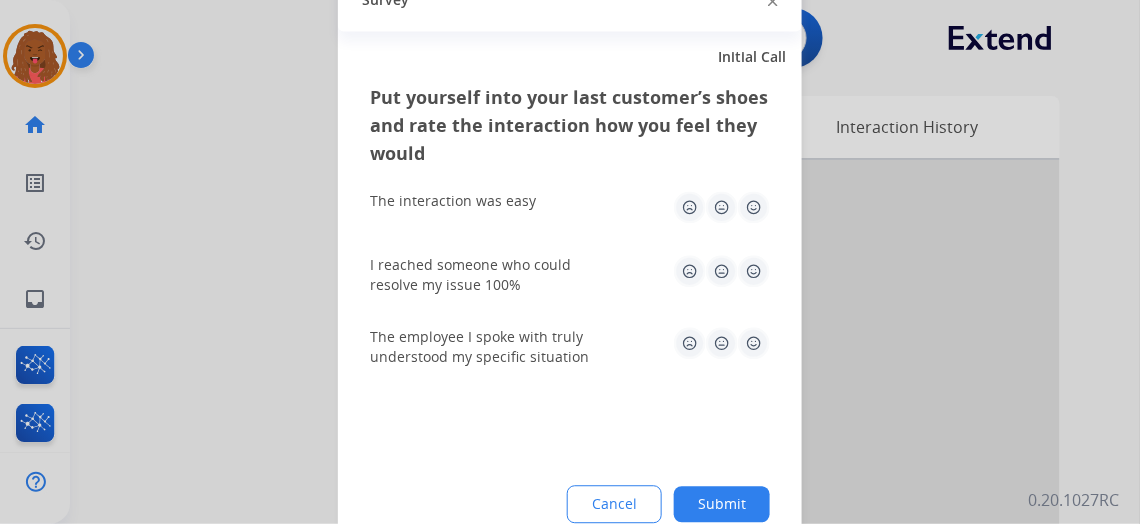 click on "Submit" 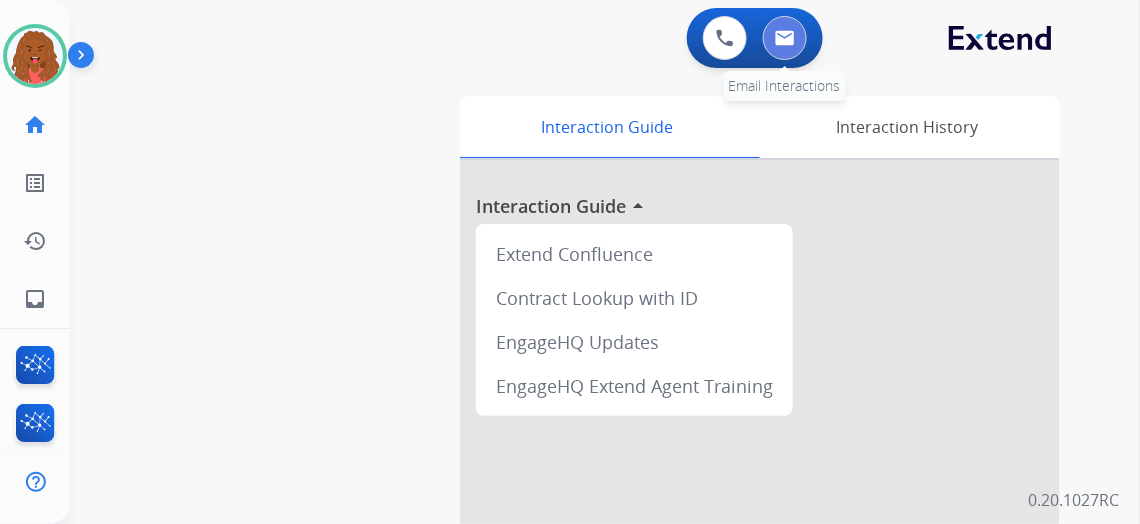 click at bounding box center (785, 38) 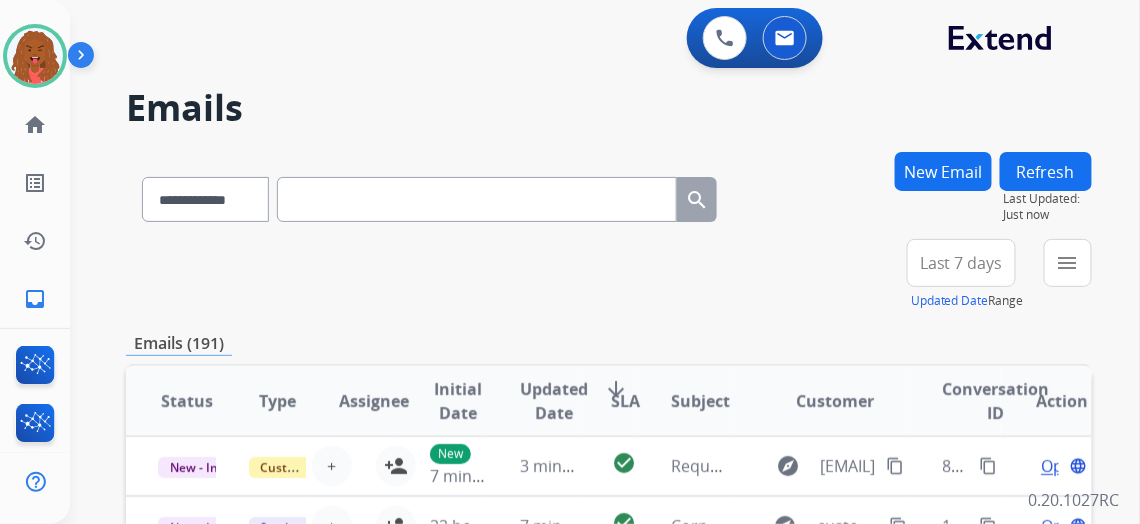 click at bounding box center [477, 199] 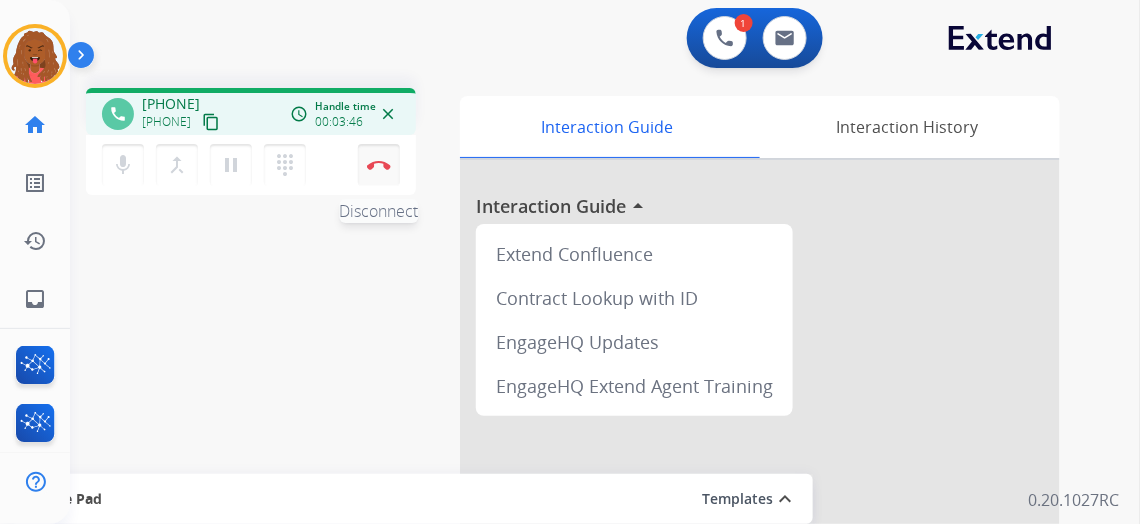 click on "Disconnect" at bounding box center [379, 165] 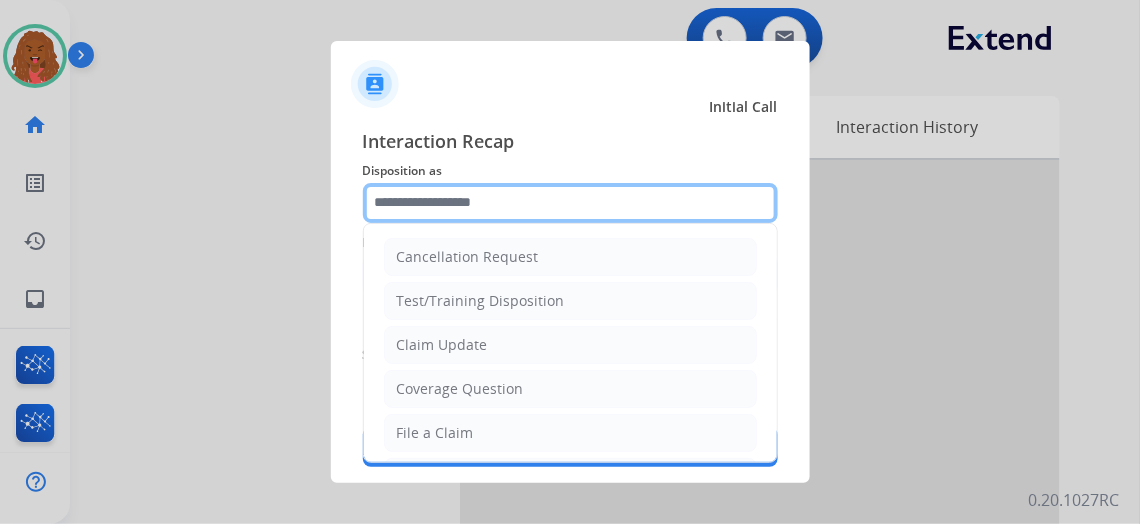 click 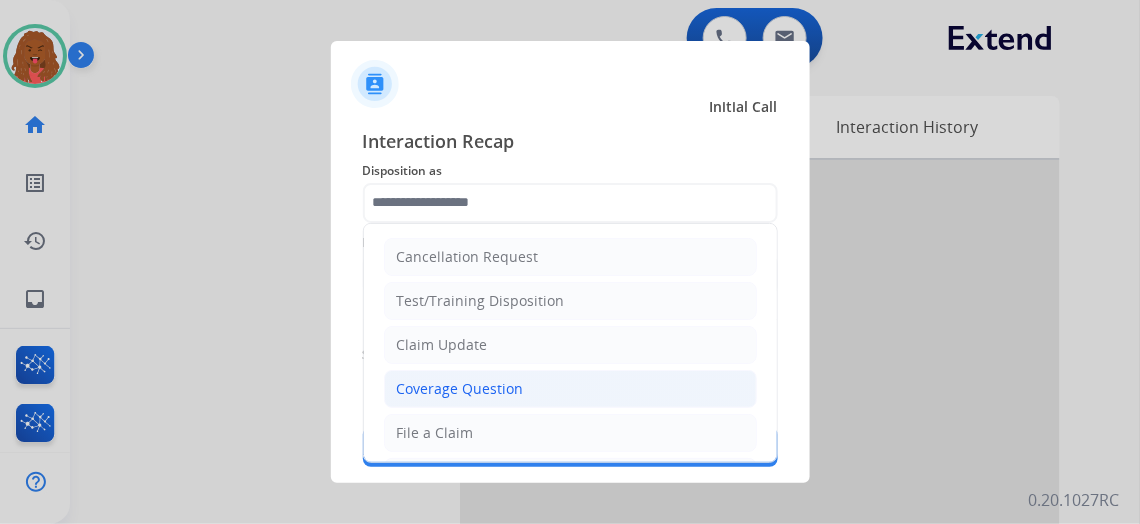 click on "Coverage Question" 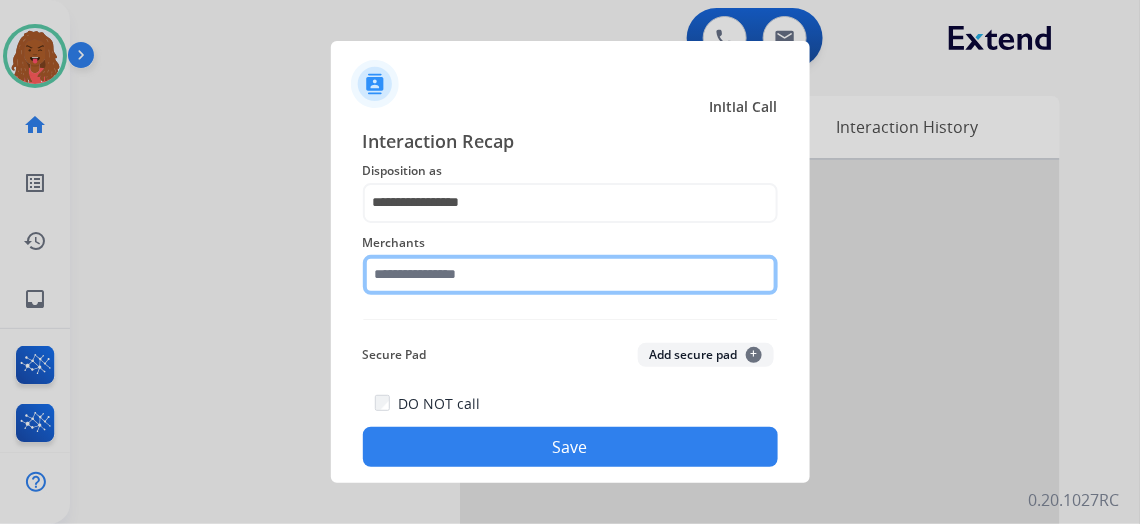 click 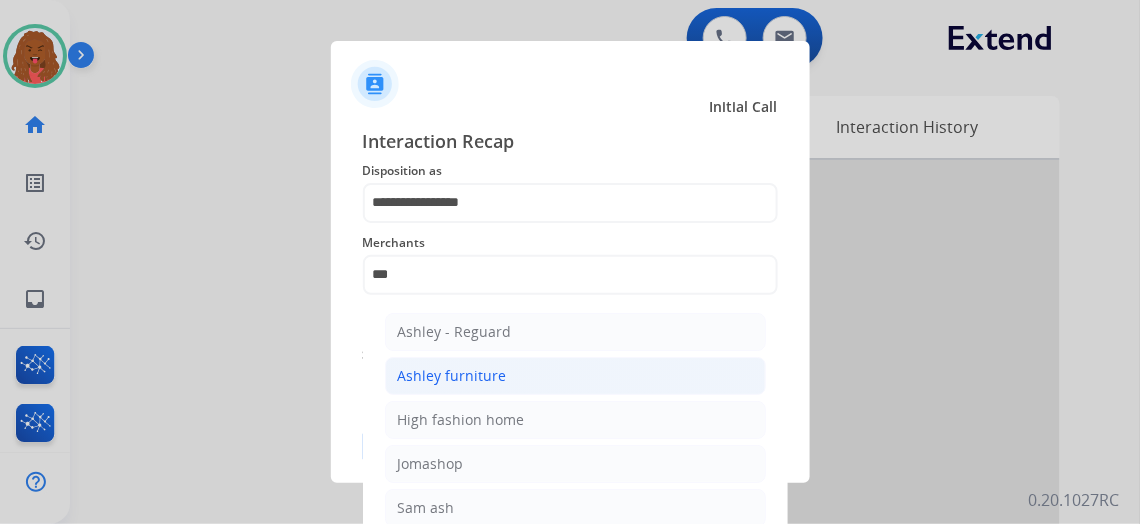 click on "Ashley furniture" 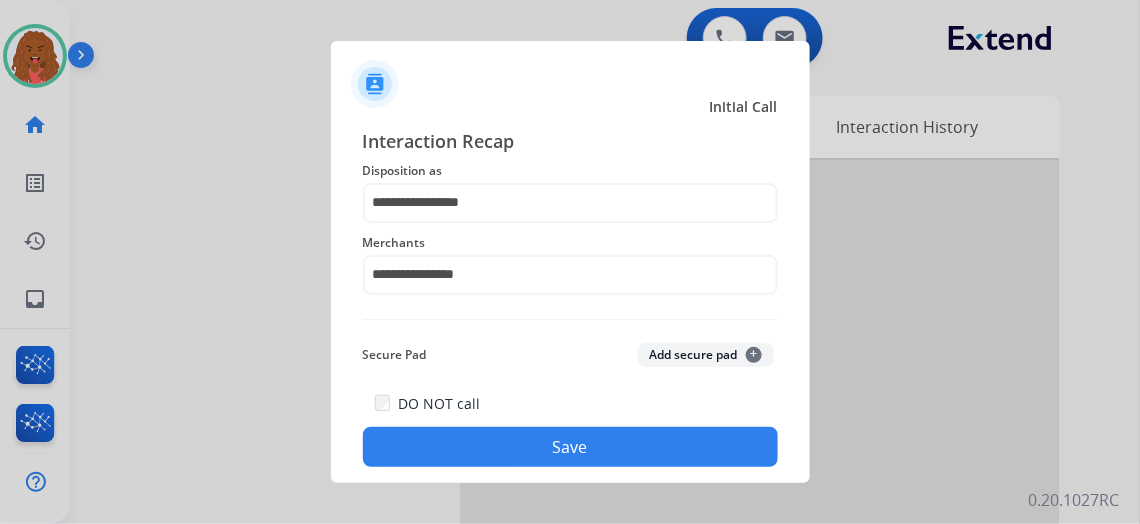 click on "Save" 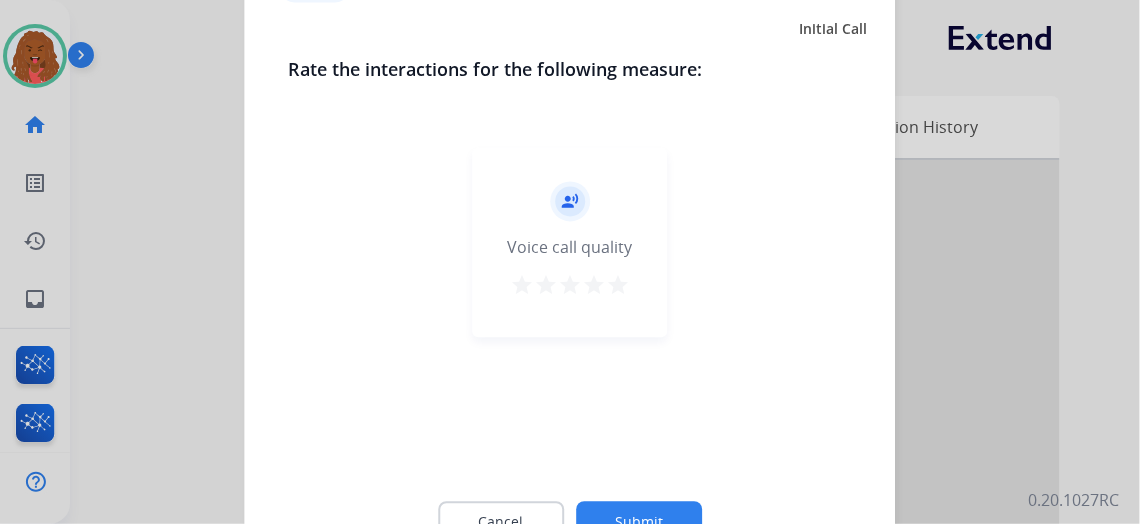 click on "Submit" 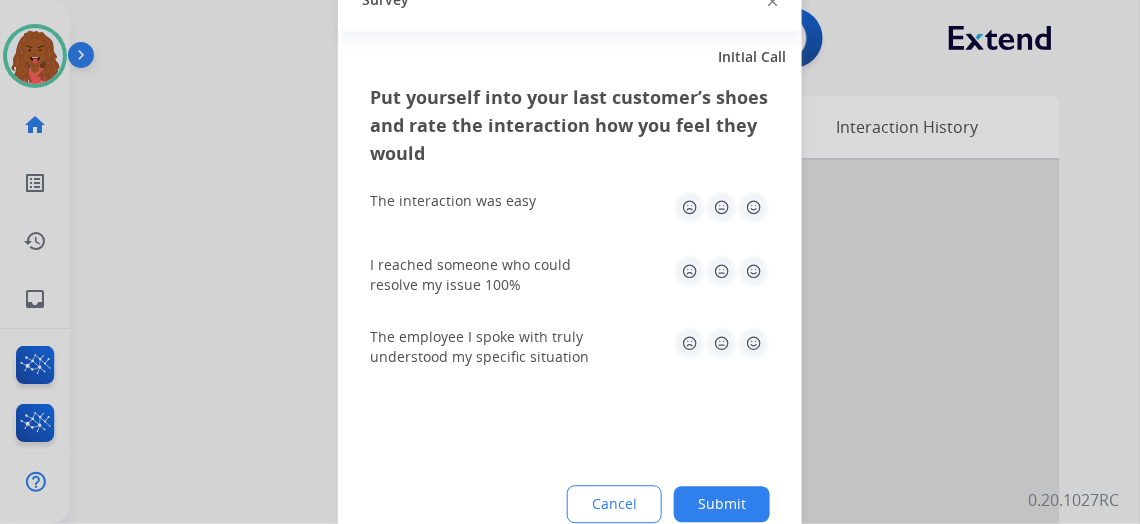 click on "Submit" 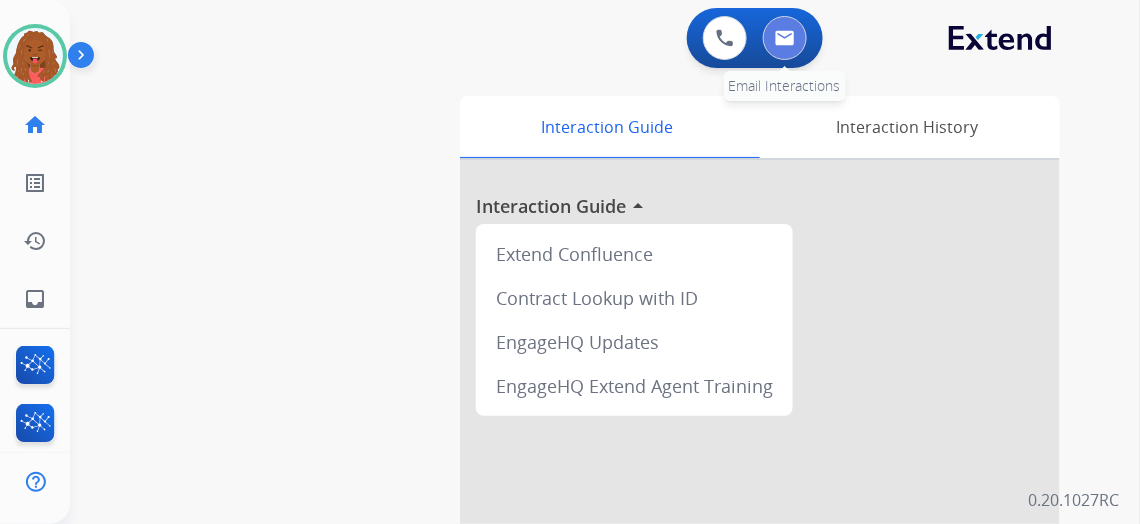 click at bounding box center (785, 38) 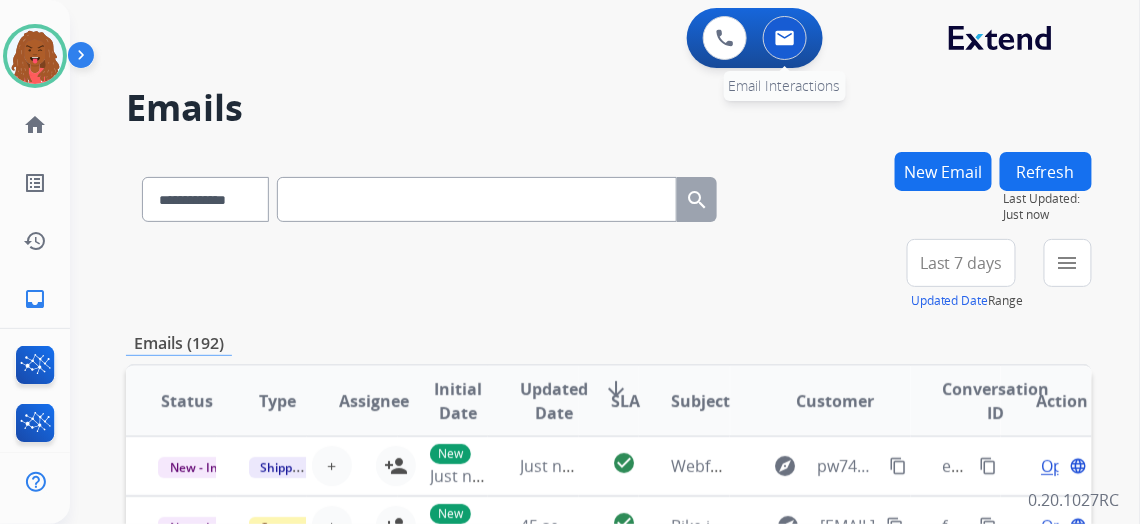 click at bounding box center [785, 38] 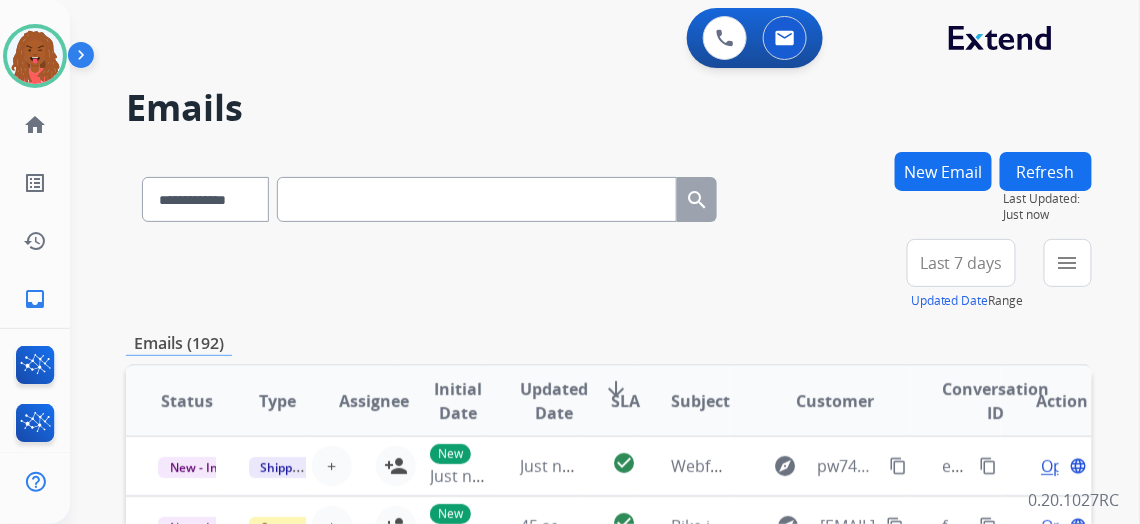click on "New Email" at bounding box center (943, 171) 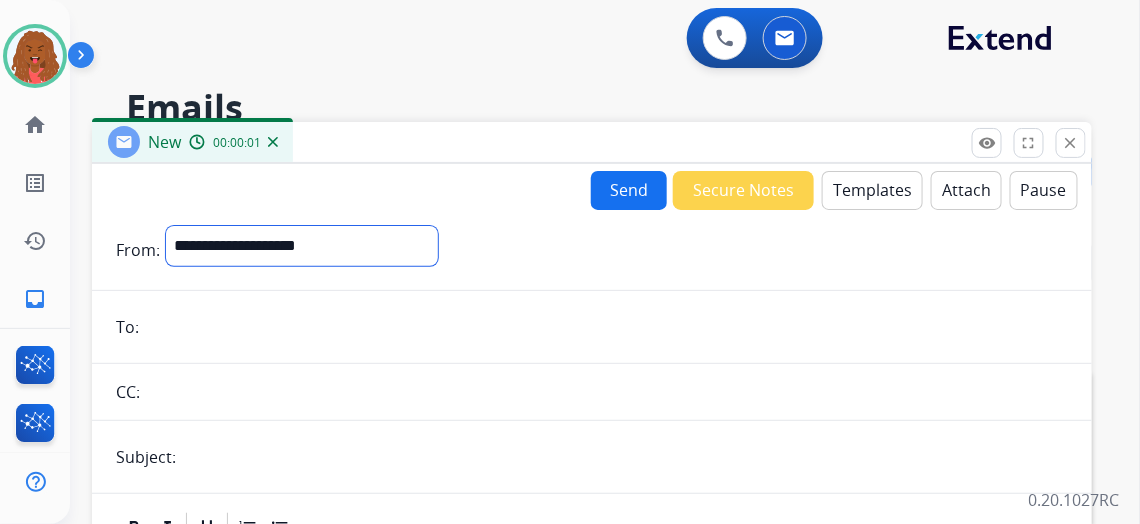click on "**********" at bounding box center (302, 246) 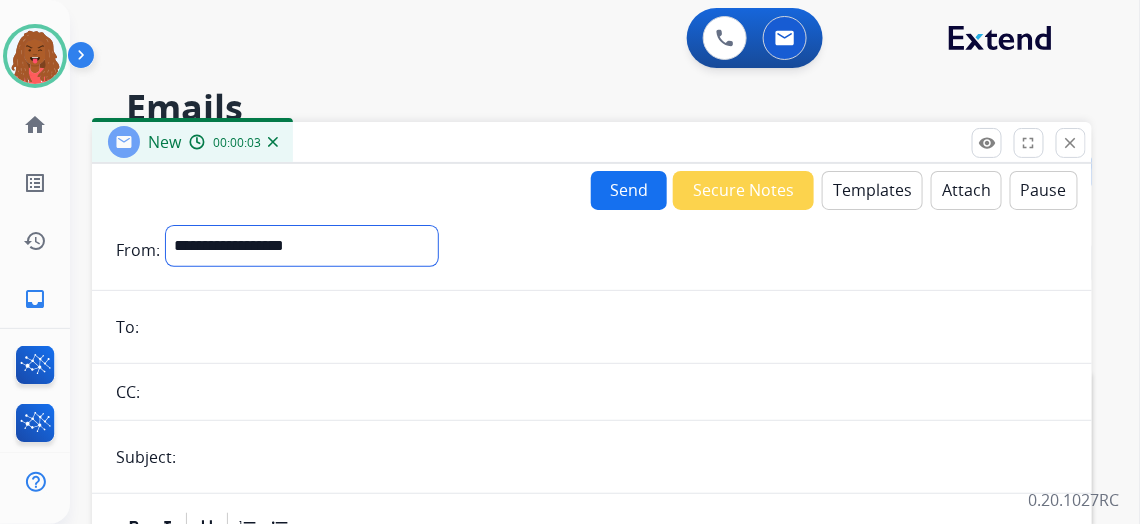 click on "**********" at bounding box center (302, 246) 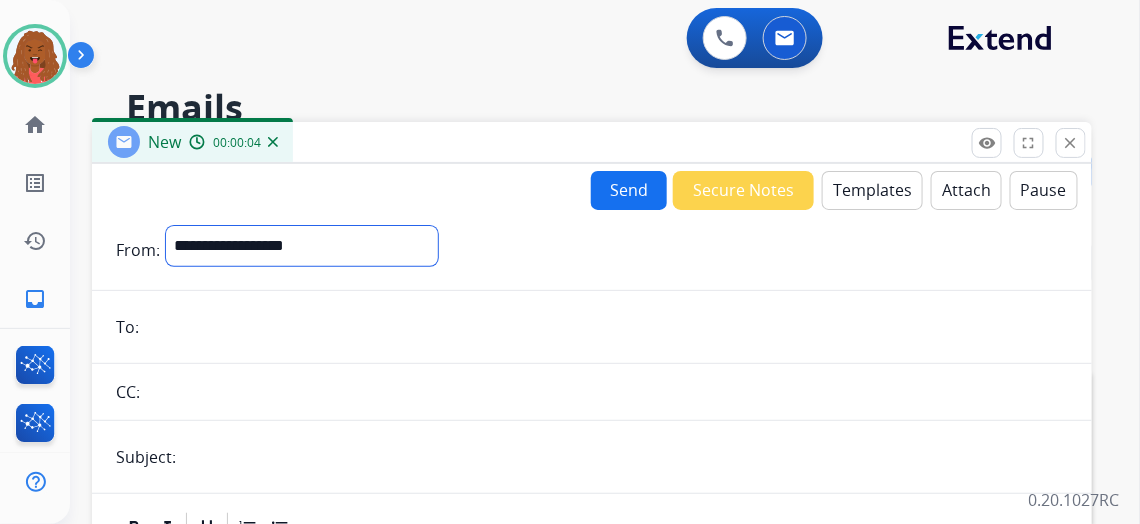 click on "**********" at bounding box center [302, 246] 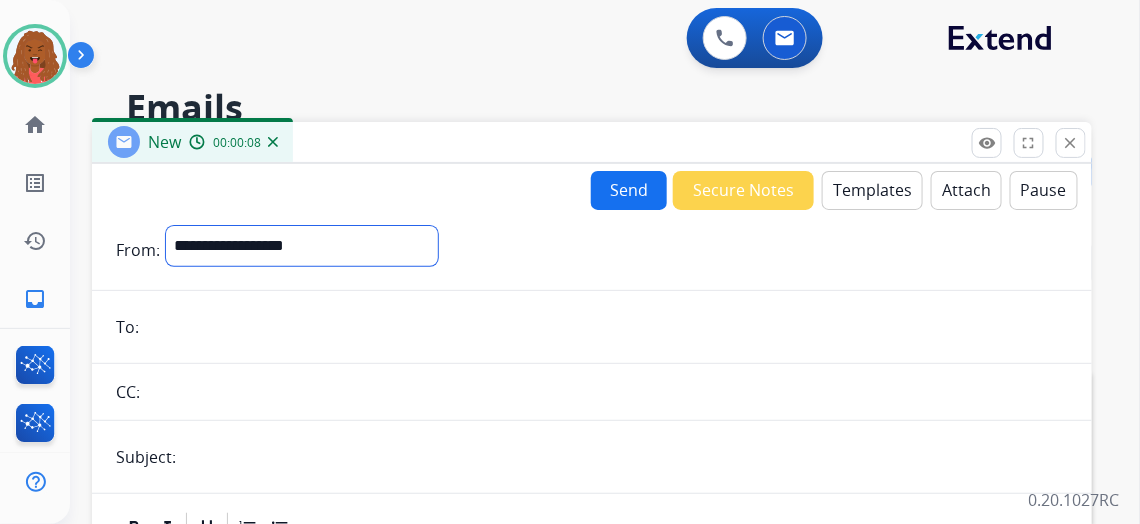 select on "**********" 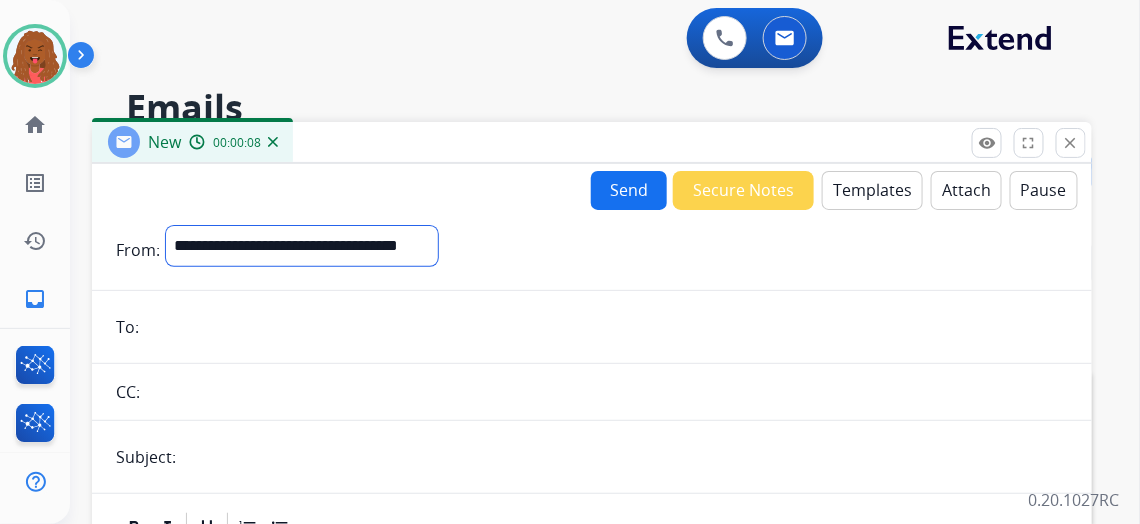 click on "**********" at bounding box center [302, 246] 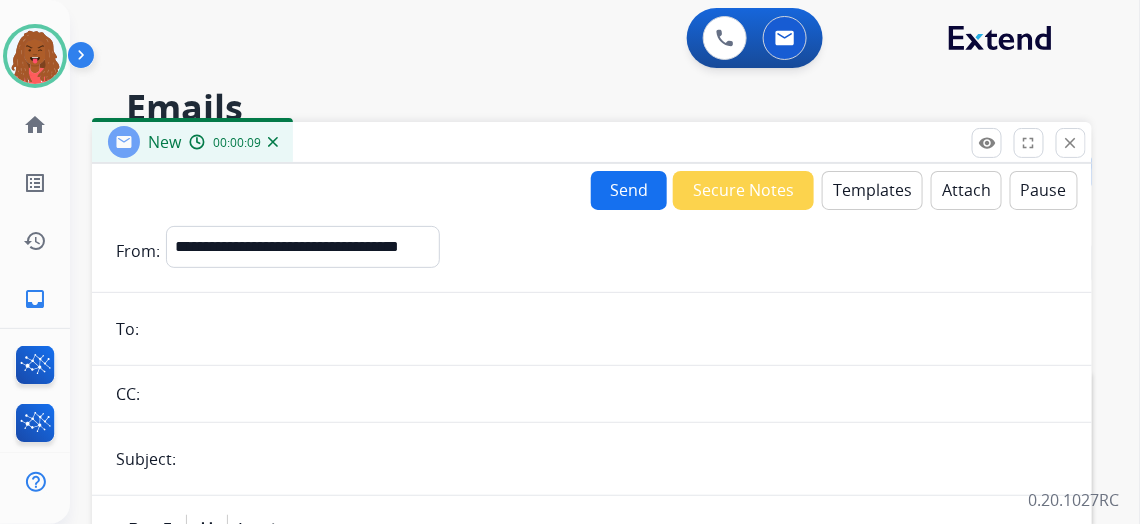 click at bounding box center [606, 329] 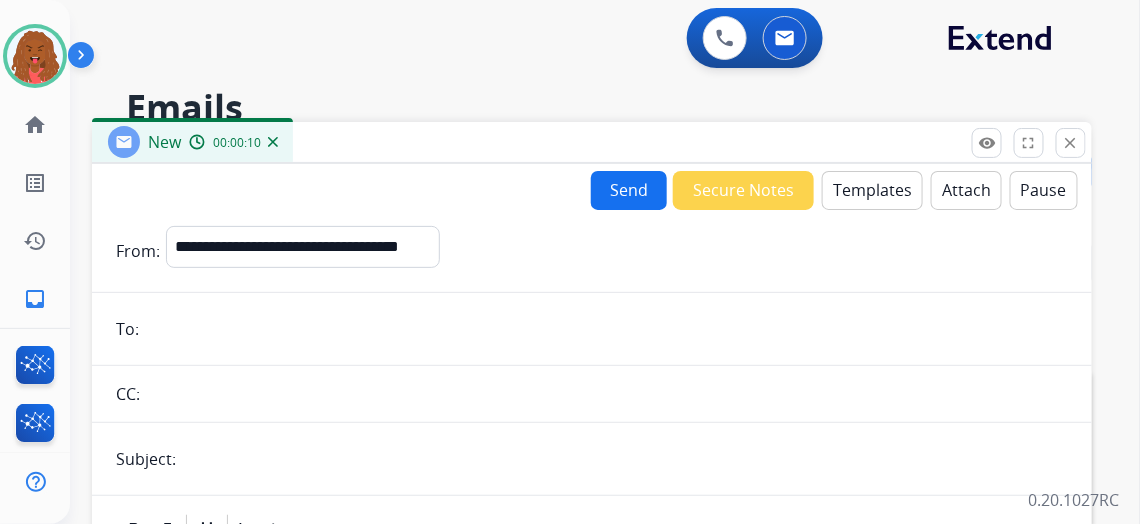 paste on "**********" 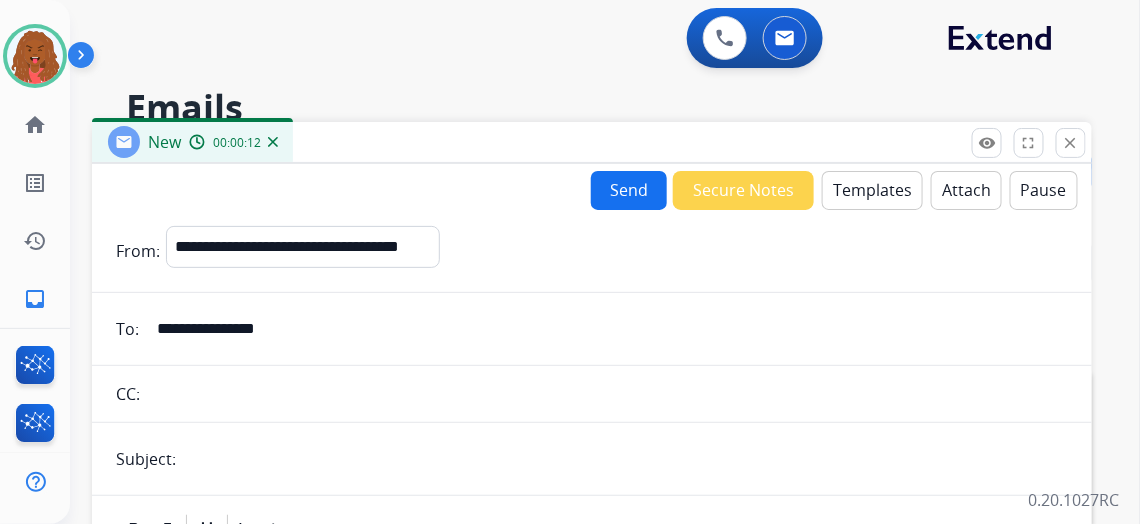 type on "**********" 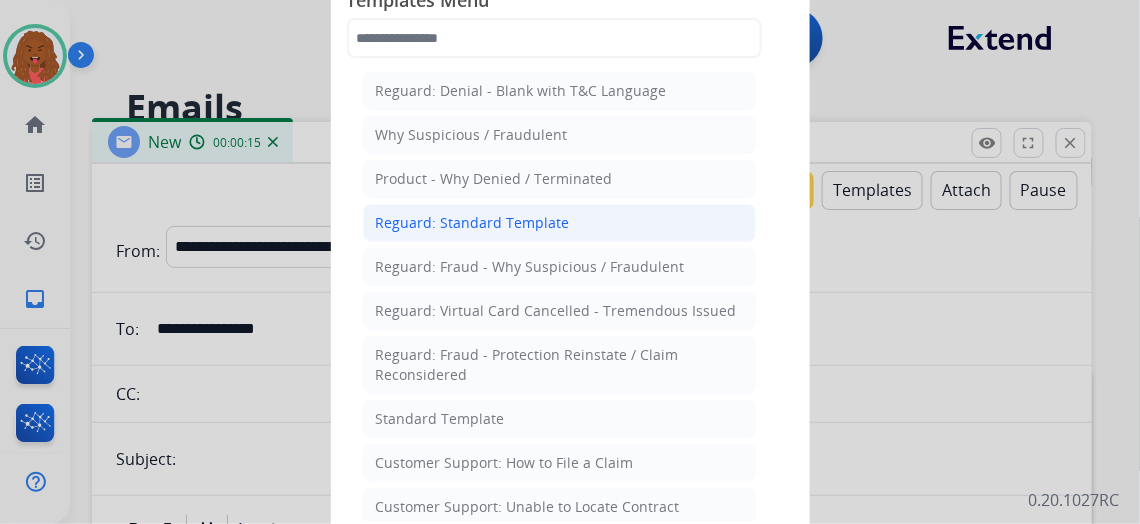 click on "Reguard: Standard Template" 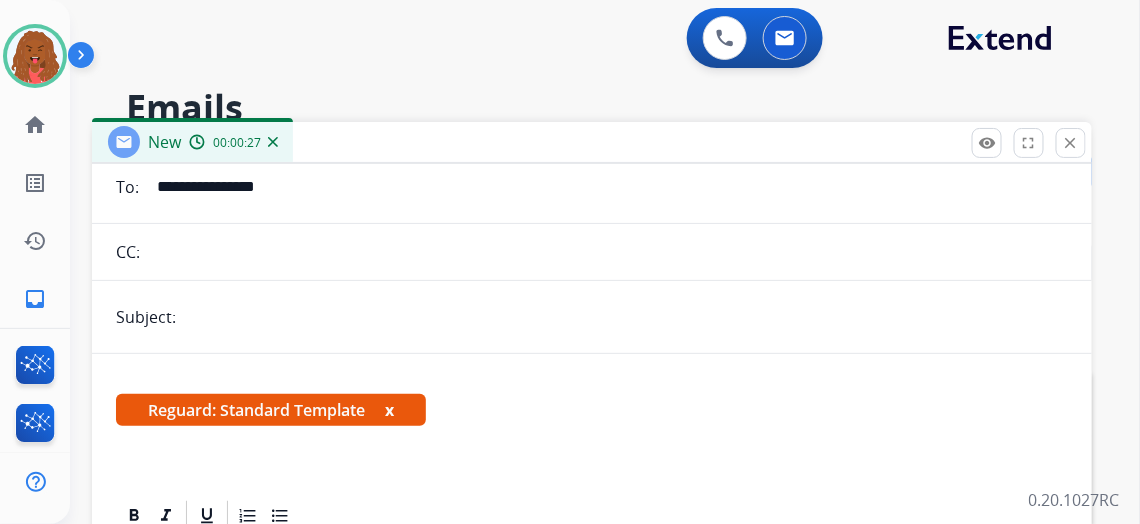scroll, scrollTop: 167, scrollLeft: 0, axis: vertical 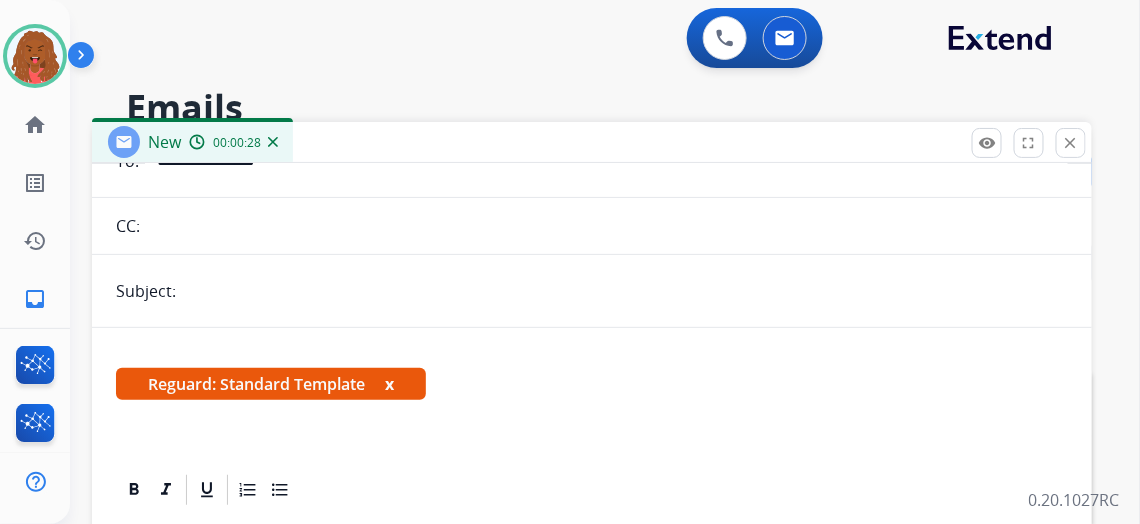 click at bounding box center [625, 291] 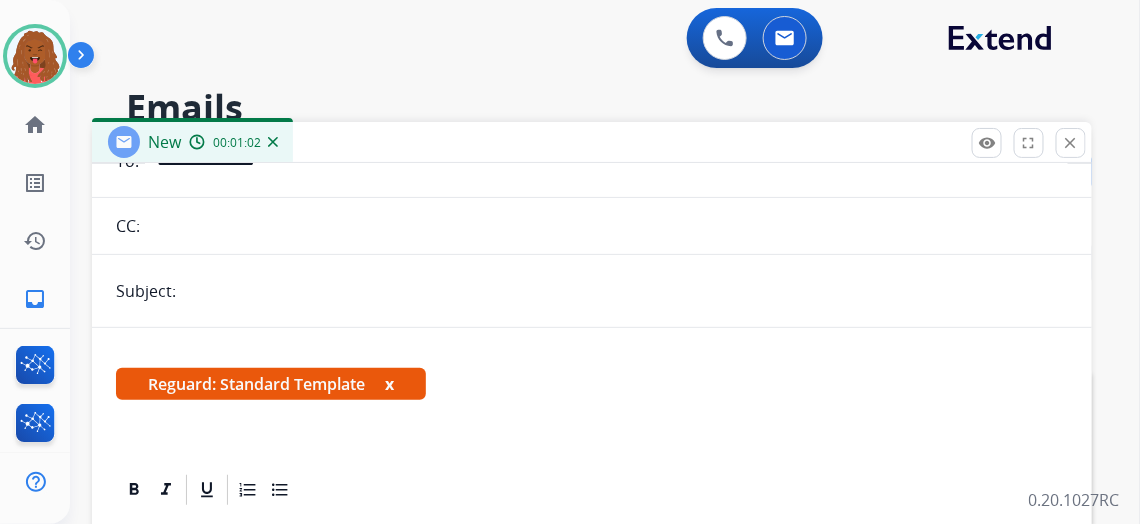 type on "******" 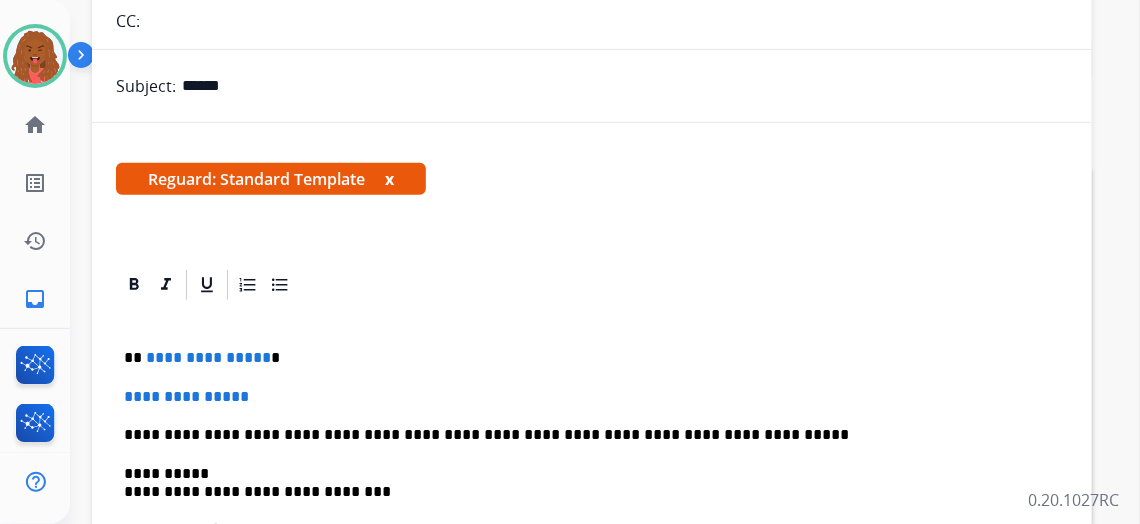 scroll, scrollTop: 272, scrollLeft: 0, axis: vertical 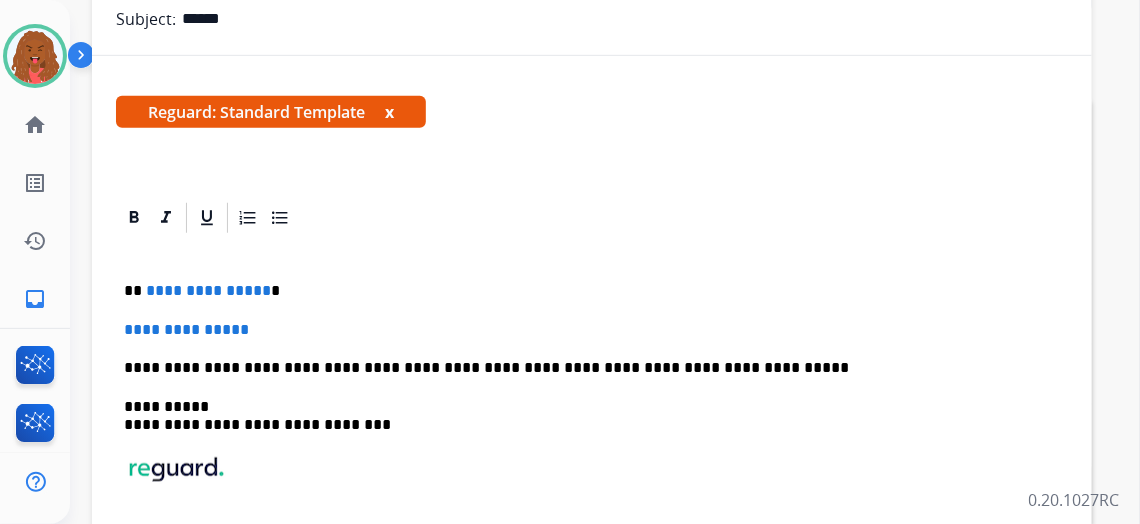 click on "**********" at bounding box center [208, 290] 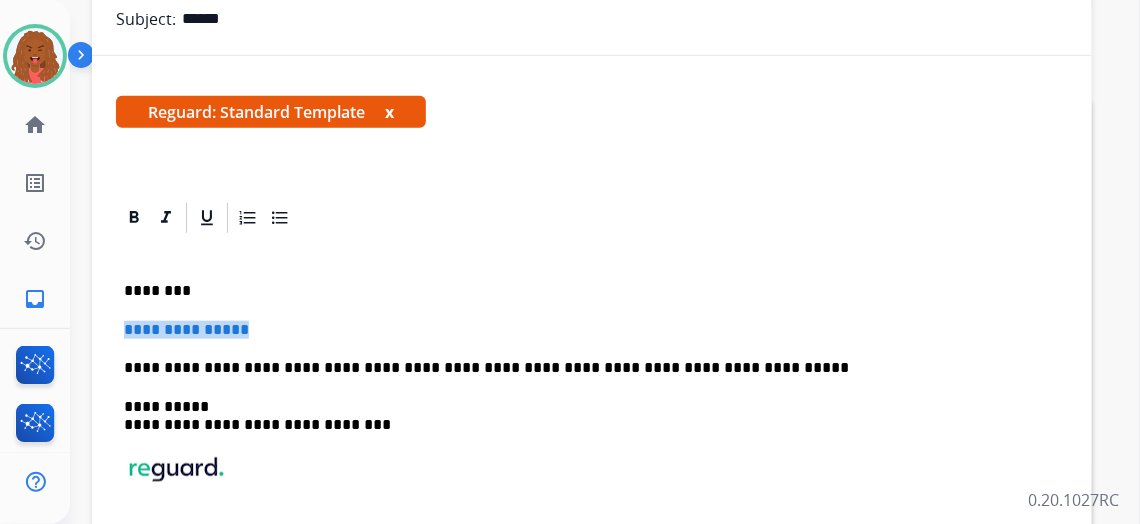 drag, startPoint x: 288, startPoint y: 321, endPoint x: 132, endPoint y: 322, distance: 156.0032 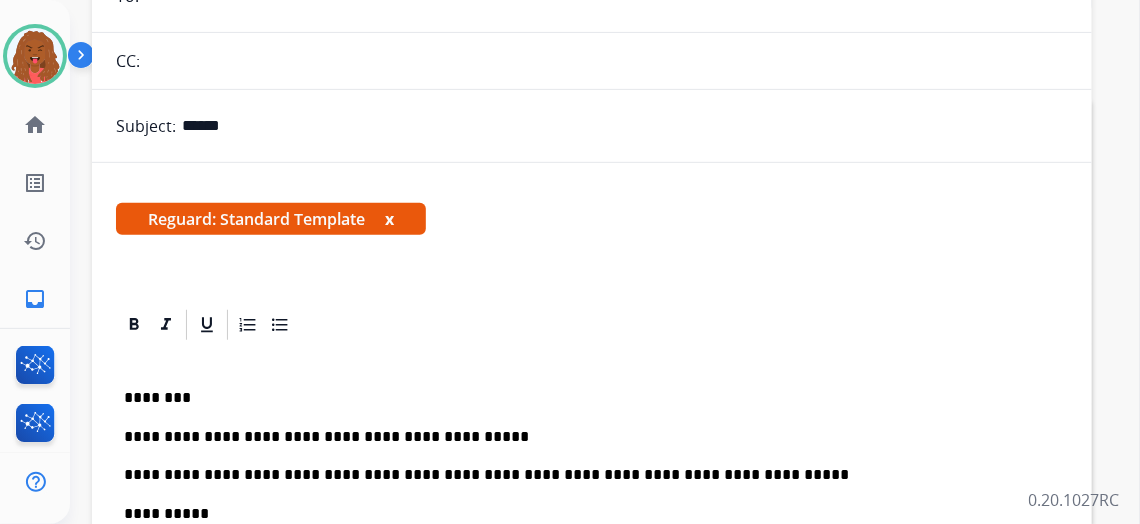 scroll, scrollTop: 0, scrollLeft: 0, axis: both 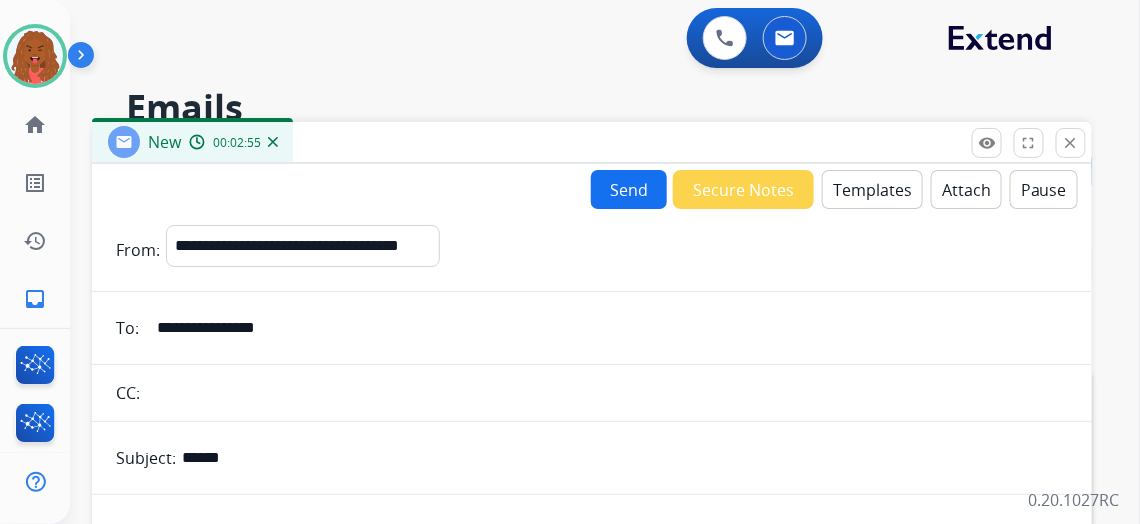 click on "close" at bounding box center (1071, 143) 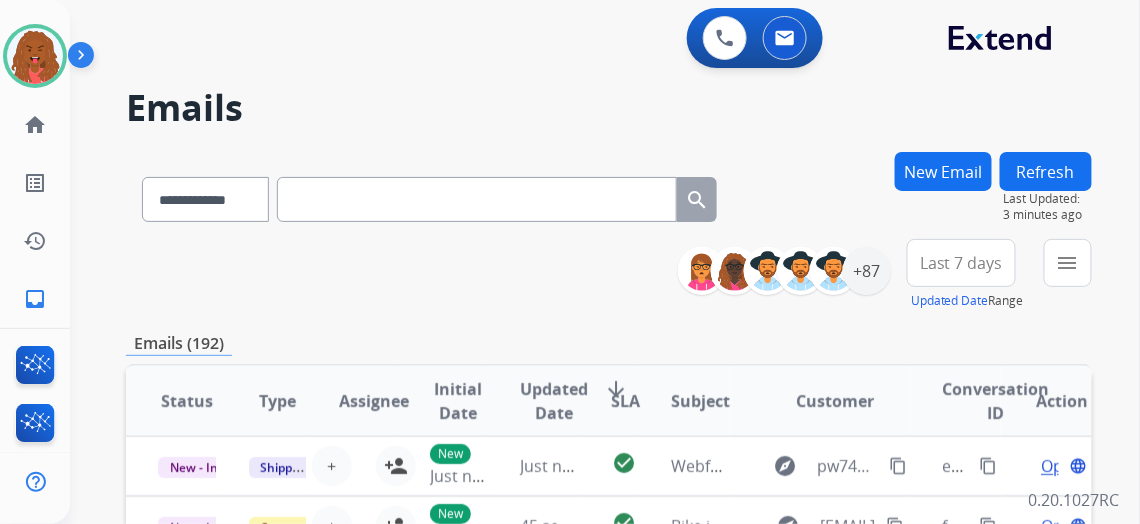 click on "Last 7 days" at bounding box center [961, 263] 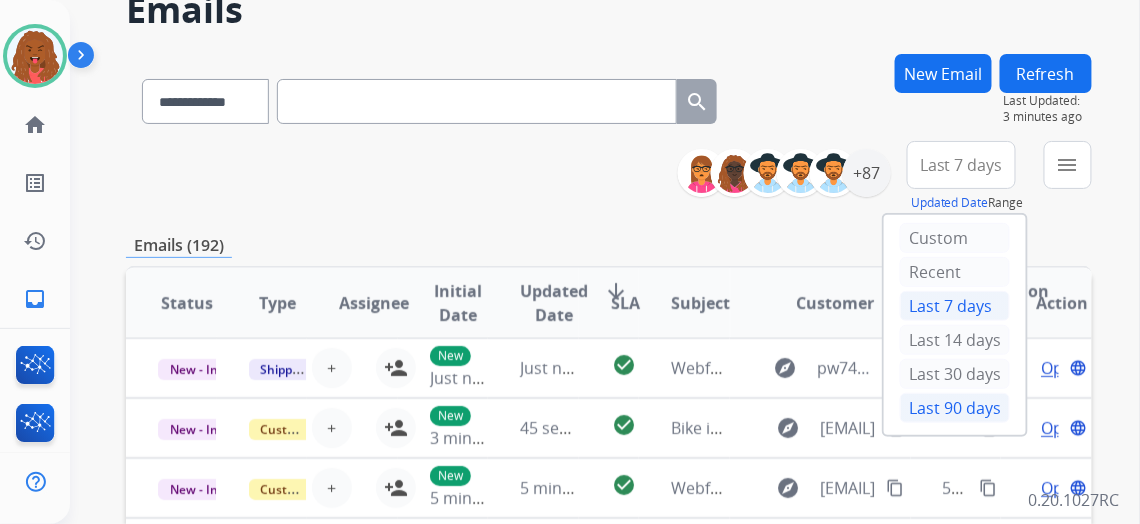 scroll, scrollTop: 363, scrollLeft: 0, axis: vertical 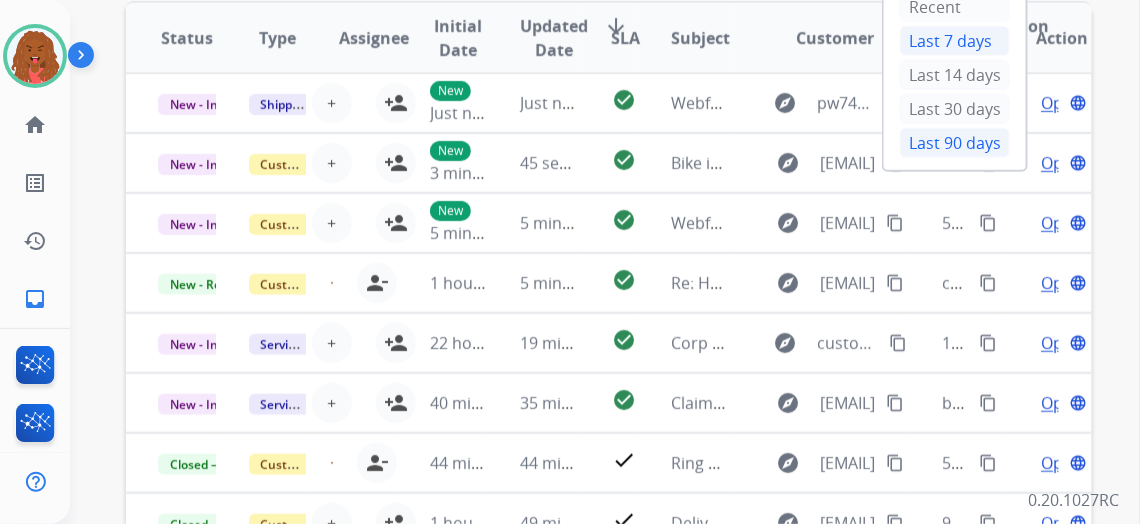 click on "Last 90 days" at bounding box center [955, 143] 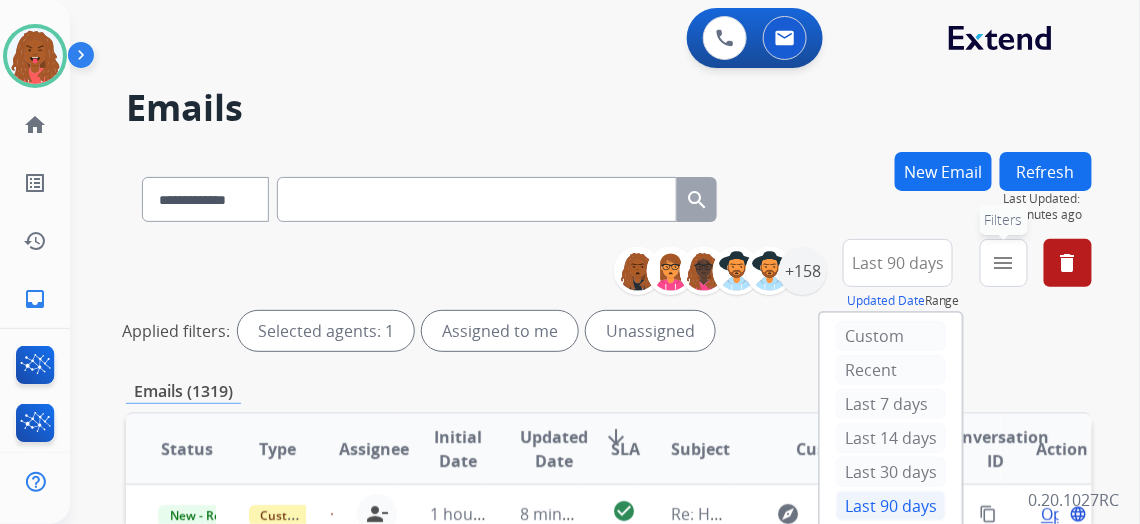 click on "menu  Filters" at bounding box center (1004, 263) 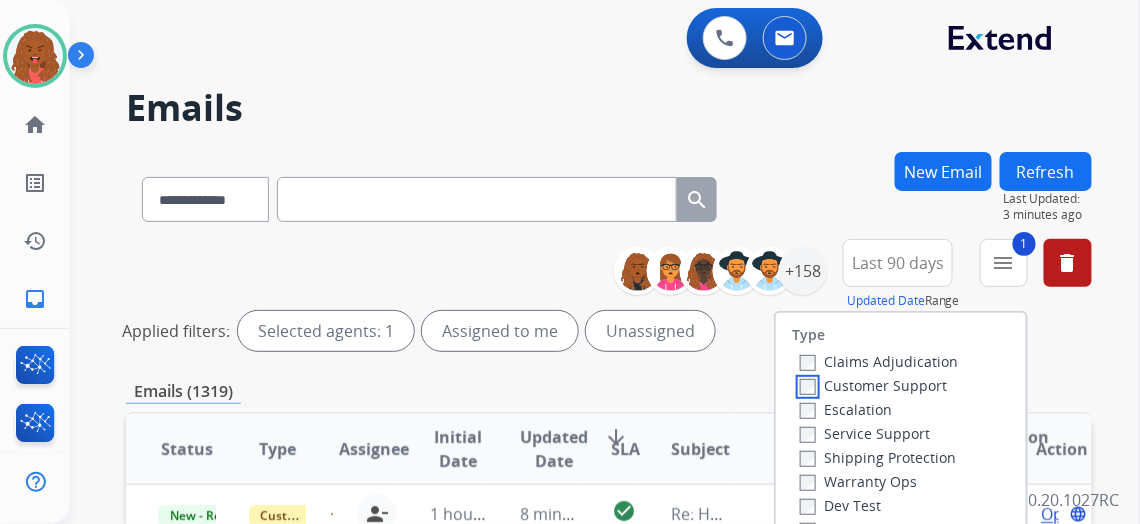 scroll, scrollTop: 90, scrollLeft: 0, axis: vertical 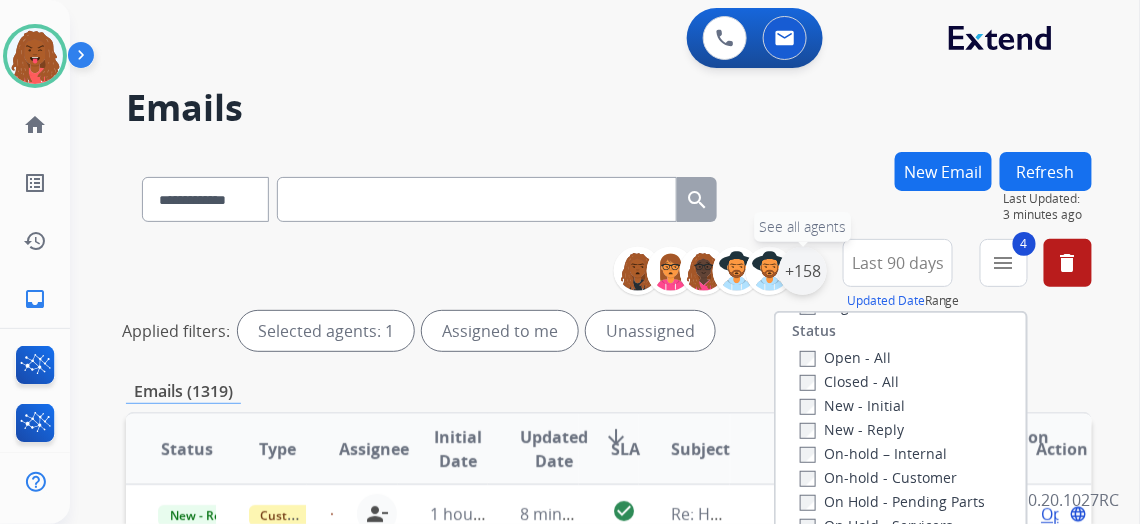 click on "+158" at bounding box center (803, 271) 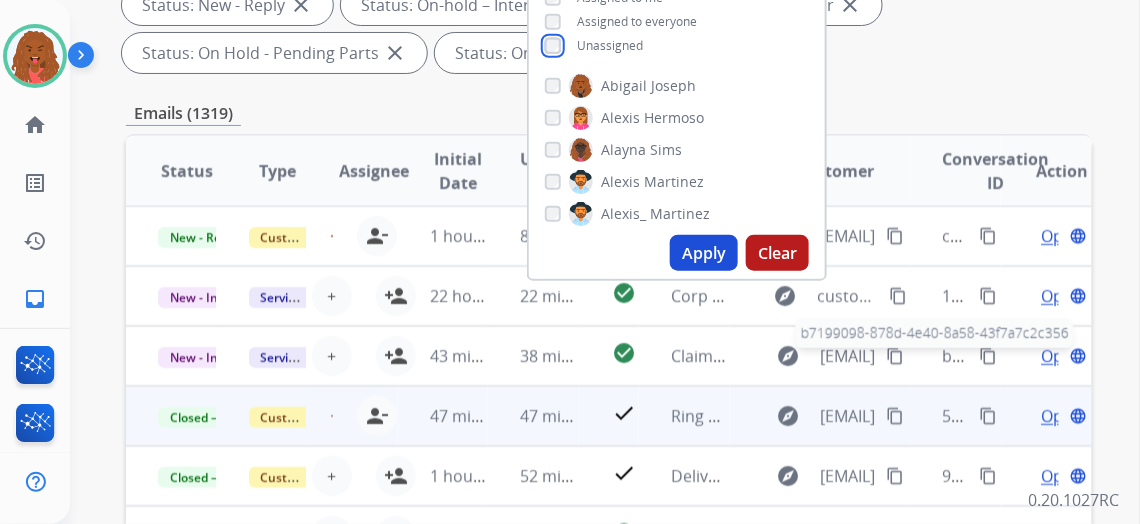 scroll, scrollTop: 454, scrollLeft: 0, axis: vertical 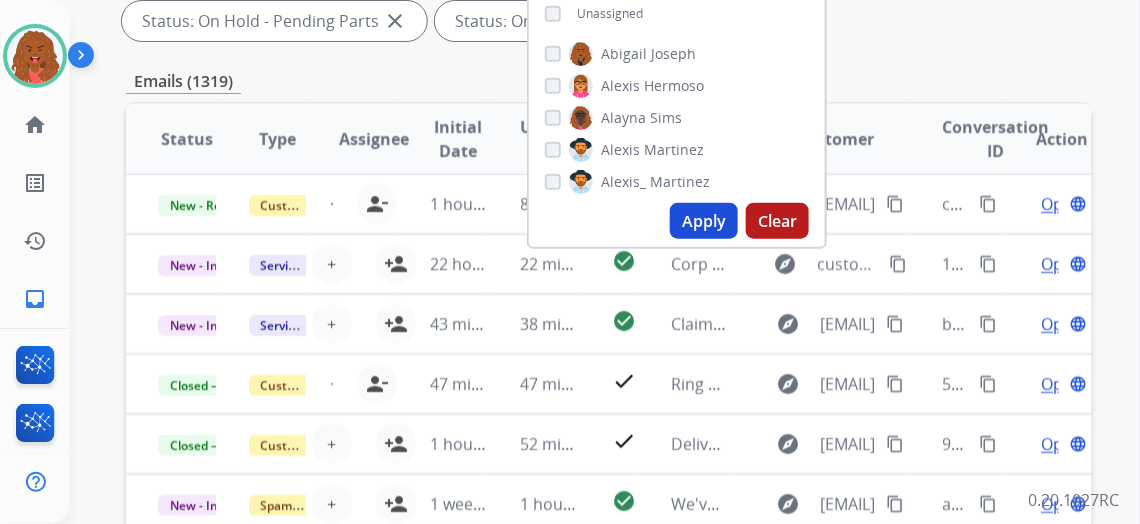 click on "Apply" at bounding box center [704, 221] 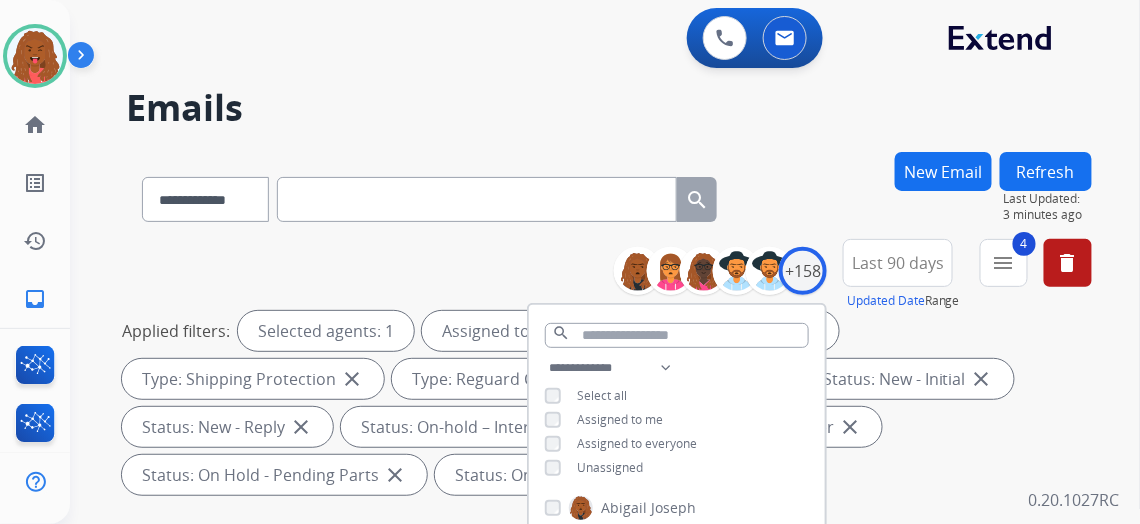click on "**********" at bounding box center (609, 371) 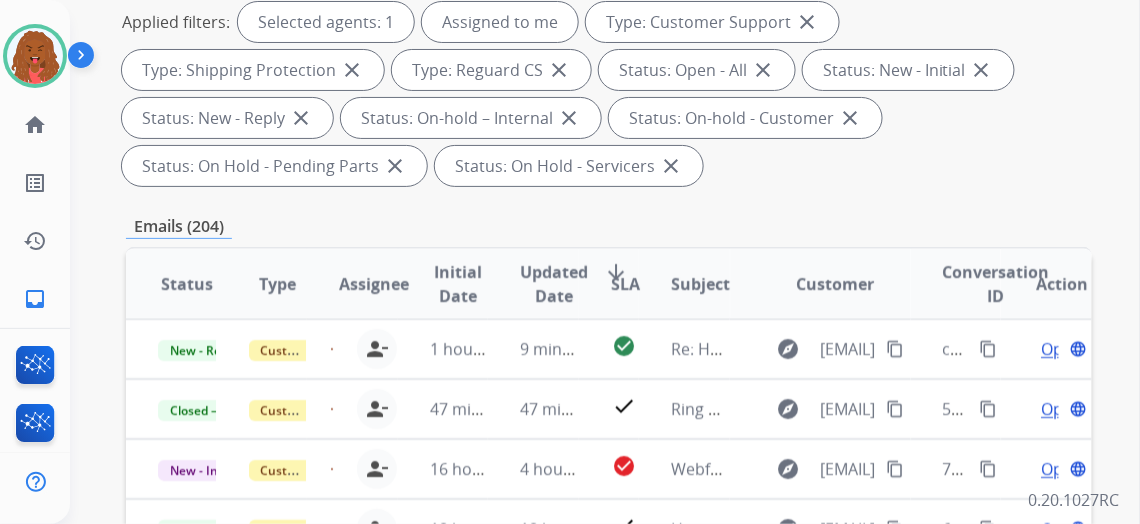 scroll, scrollTop: 363, scrollLeft: 0, axis: vertical 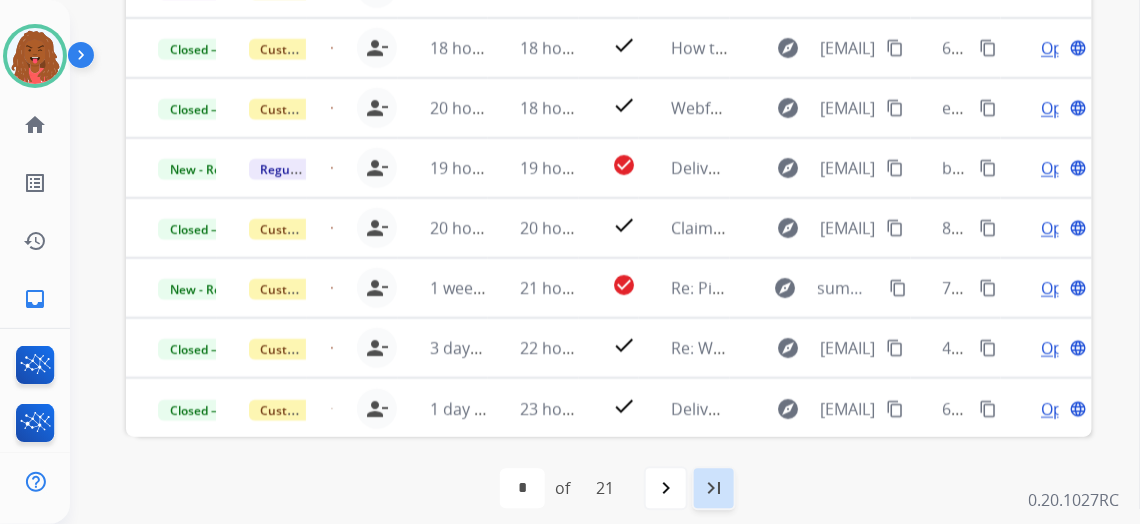 click on "last_page" at bounding box center [714, 489] 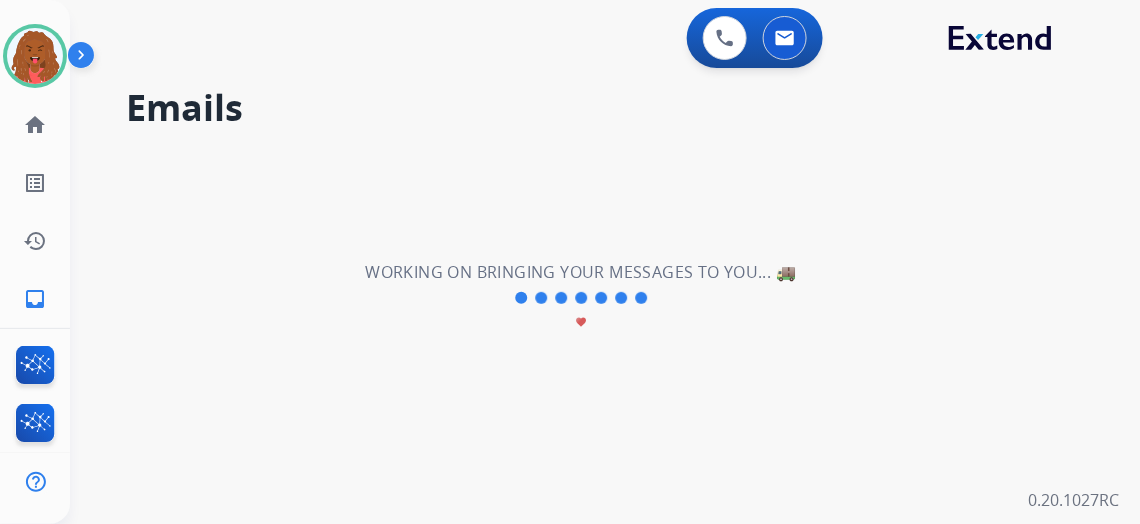 scroll, scrollTop: 0, scrollLeft: 0, axis: both 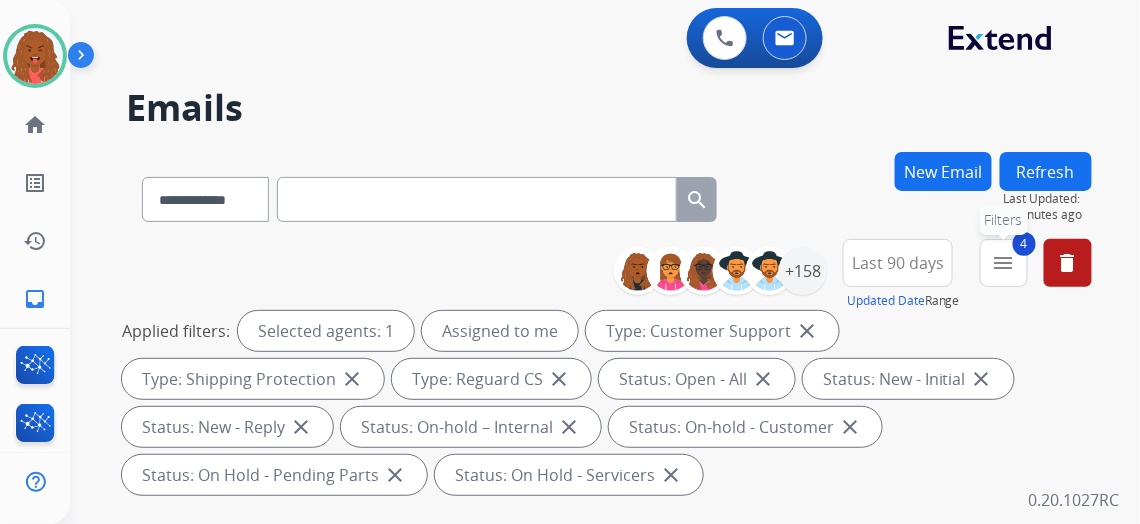 click on "4 menu  Filters" at bounding box center [1004, 263] 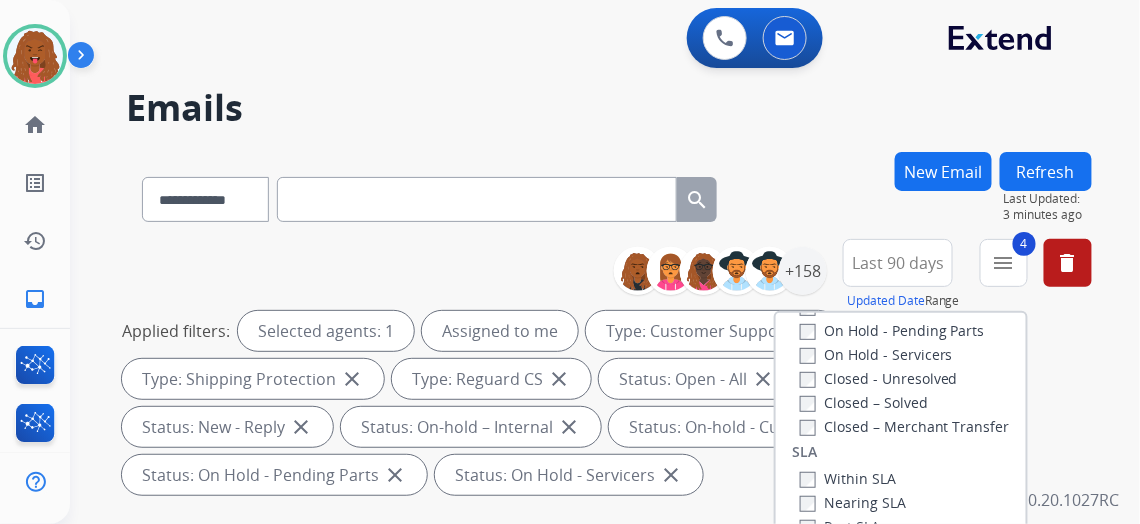 scroll, scrollTop: 454, scrollLeft: 0, axis: vertical 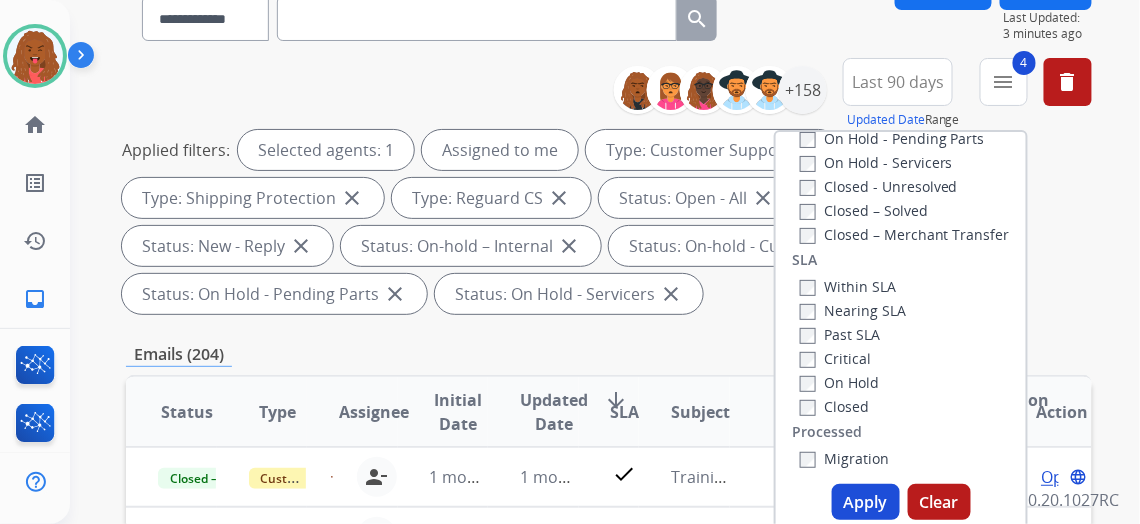 click on "Apply" at bounding box center (866, 502) 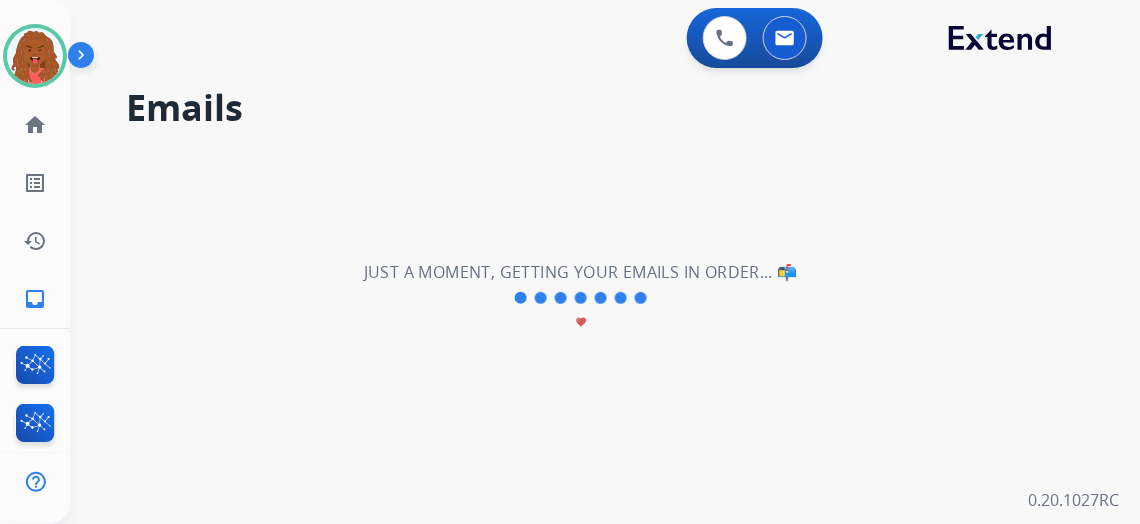 select on "*" 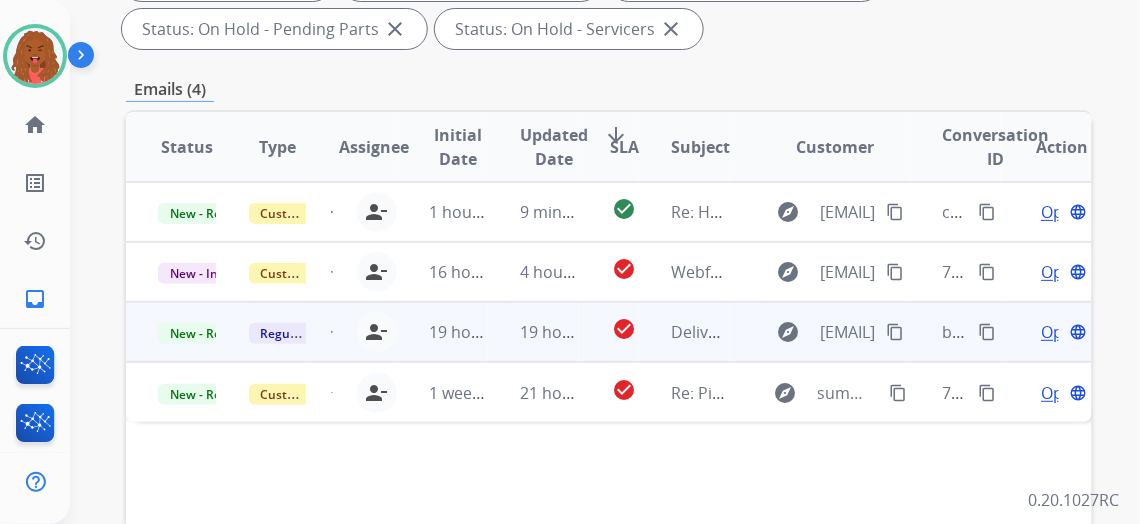 scroll, scrollTop: 454, scrollLeft: 0, axis: vertical 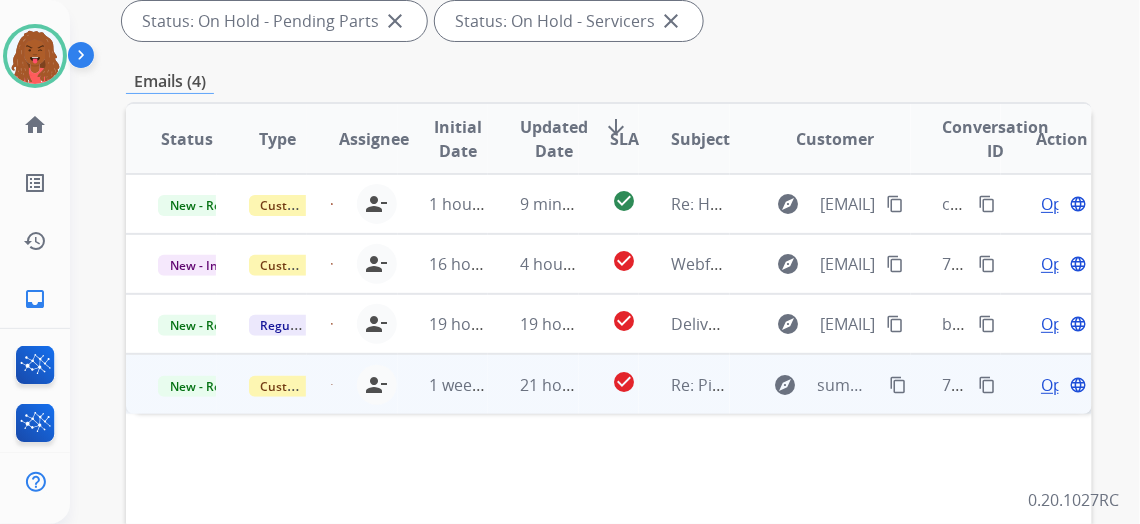 click on "Open" at bounding box center [1061, 385] 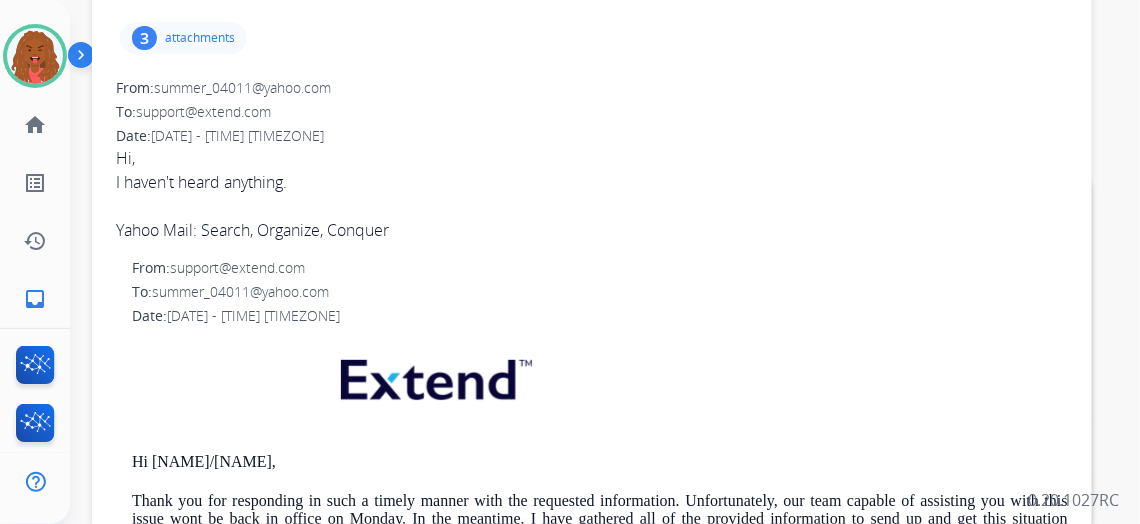 scroll, scrollTop: 90, scrollLeft: 0, axis: vertical 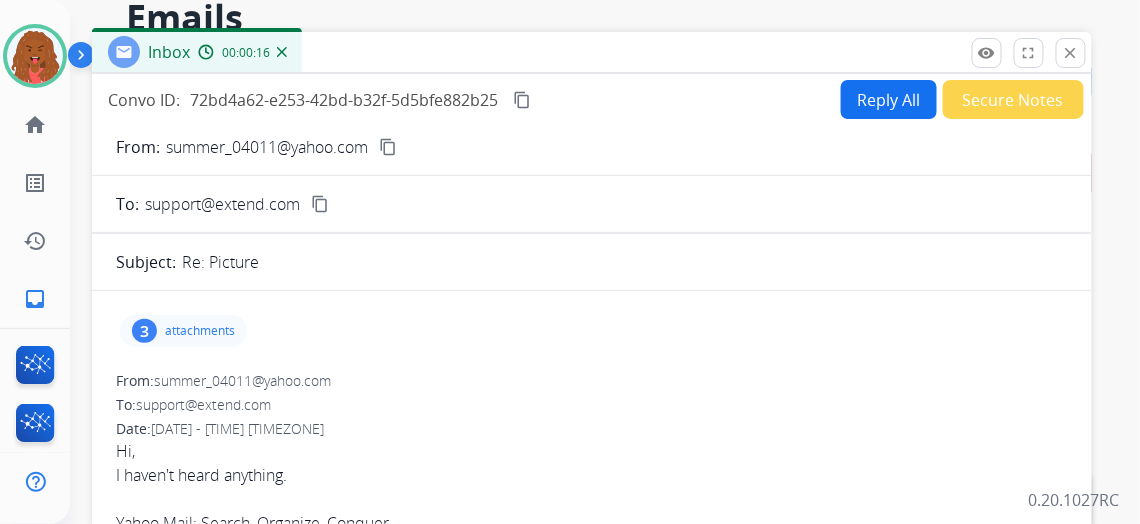 click on "attachments" at bounding box center [200, 331] 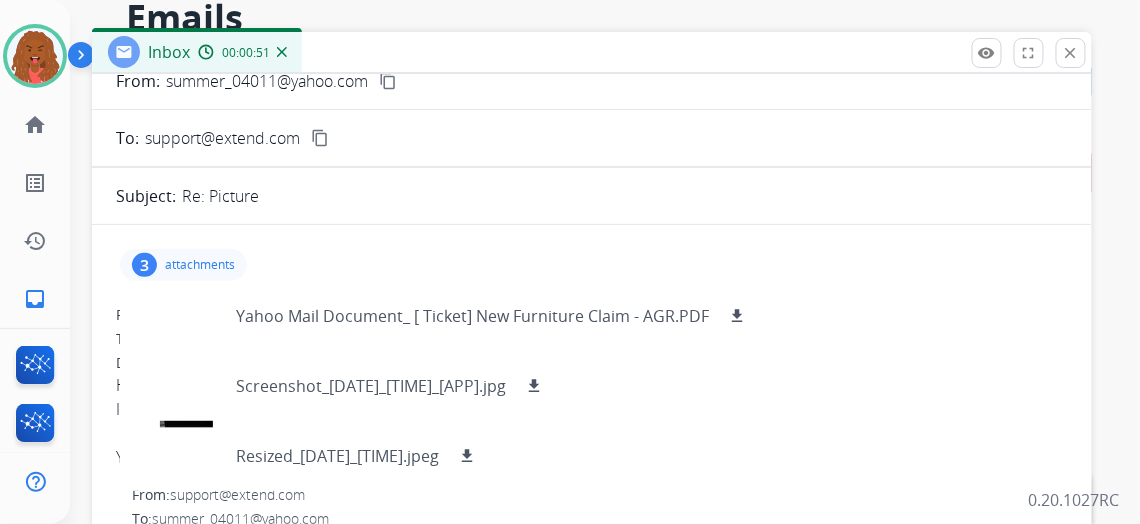 scroll, scrollTop: 0, scrollLeft: 0, axis: both 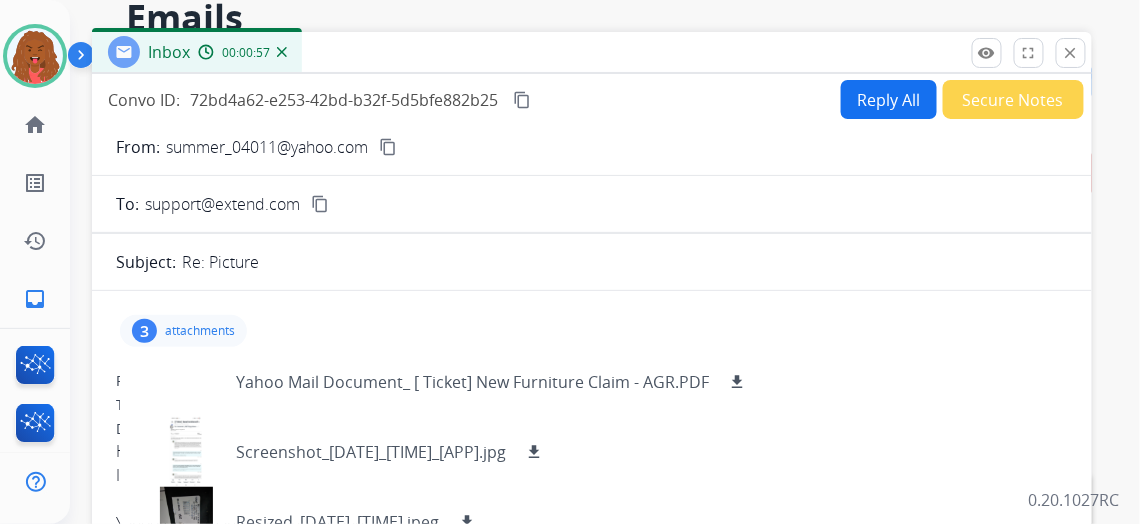 click on "content_copy" at bounding box center (388, 147) 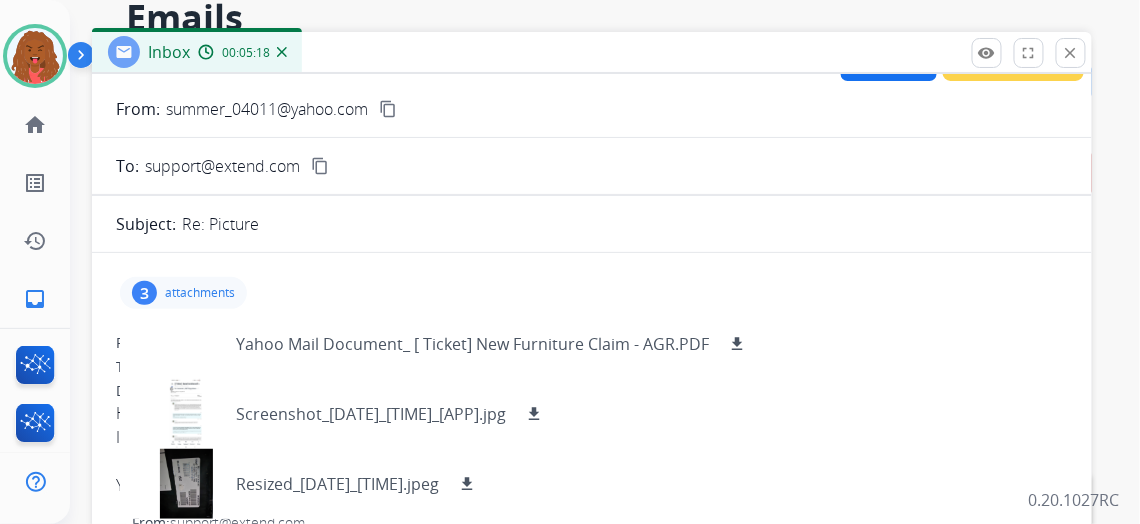 scroll, scrollTop: 0, scrollLeft: 0, axis: both 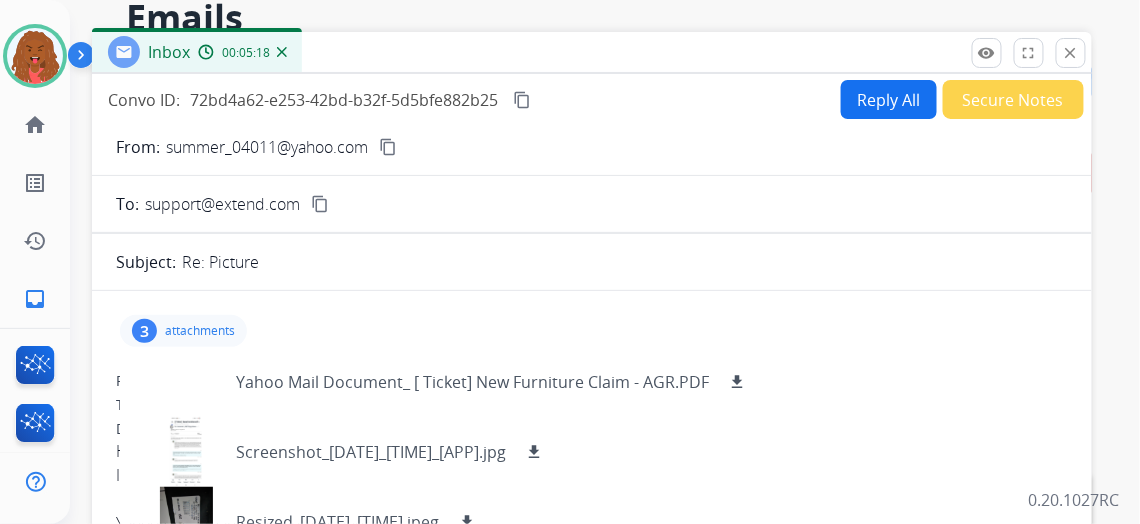 drag, startPoint x: 941, startPoint y: 267, endPoint x: 938, endPoint y: 287, distance: 20.22375 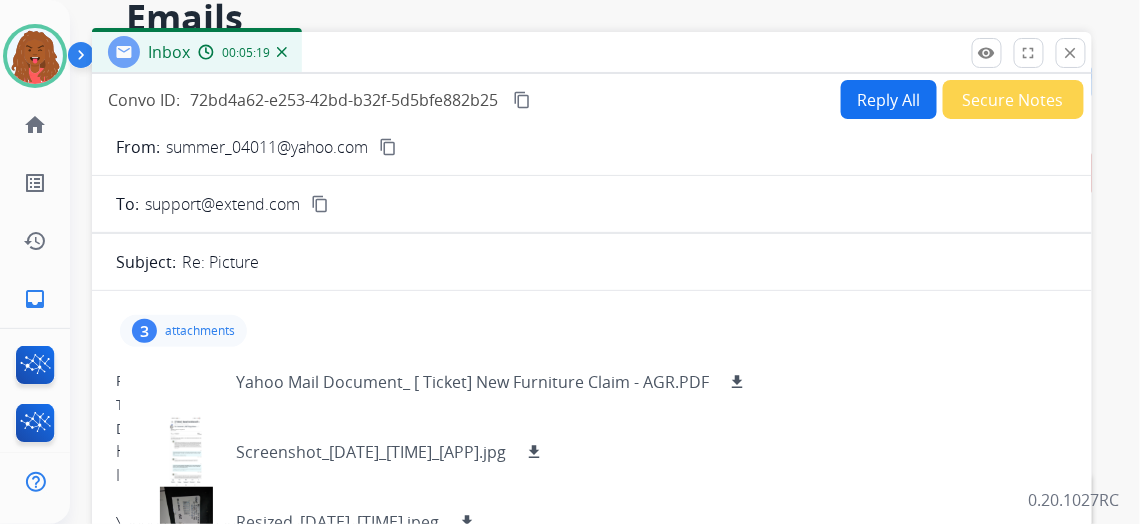 click on "Reply All" at bounding box center [889, 99] 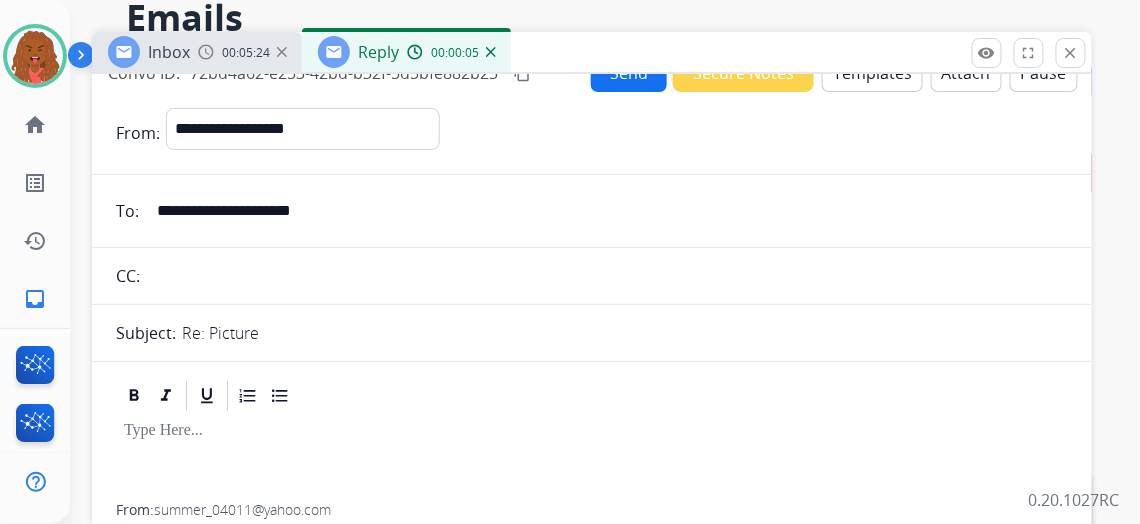 scroll, scrollTop: 0, scrollLeft: 0, axis: both 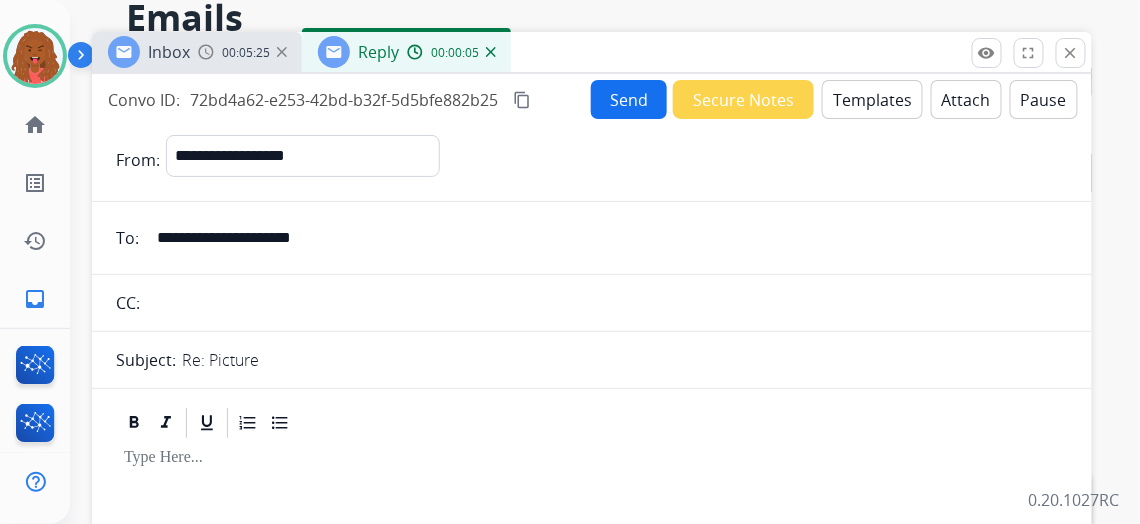 click on "Templates" at bounding box center (872, 99) 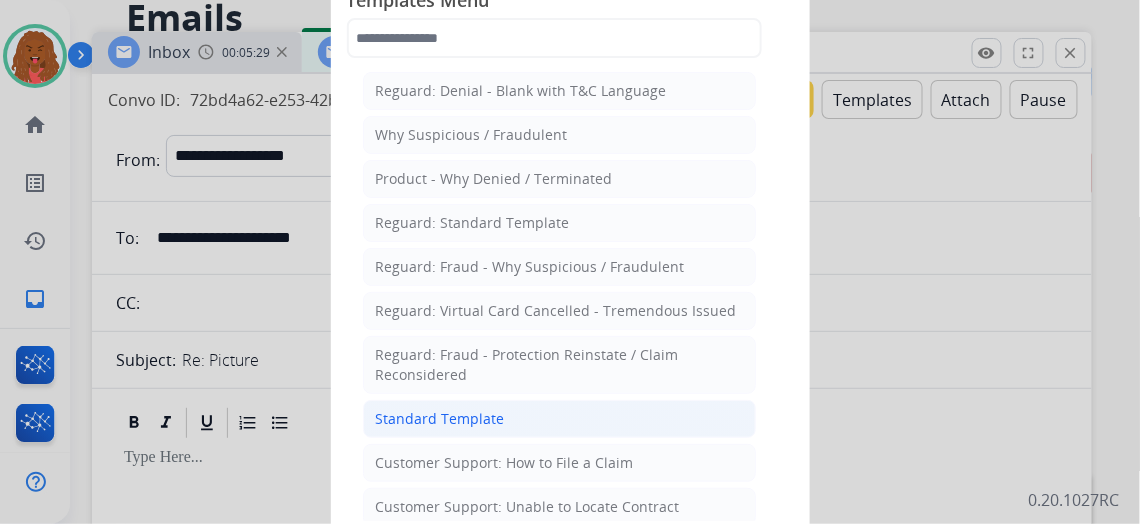 click on "Standard Template" 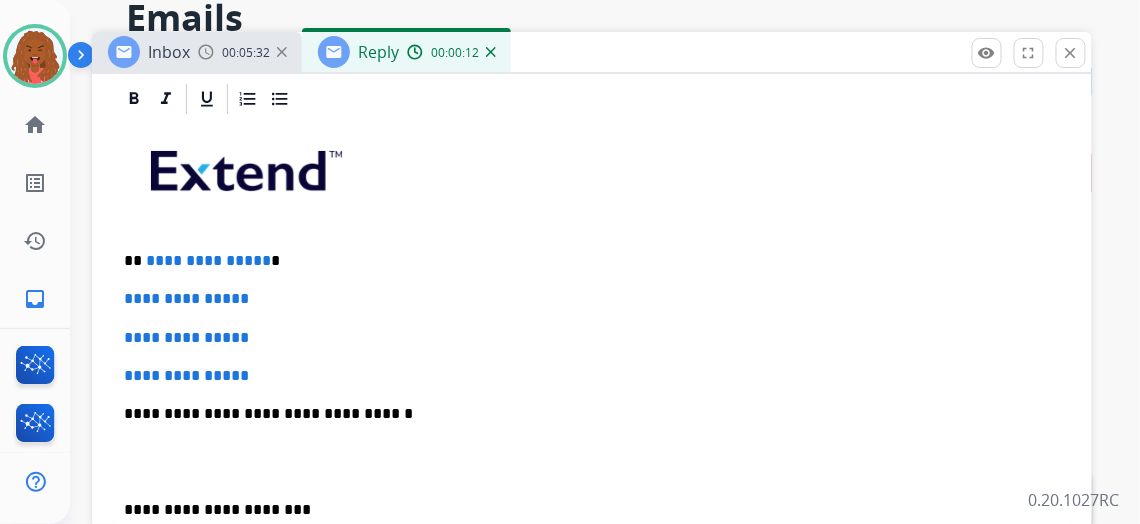 scroll, scrollTop: 454, scrollLeft: 0, axis: vertical 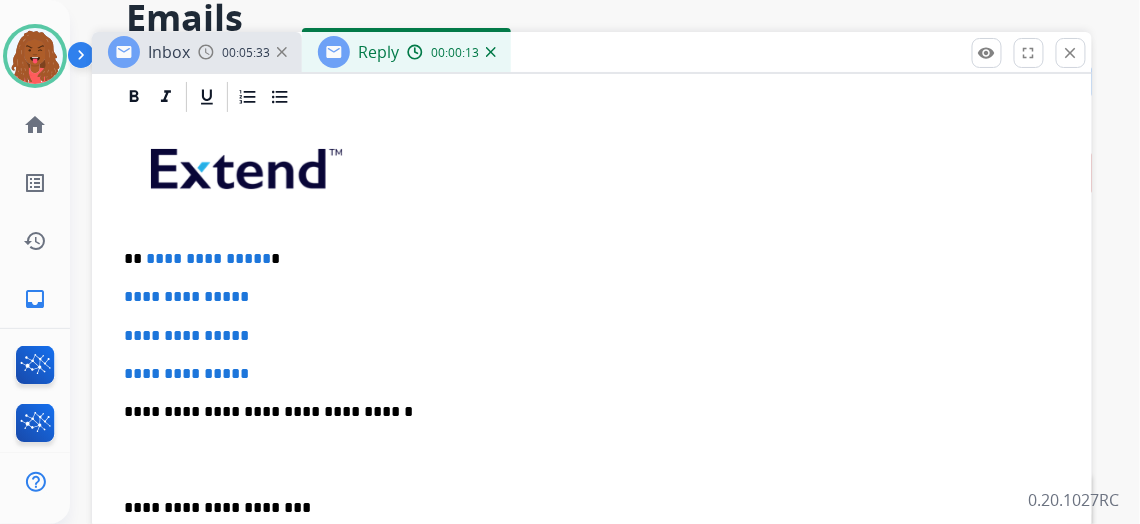 drag, startPoint x: 279, startPoint y: 263, endPoint x: 474, endPoint y: 301, distance: 198.66806 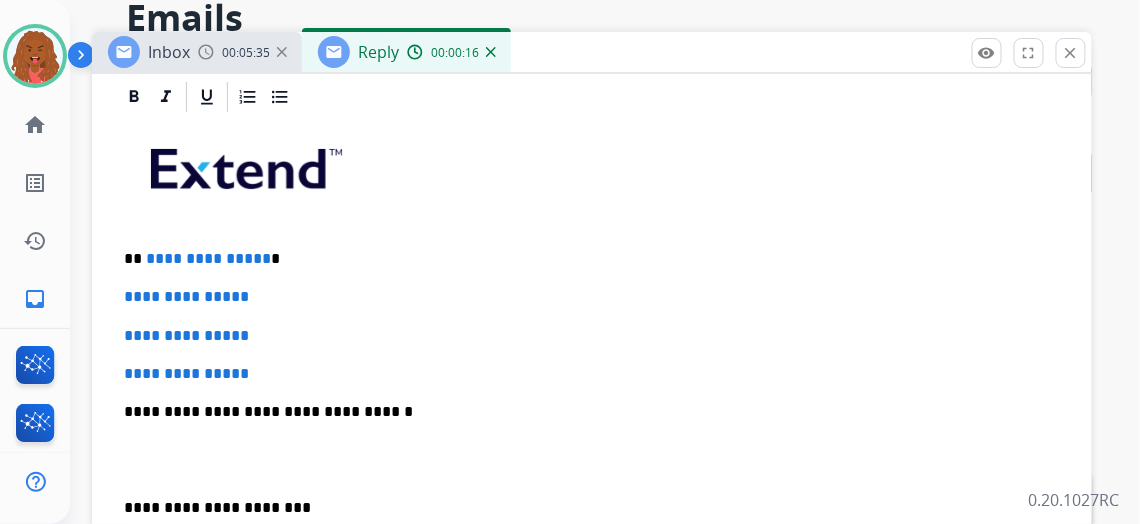 click on "**********" at bounding box center [208, 258] 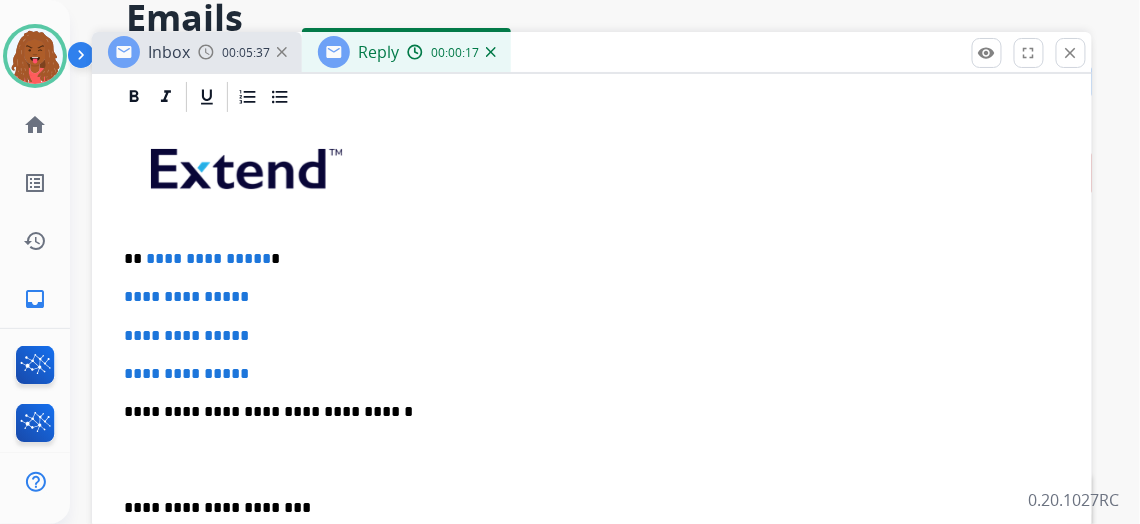 type 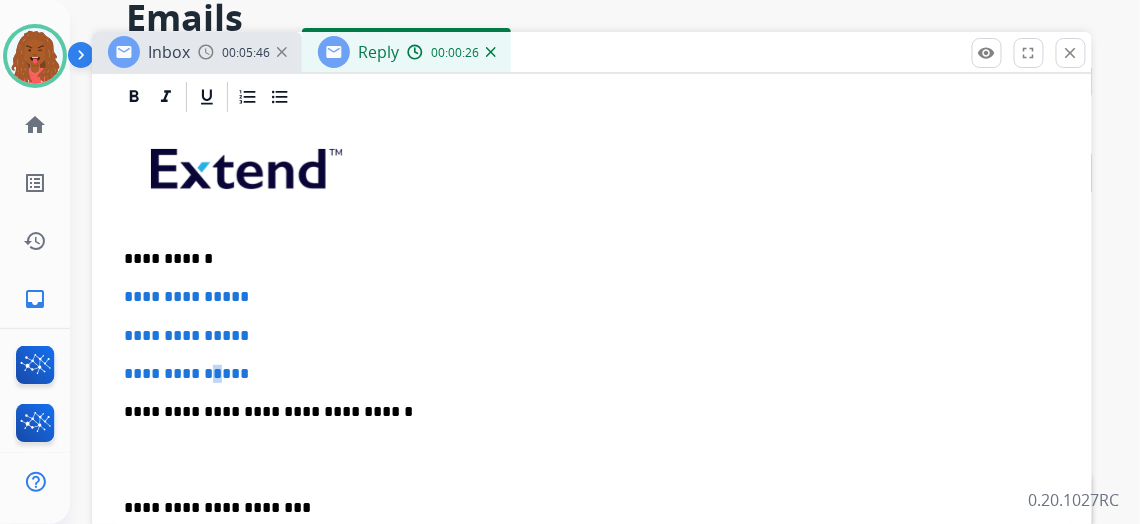 click on "**********" at bounding box center (592, 459) 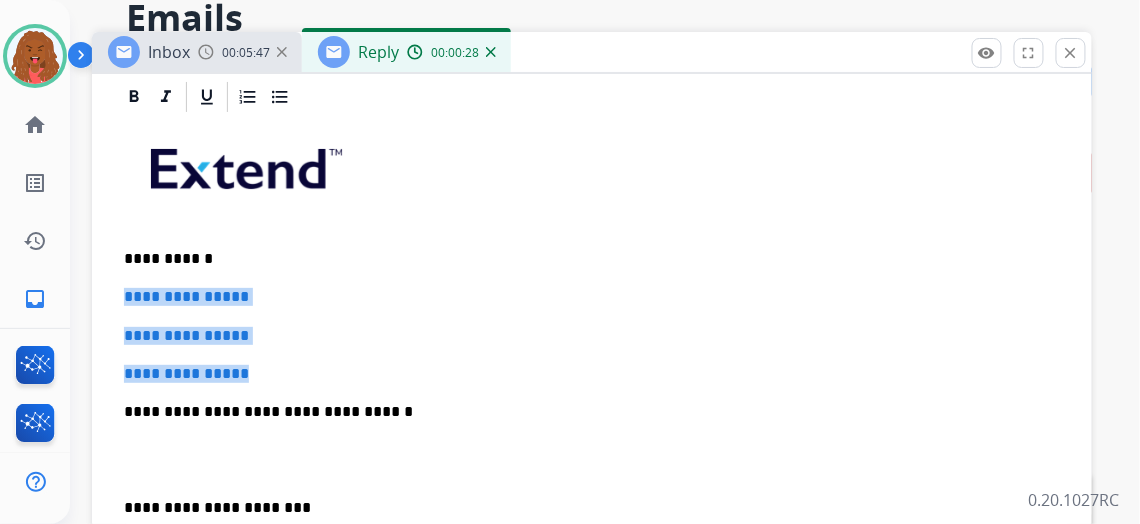 drag, startPoint x: 295, startPoint y: 375, endPoint x: 125, endPoint y: 295, distance: 187.88295 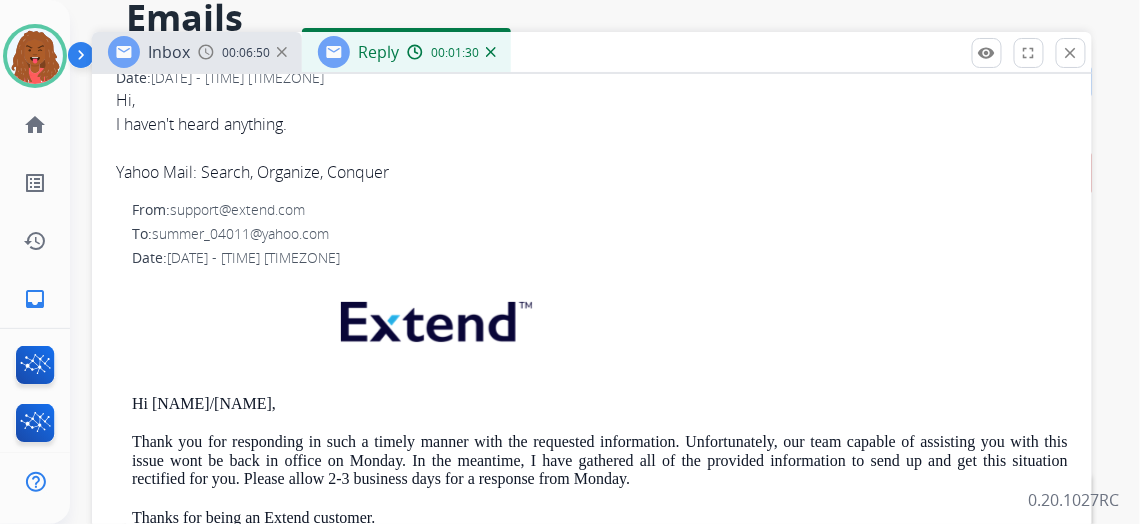 scroll, scrollTop: 1181, scrollLeft: 0, axis: vertical 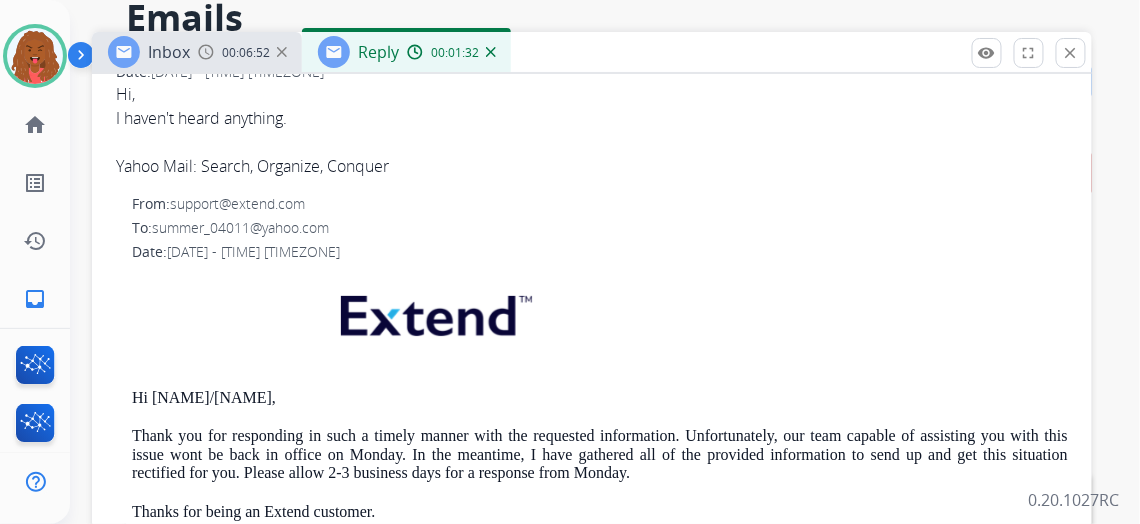 click on "Inbox" at bounding box center [169, 52] 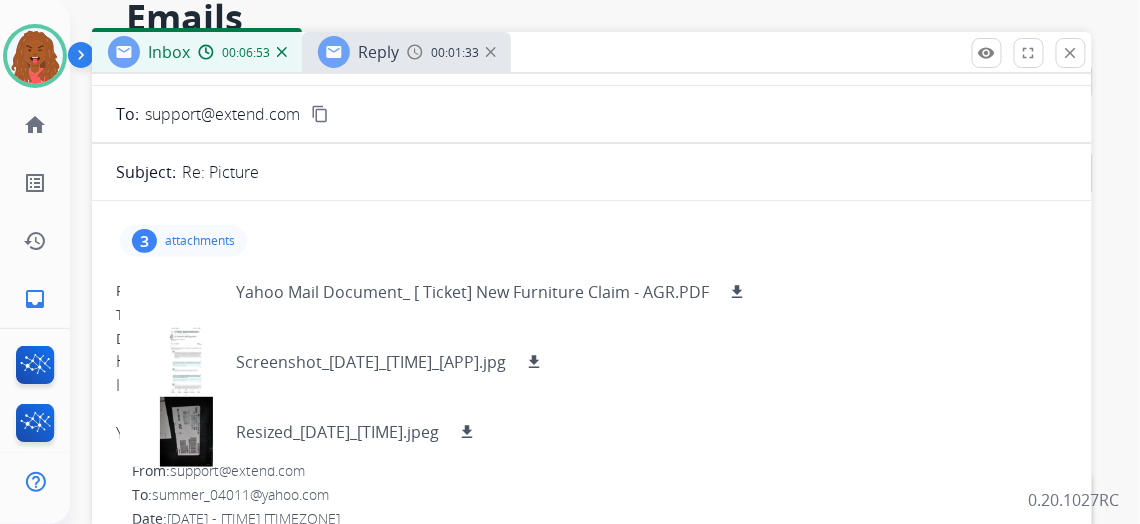 scroll, scrollTop: 181, scrollLeft: 0, axis: vertical 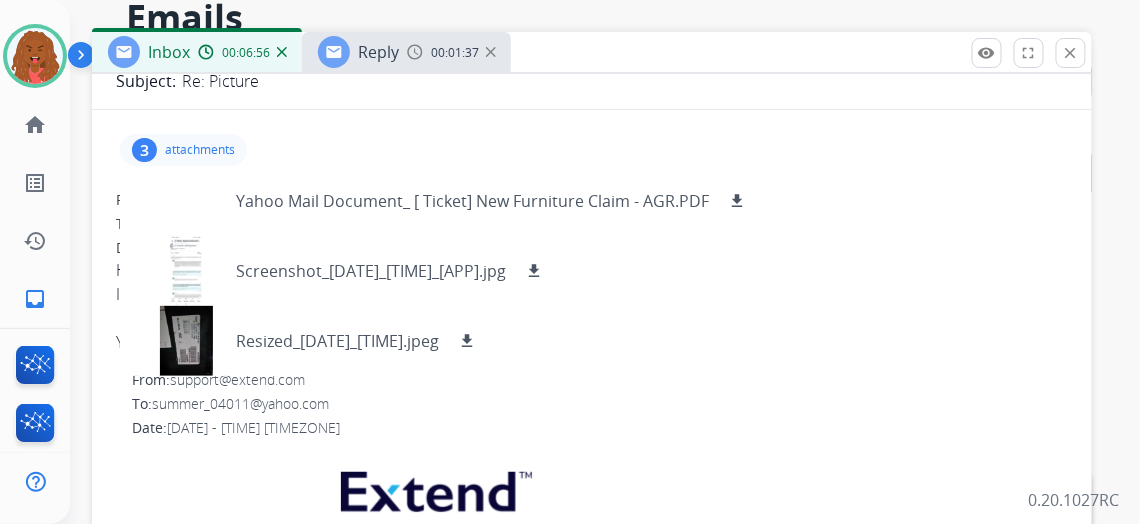 drag, startPoint x: 318, startPoint y: 256, endPoint x: 664, endPoint y: 273, distance: 346.4174 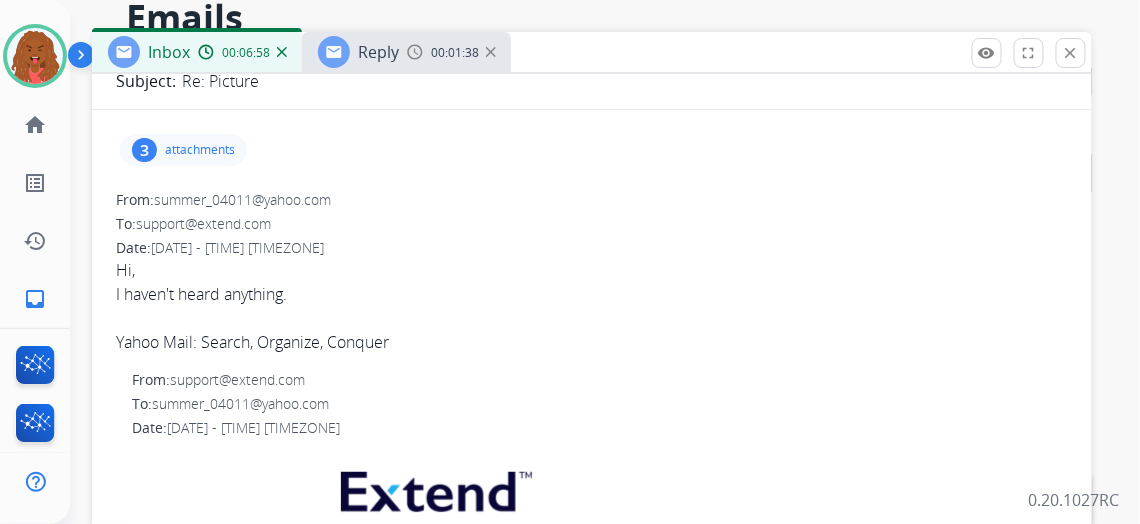 click on "3 attachments" at bounding box center (183, 150) 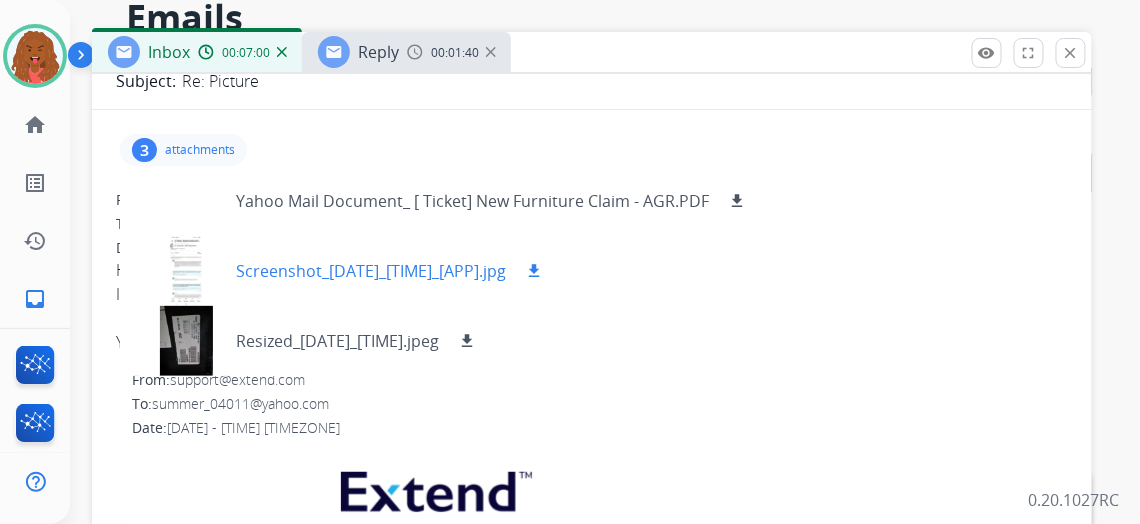 click on "download" at bounding box center [534, 271] 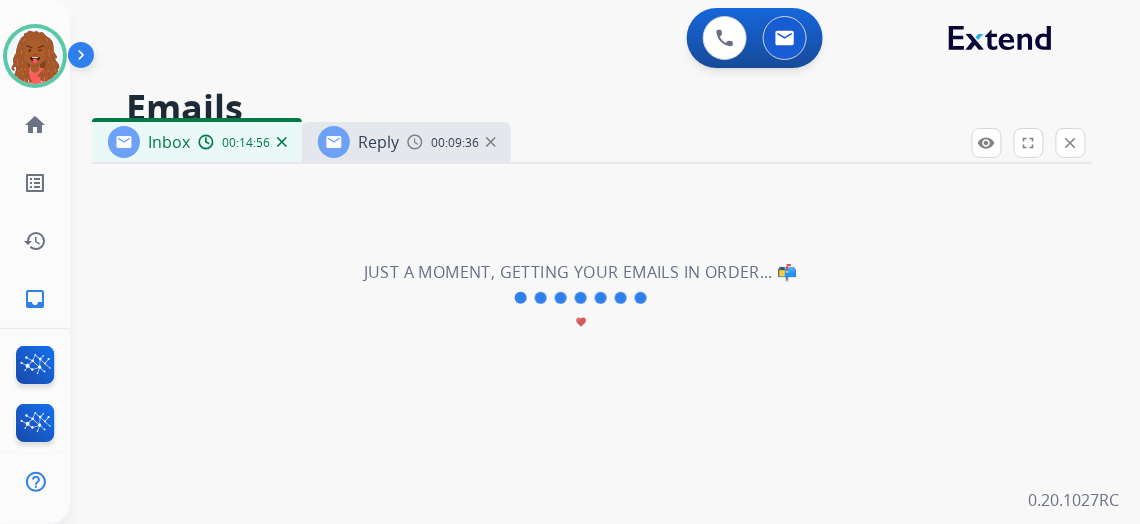 scroll, scrollTop: 0, scrollLeft: 0, axis: both 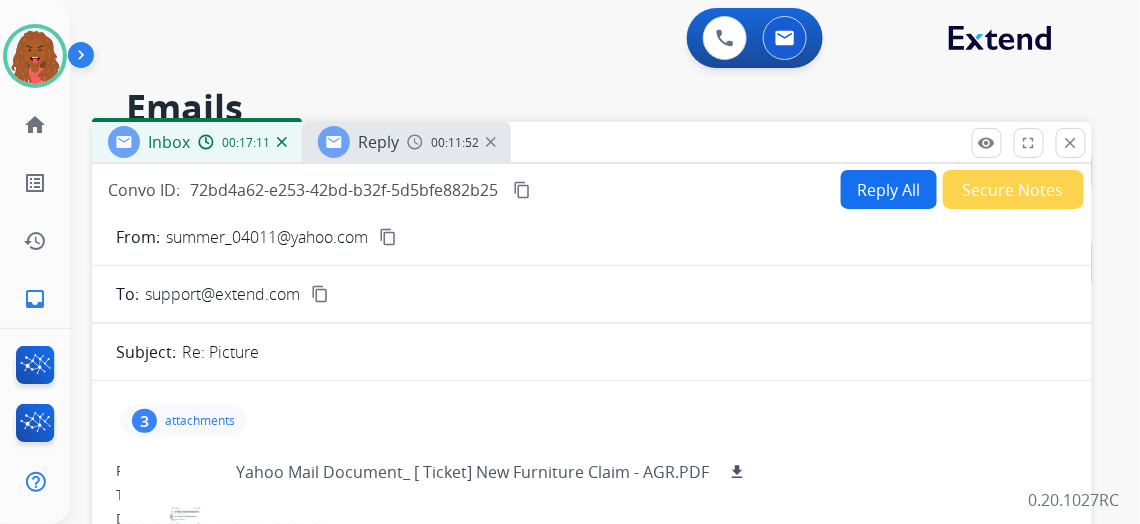 click on "content_copy" at bounding box center [522, 190] 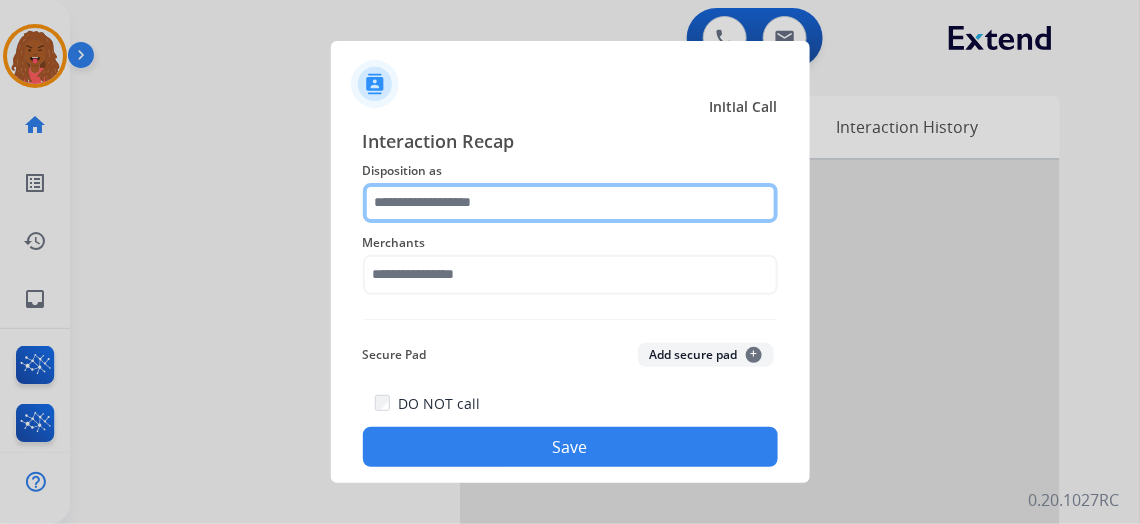 click 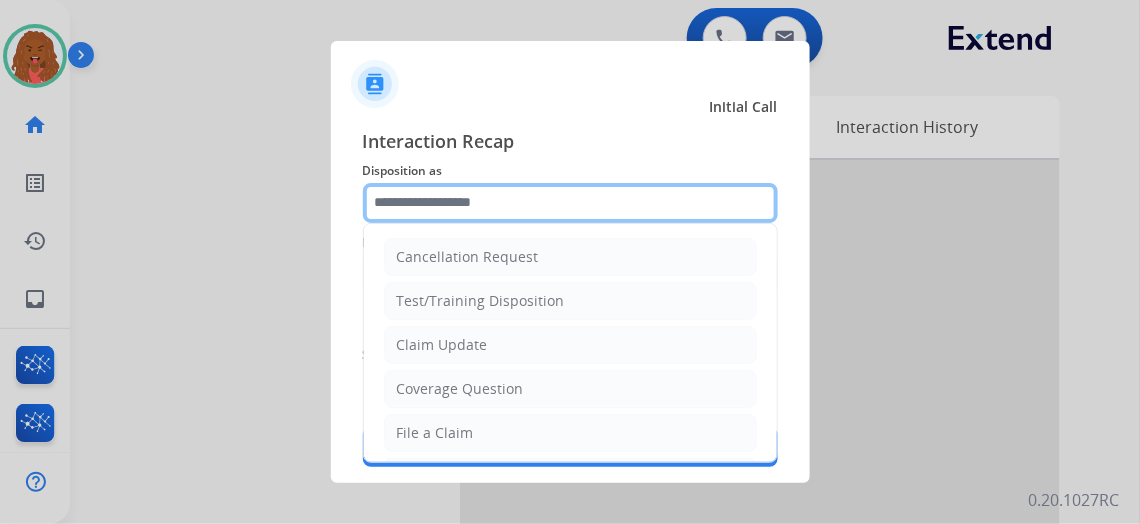 click 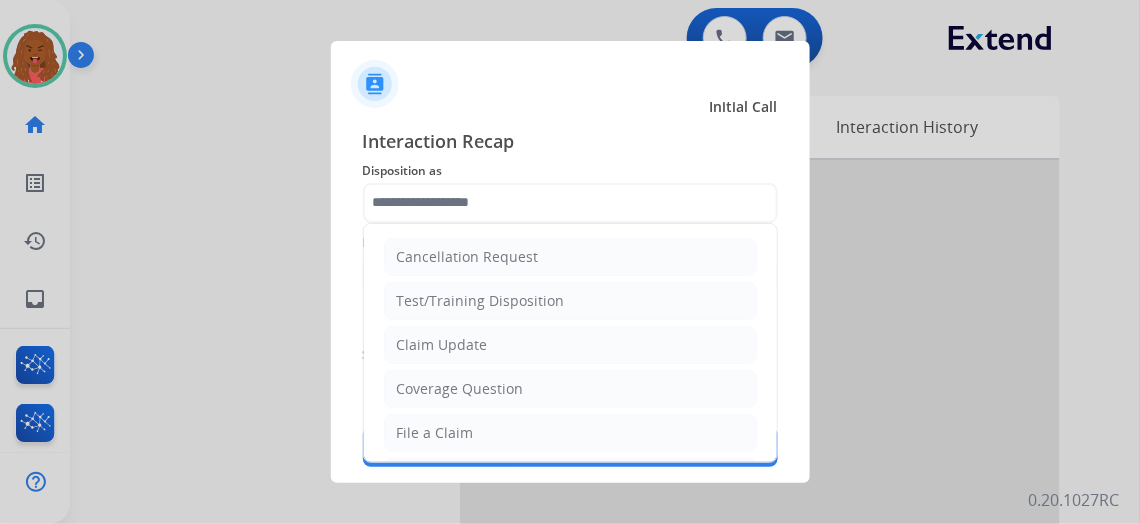 drag, startPoint x: 435, startPoint y: 355, endPoint x: 458, endPoint y: 311, distance: 49.648766 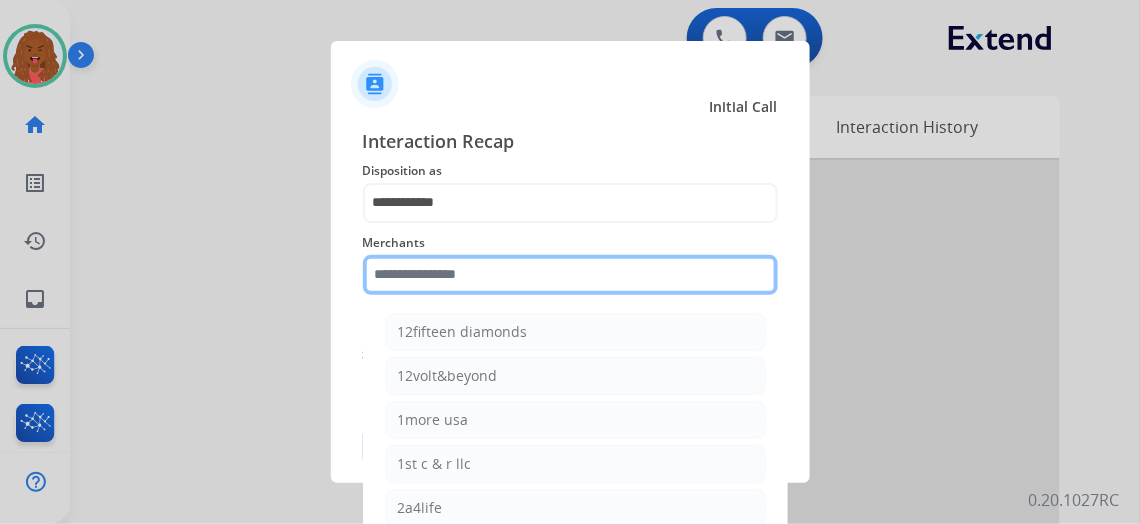 click 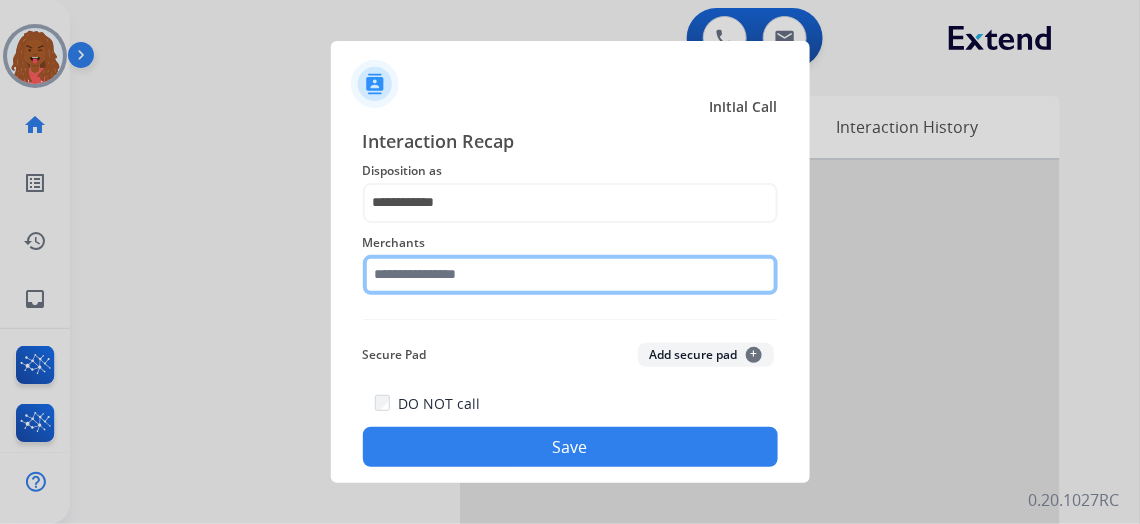 click 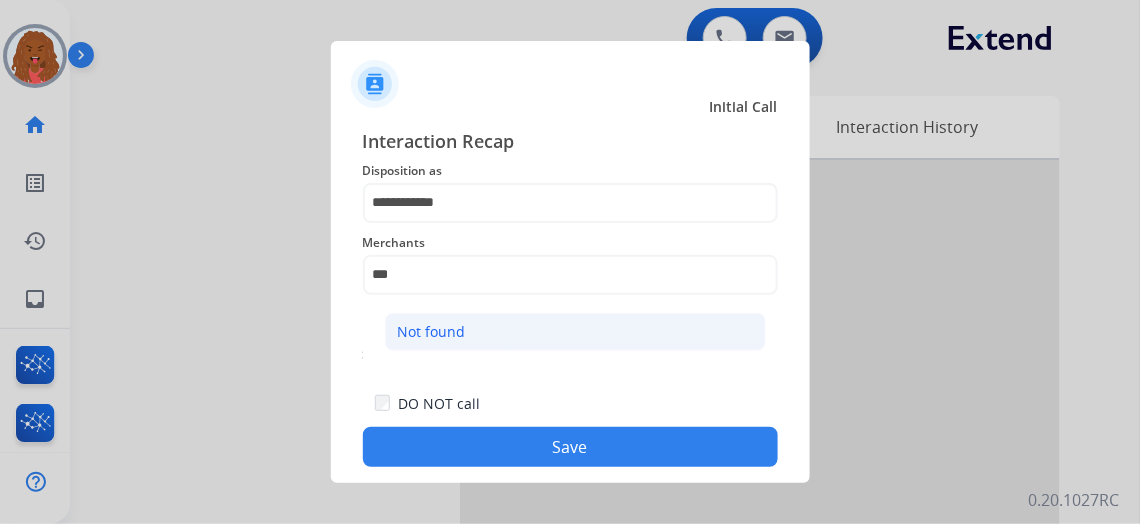 click on "Not found" 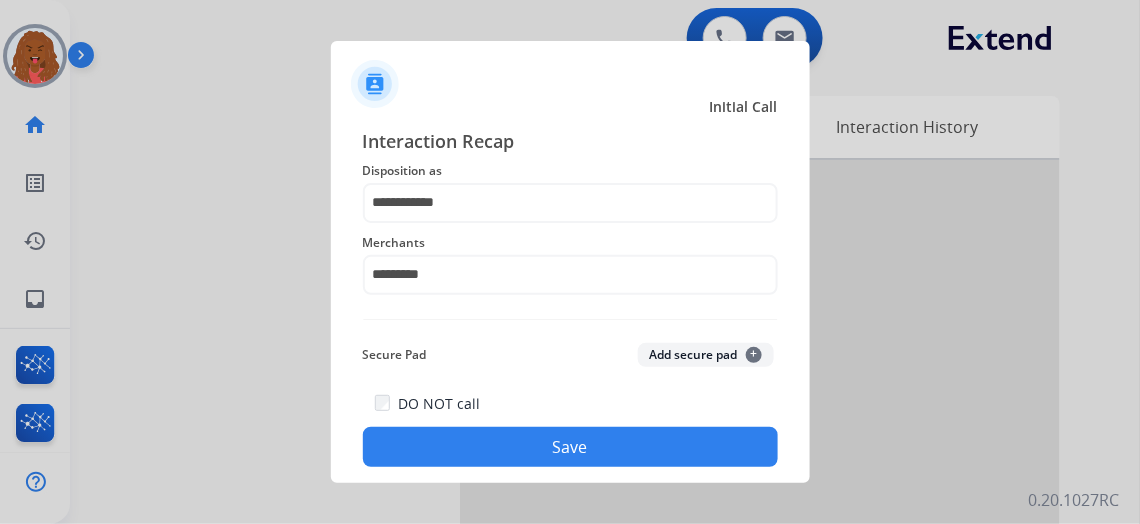 click on "Save" 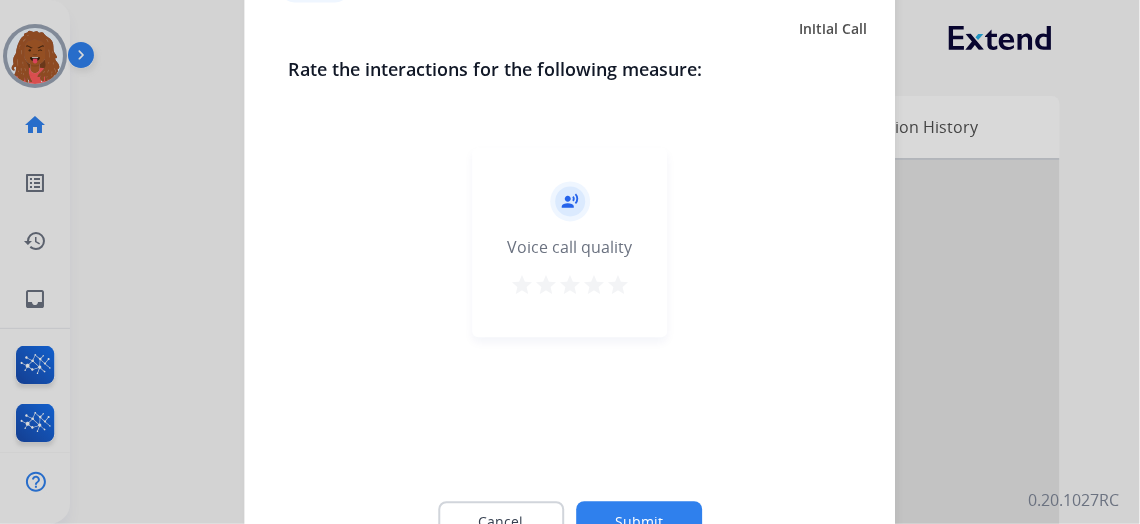 click on "Submit" 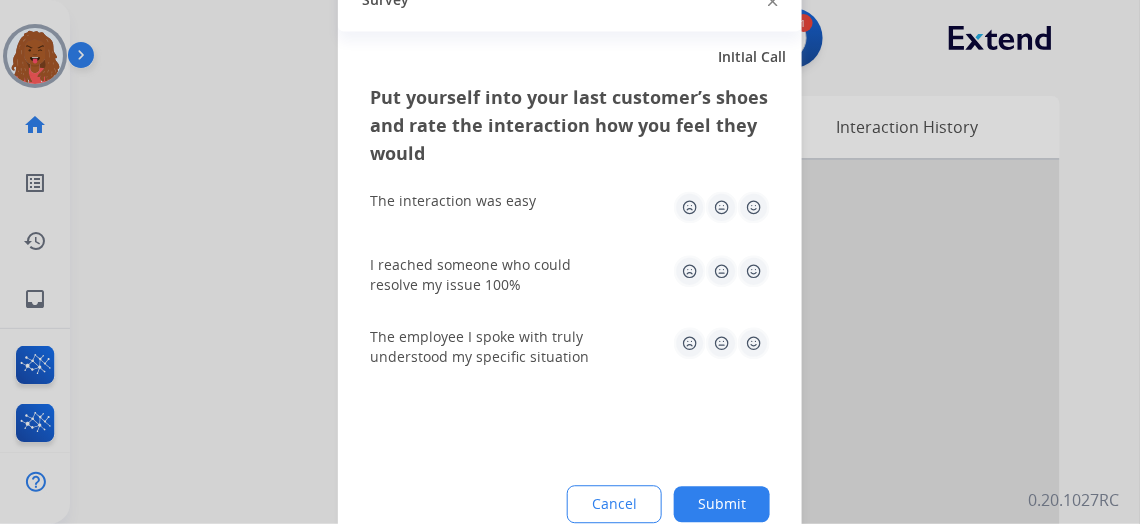 click on "Submit" 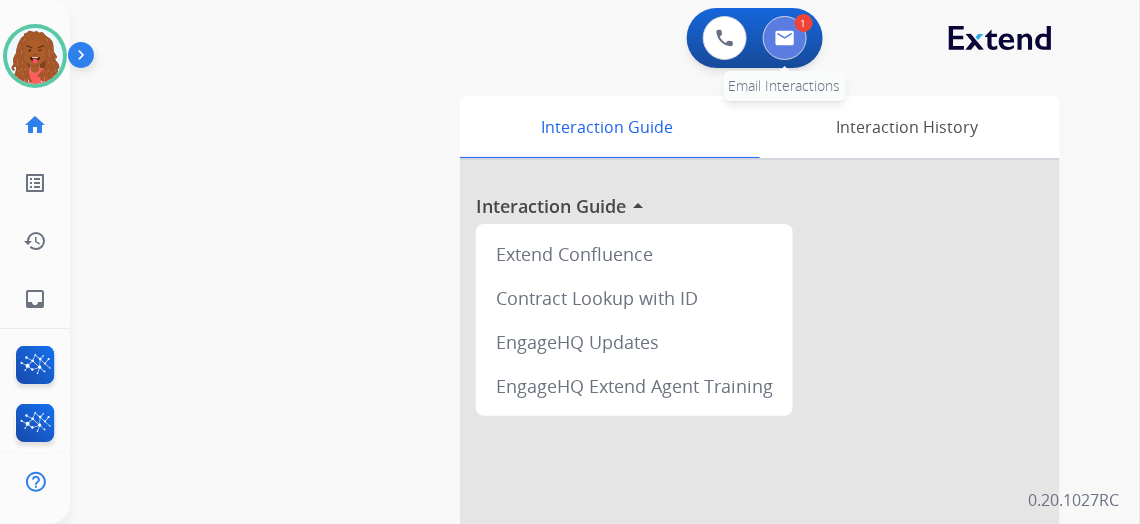 click at bounding box center [785, 38] 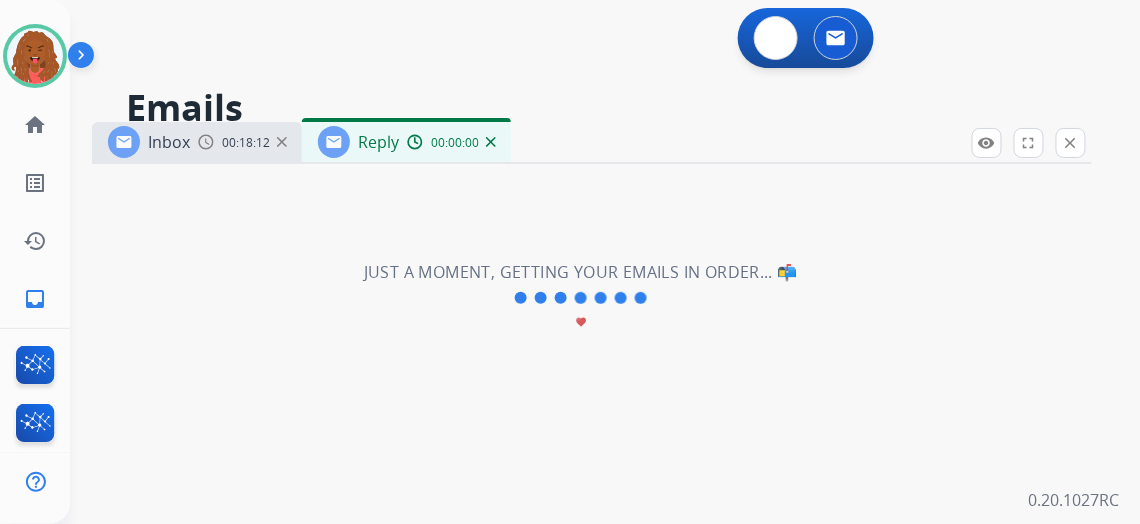 select on "**********" 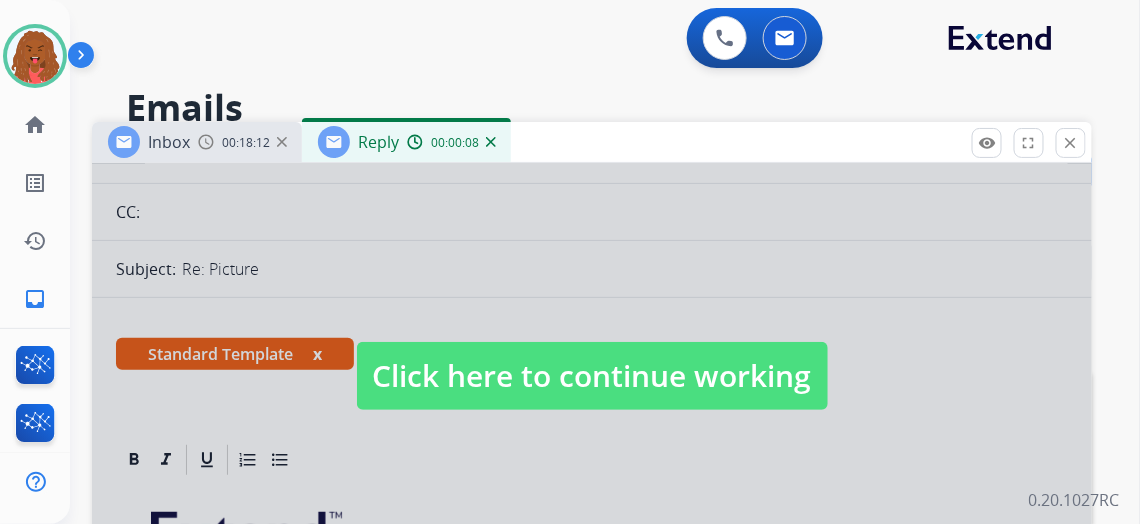 scroll, scrollTop: 0, scrollLeft: 0, axis: both 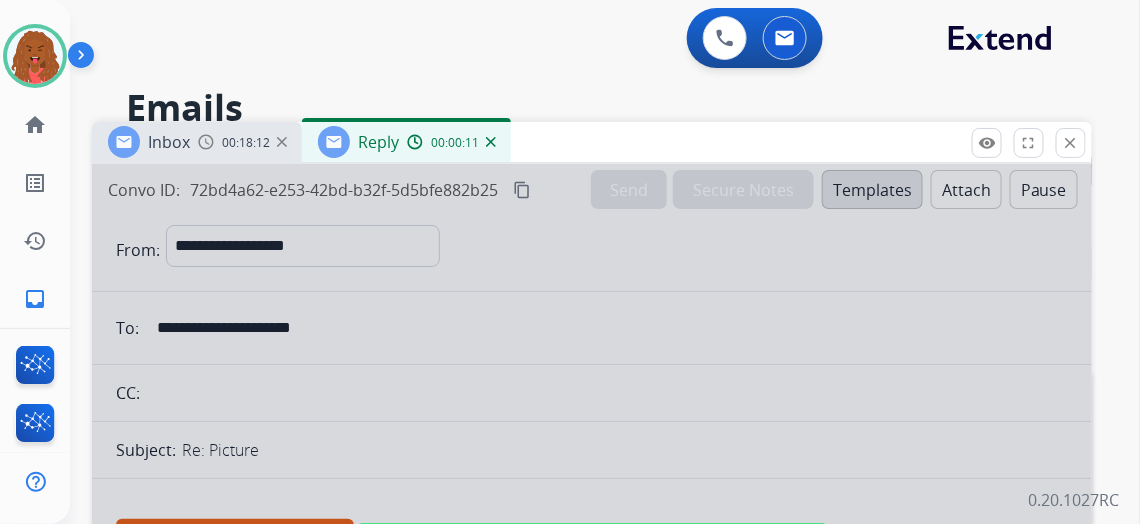 drag, startPoint x: 483, startPoint y: 289, endPoint x: 497, endPoint y: 243, distance: 48.08326 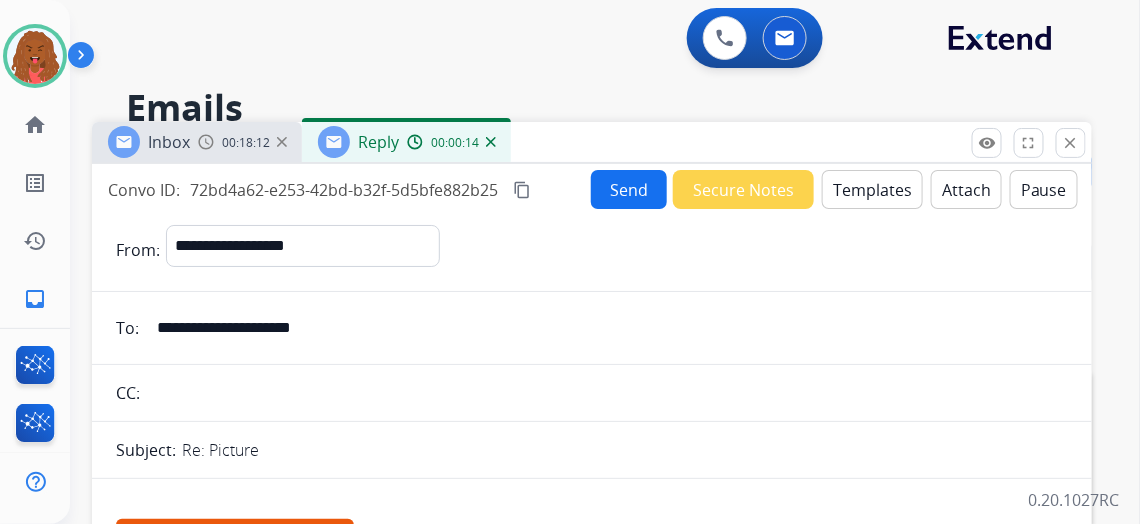 click on "content_copy" at bounding box center [522, 190] 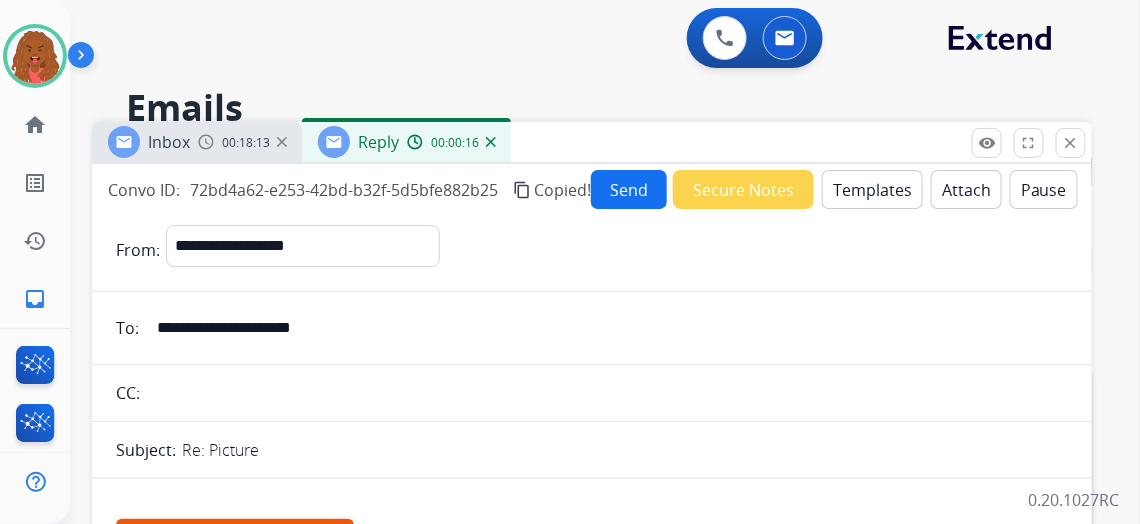 click at bounding box center (491, 142) 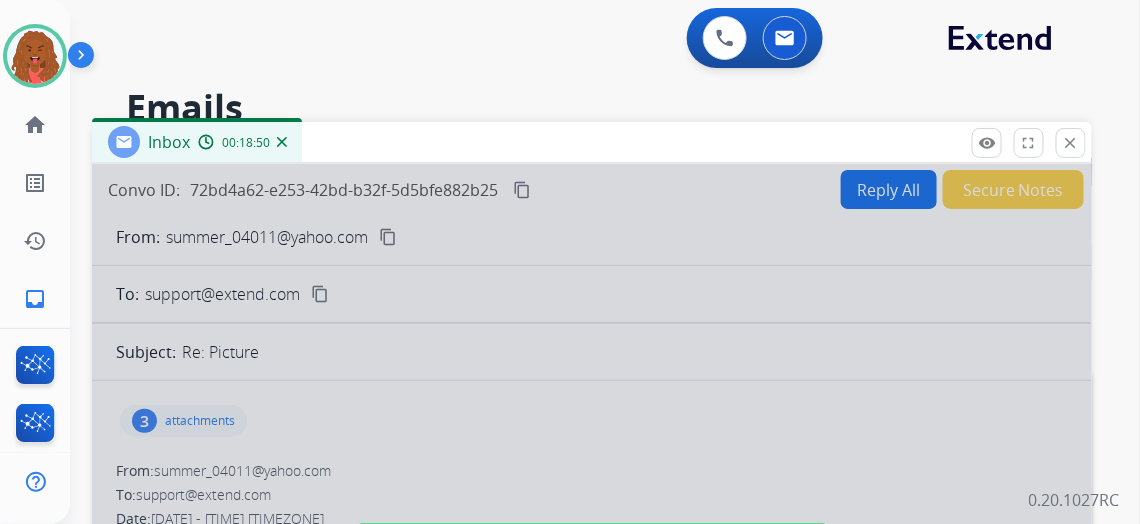 drag, startPoint x: 872, startPoint y: 184, endPoint x: 864, endPoint y: 192, distance: 11.313708 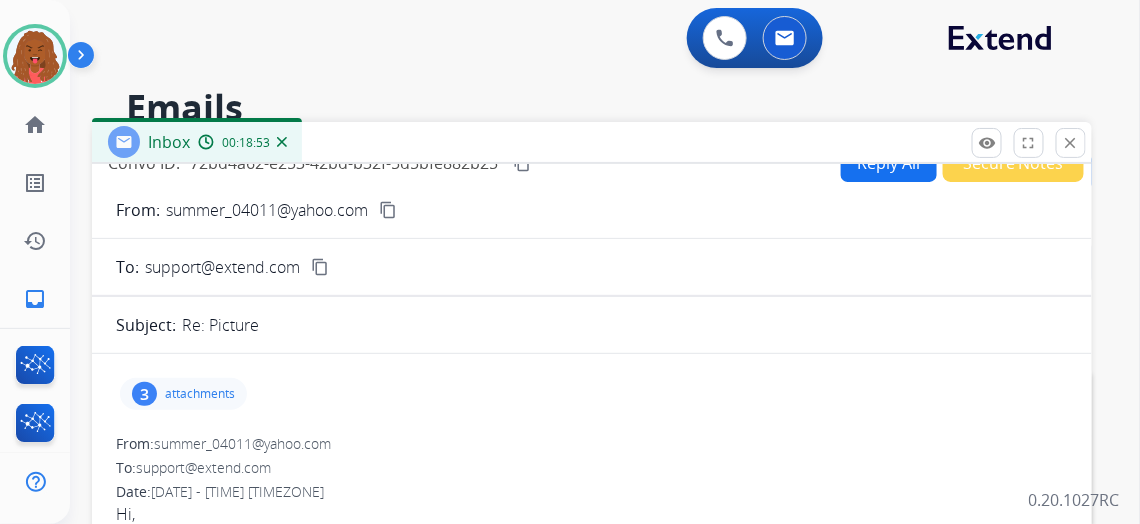 scroll, scrollTop: 0, scrollLeft: 0, axis: both 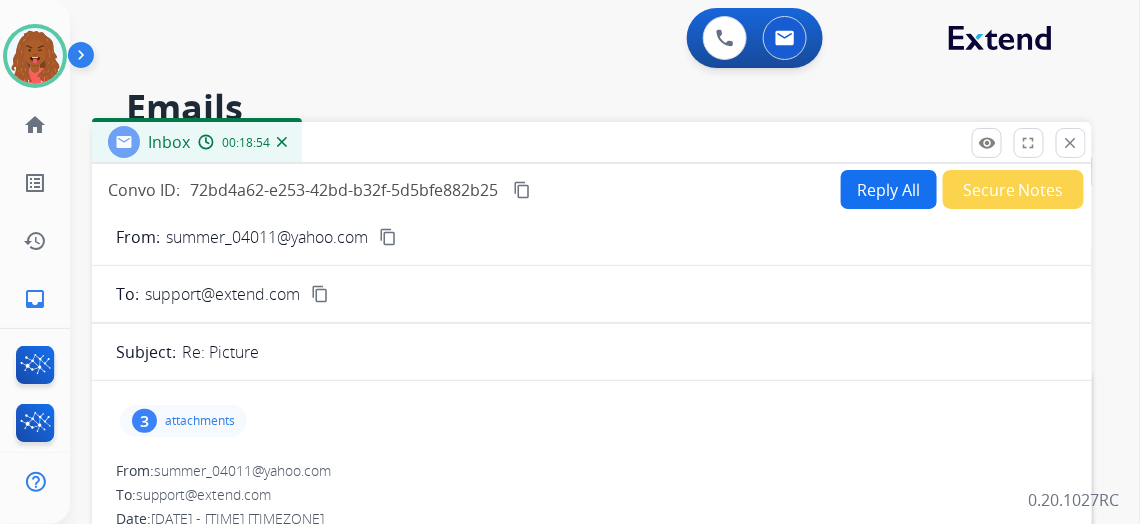 click on "Reply All" at bounding box center (889, 189) 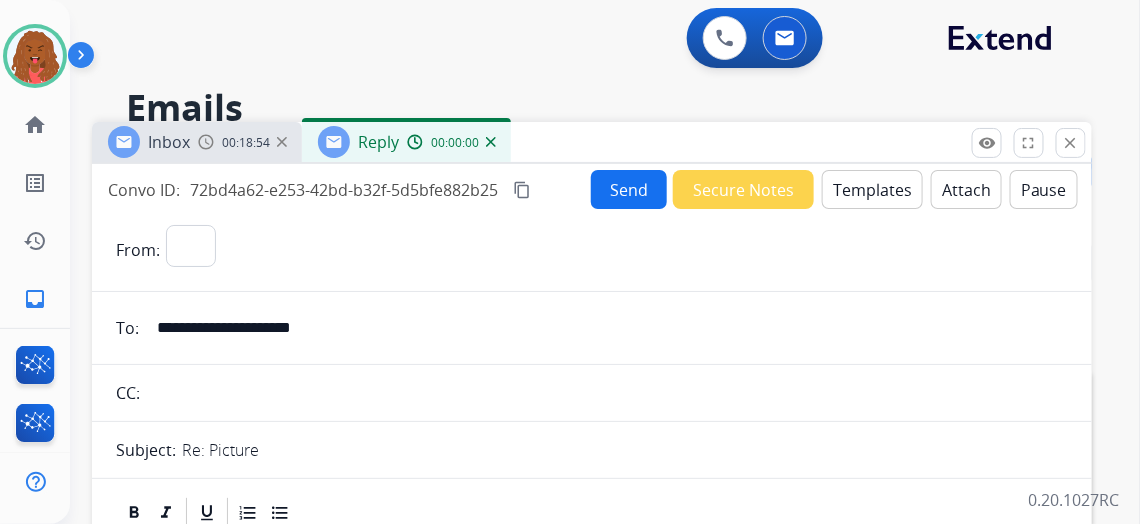 select on "**********" 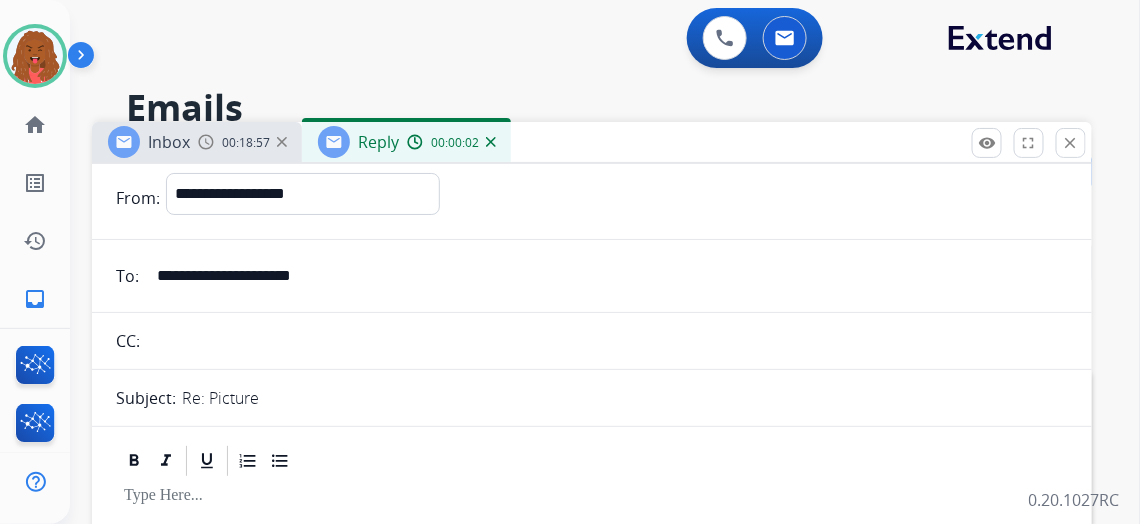 scroll, scrollTop: 0, scrollLeft: 0, axis: both 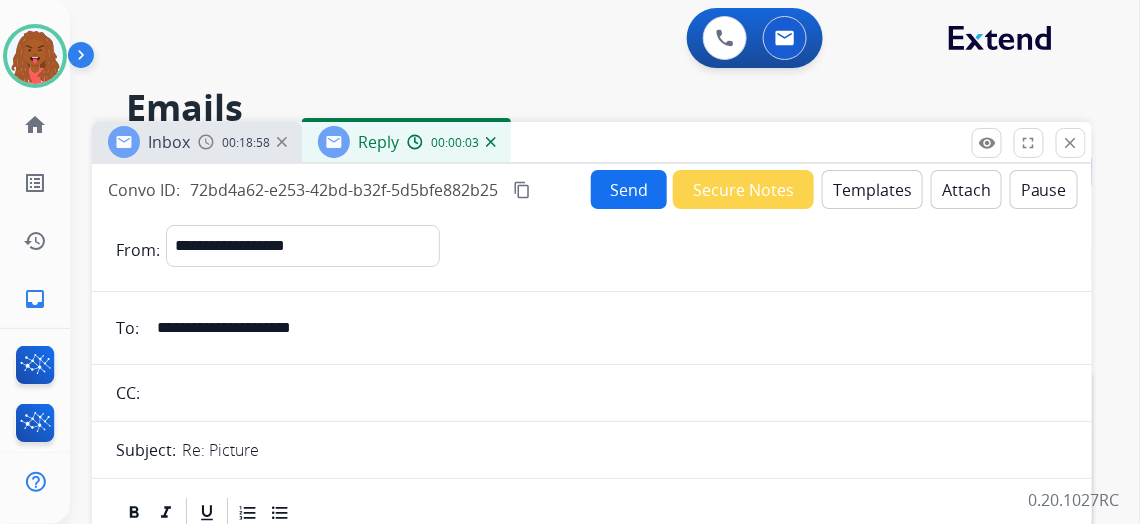 click on "Templates" at bounding box center (872, 189) 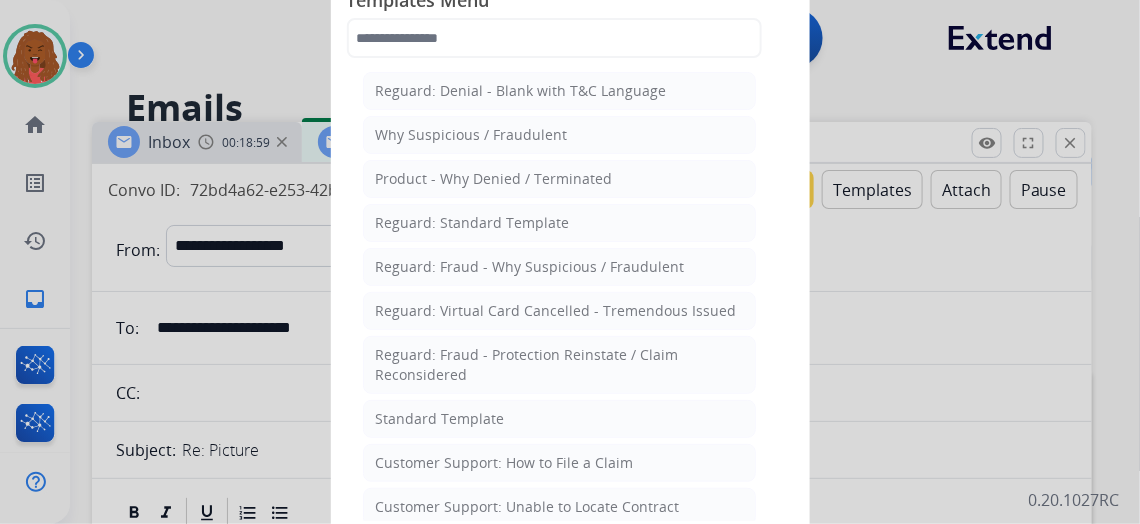 click on "Standard Template" 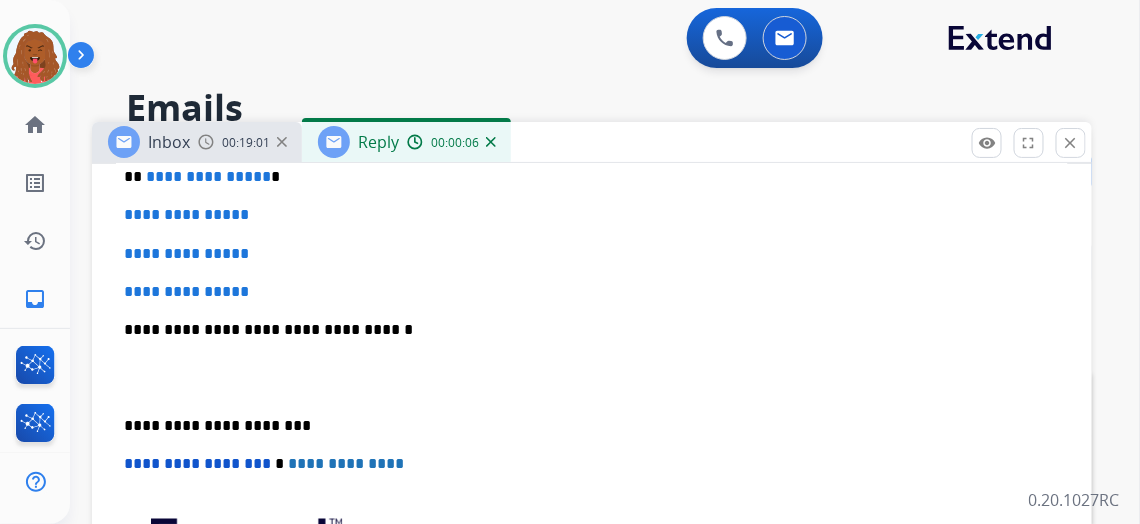 scroll, scrollTop: 636, scrollLeft: 0, axis: vertical 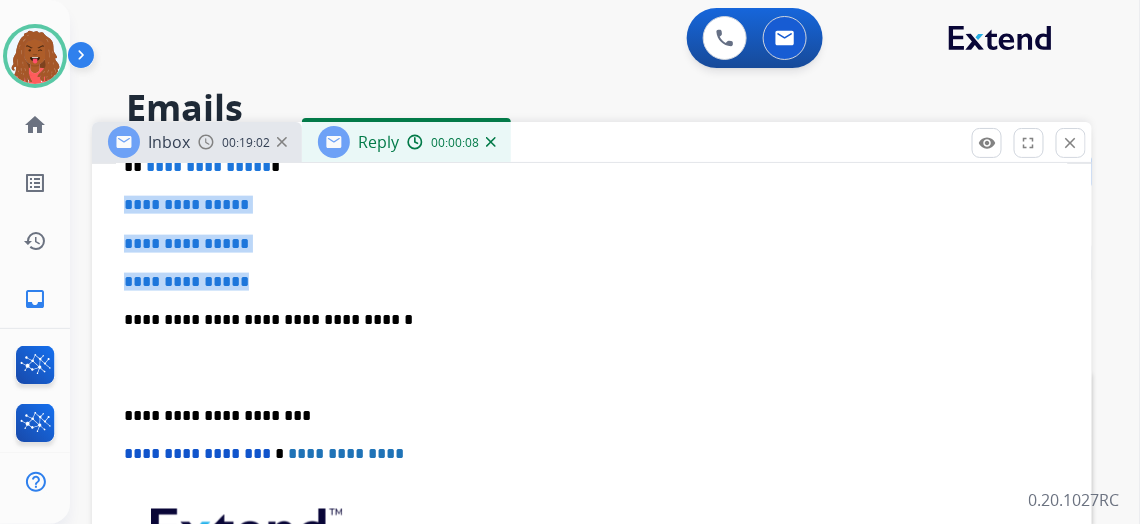 drag, startPoint x: 275, startPoint y: 283, endPoint x: 131, endPoint y: 212, distance: 160.55217 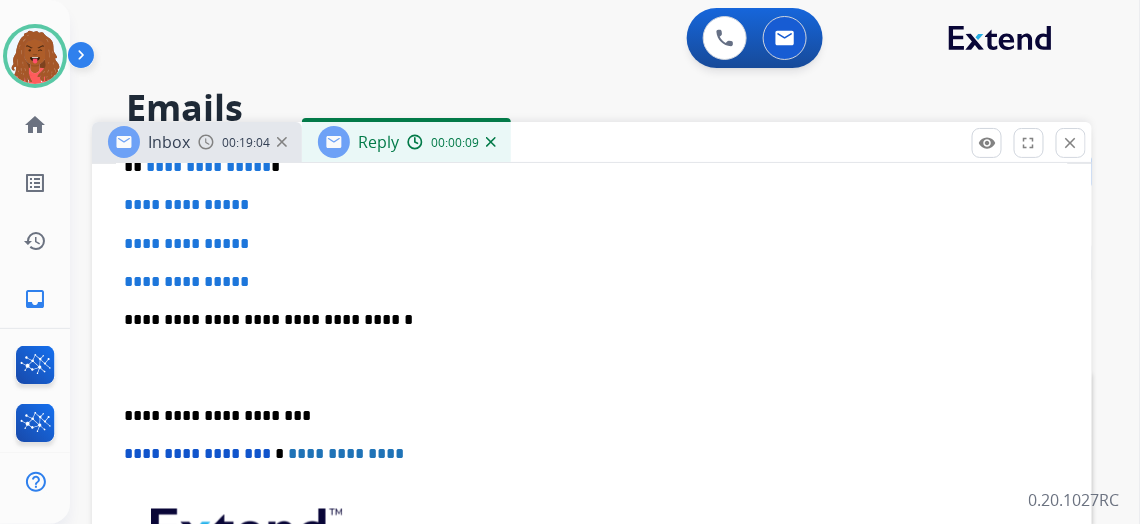type 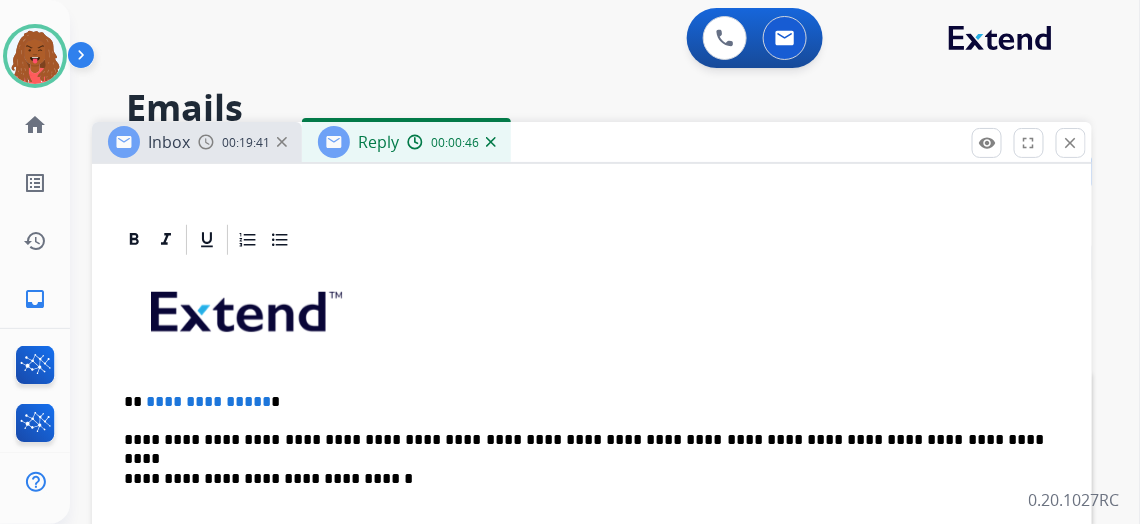 scroll, scrollTop: 363, scrollLeft: 0, axis: vertical 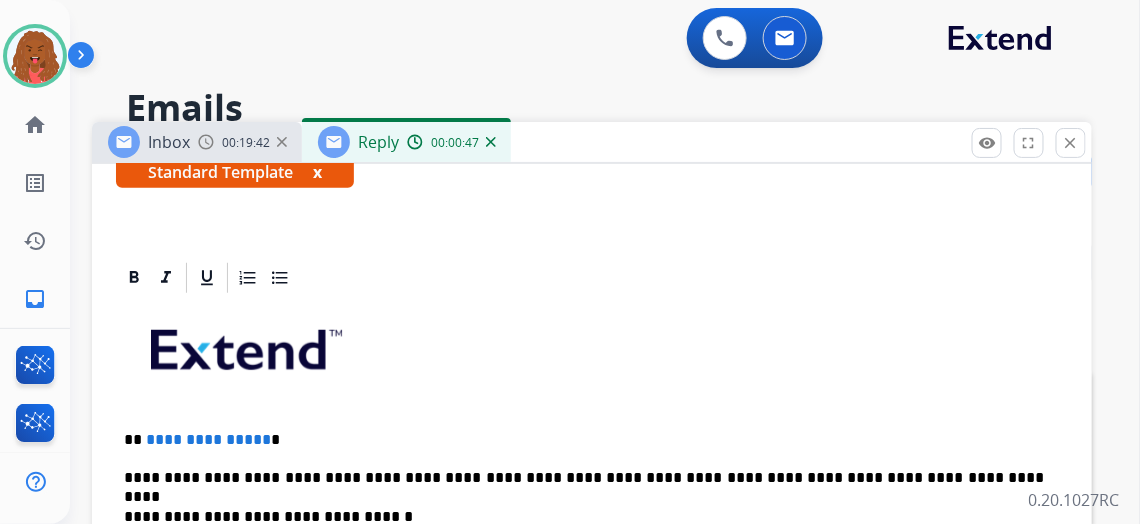 click on "**********" at bounding box center (208, 439) 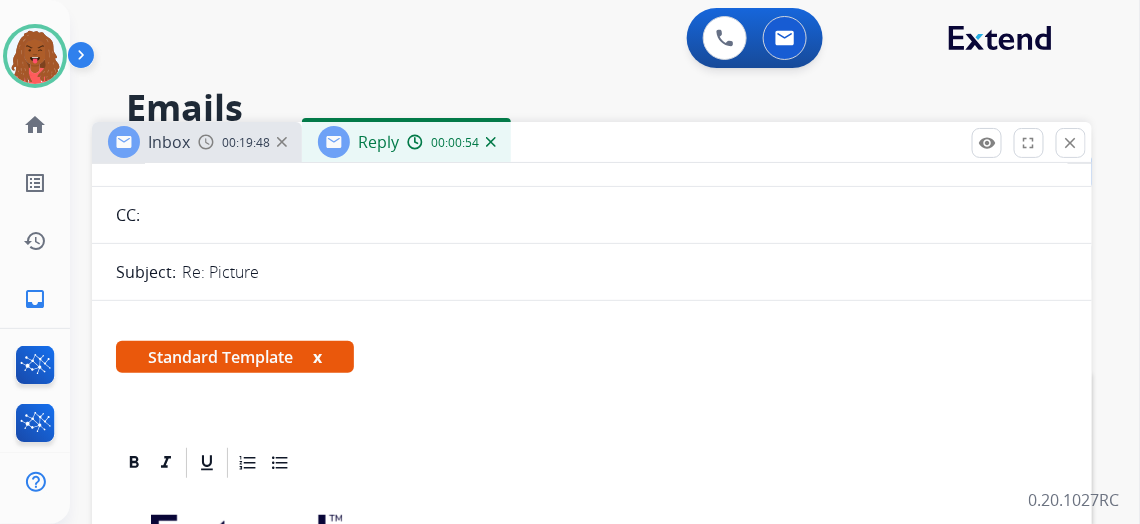 scroll, scrollTop: 0, scrollLeft: 0, axis: both 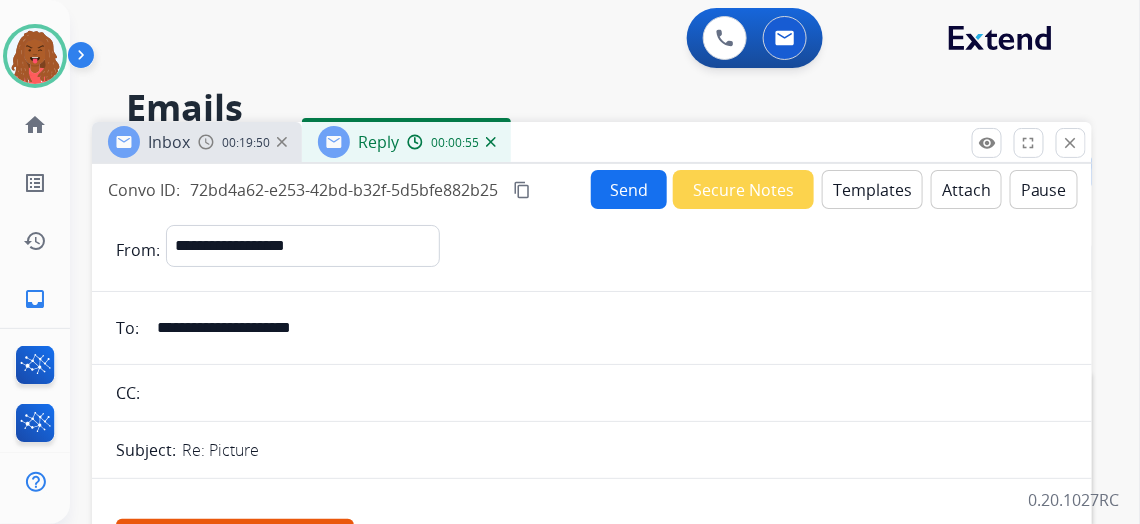 click on "Send" at bounding box center (629, 189) 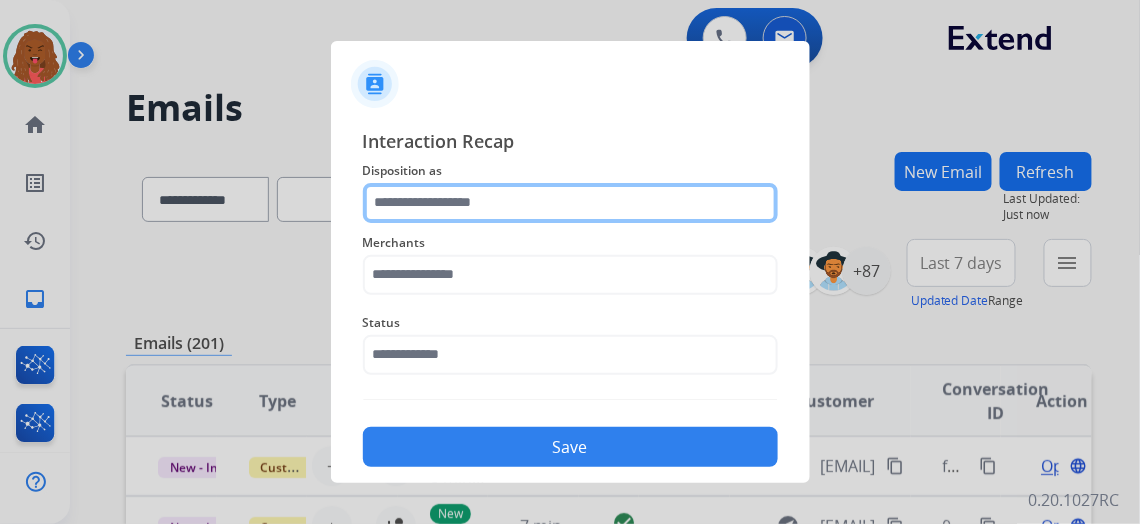 click 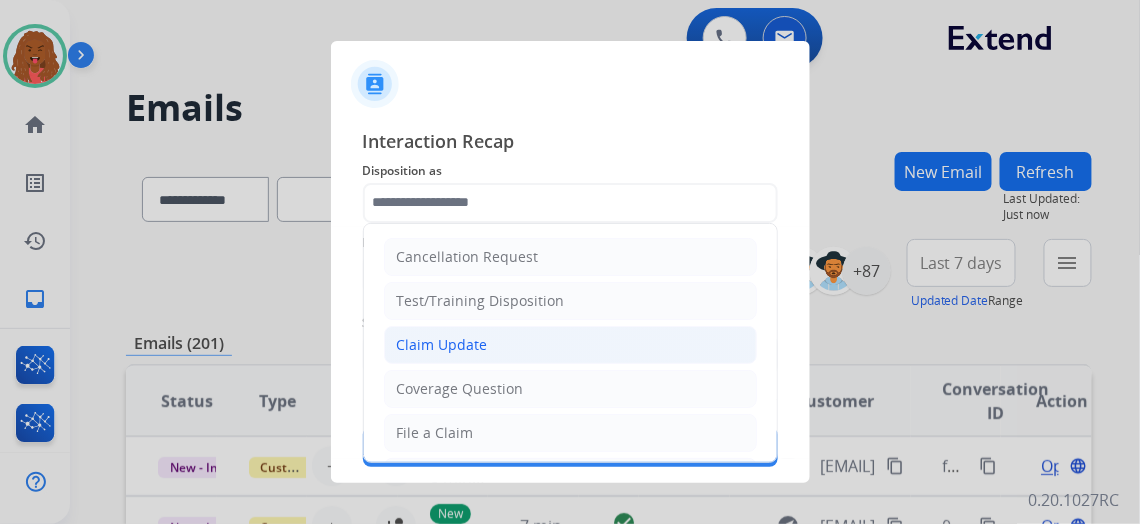 click on "Claim Update" 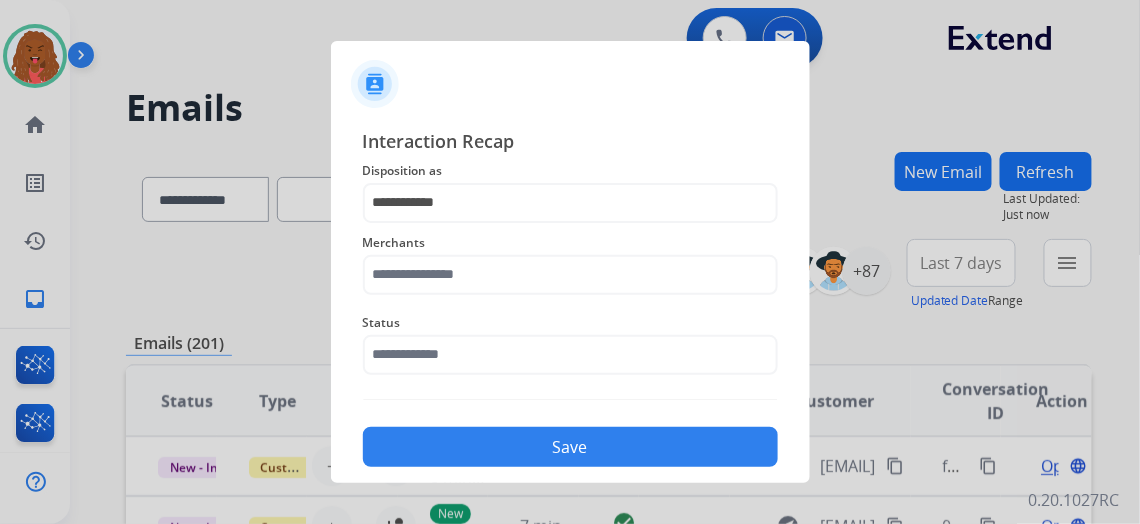 click on "Merchants" 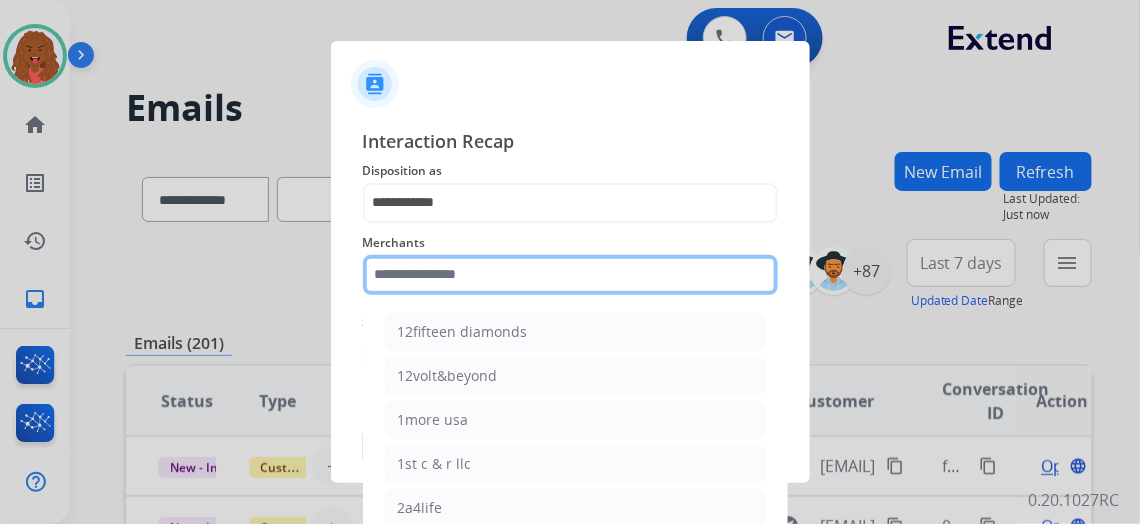click 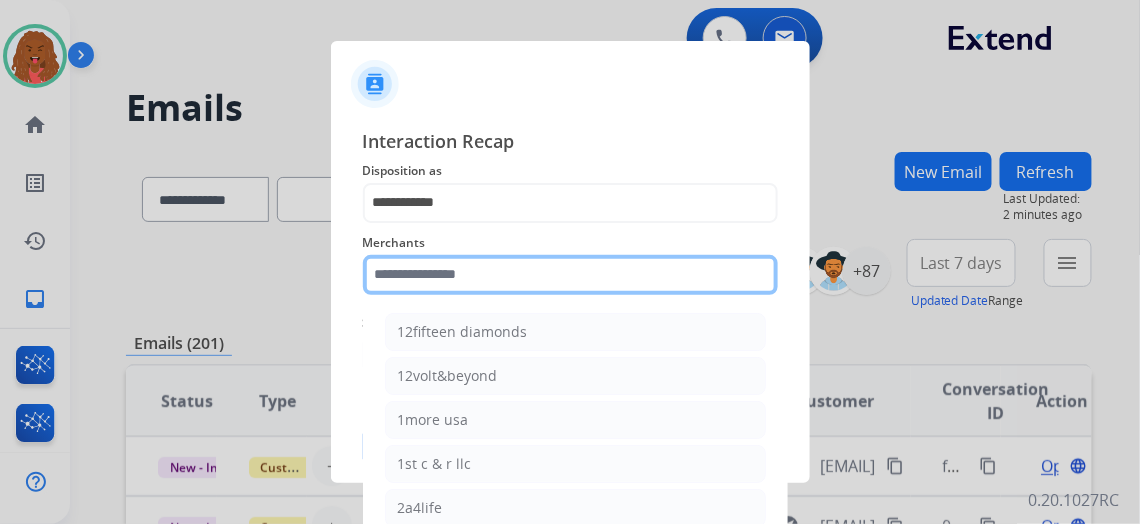 click 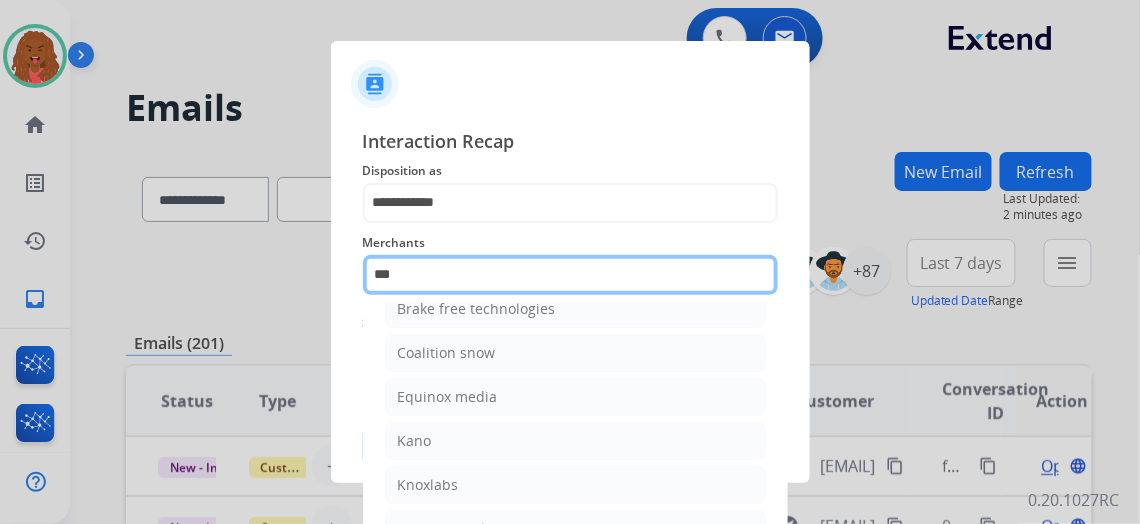 scroll, scrollTop: 0, scrollLeft: 0, axis: both 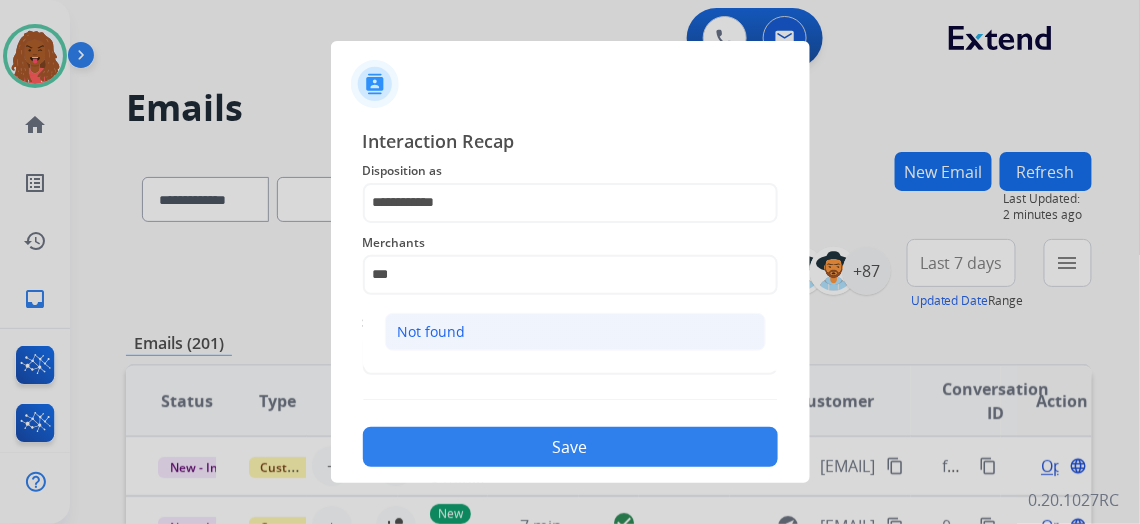 click on "Not found" 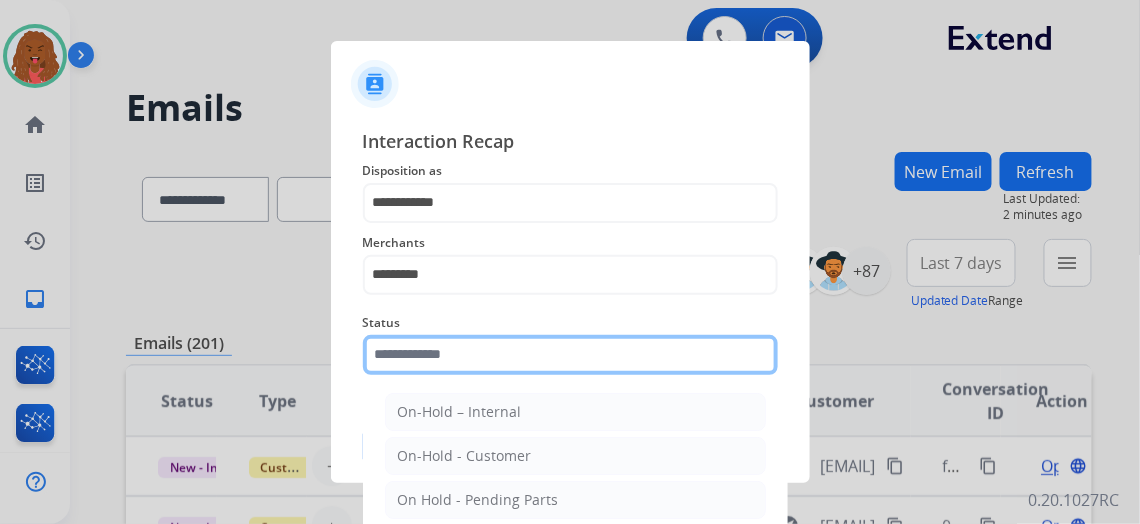 click 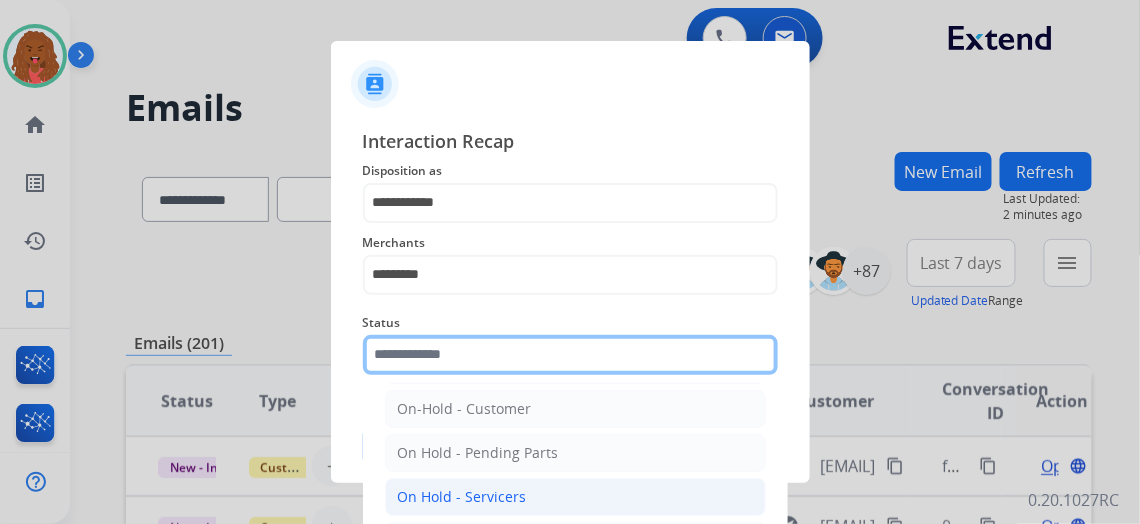 scroll, scrollTop: 112, scrollLeft: 0, axis: vertical 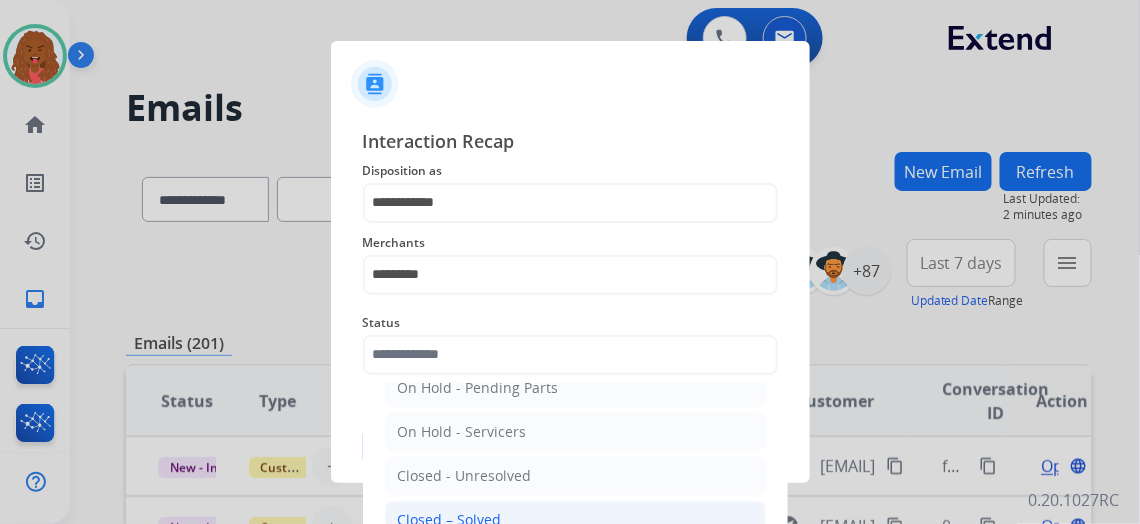 click on "Closed – Solved" 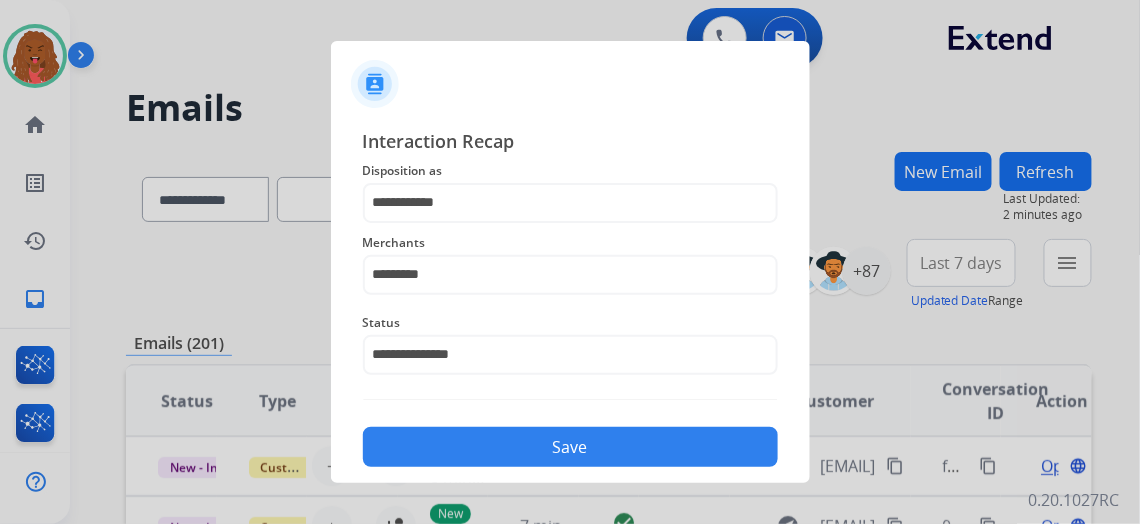 click on "Save" 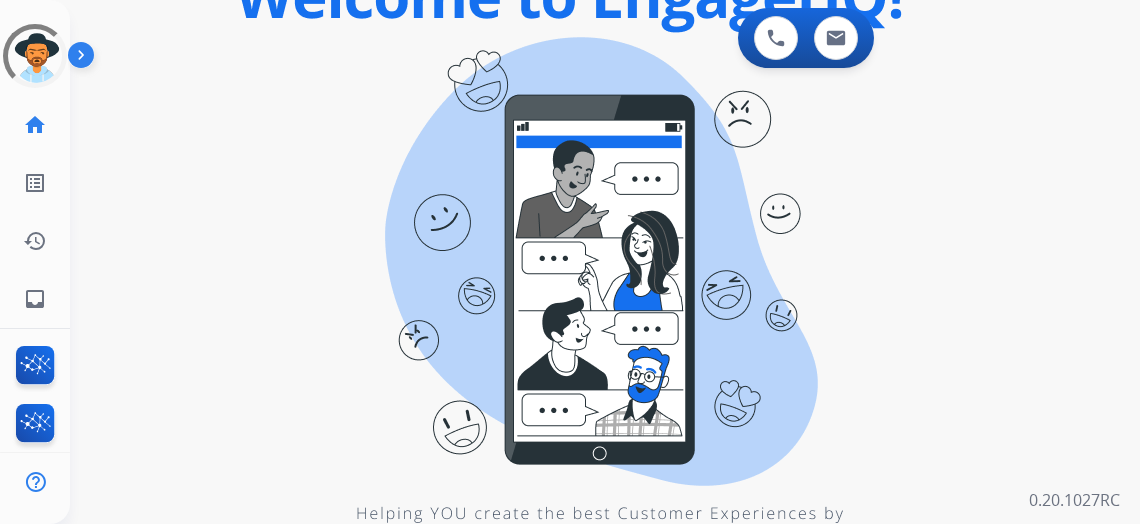 scroll, scrollTop: 0, scrollLeft: 0, axis: both 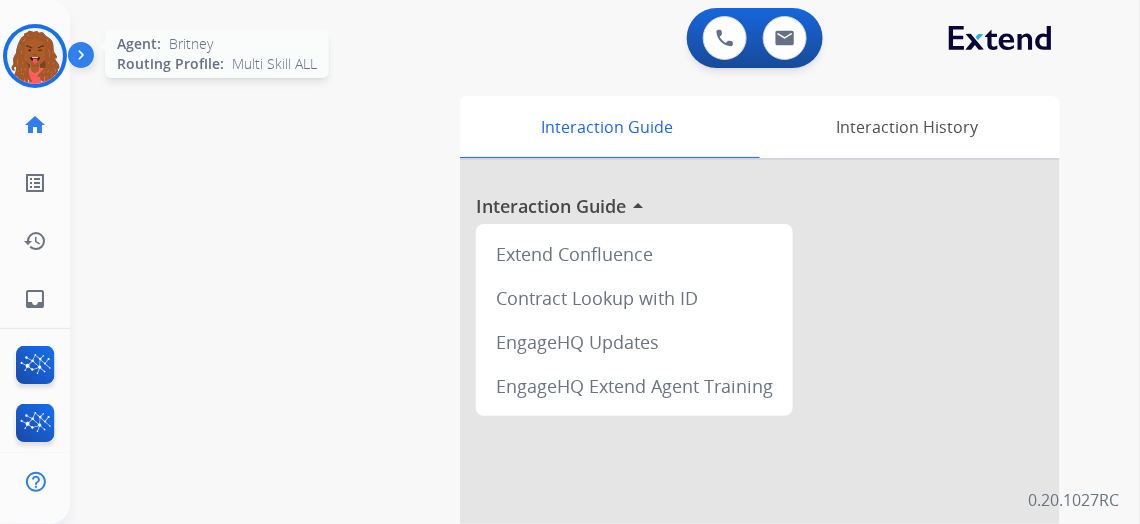 click at bounding box center [35, 56] 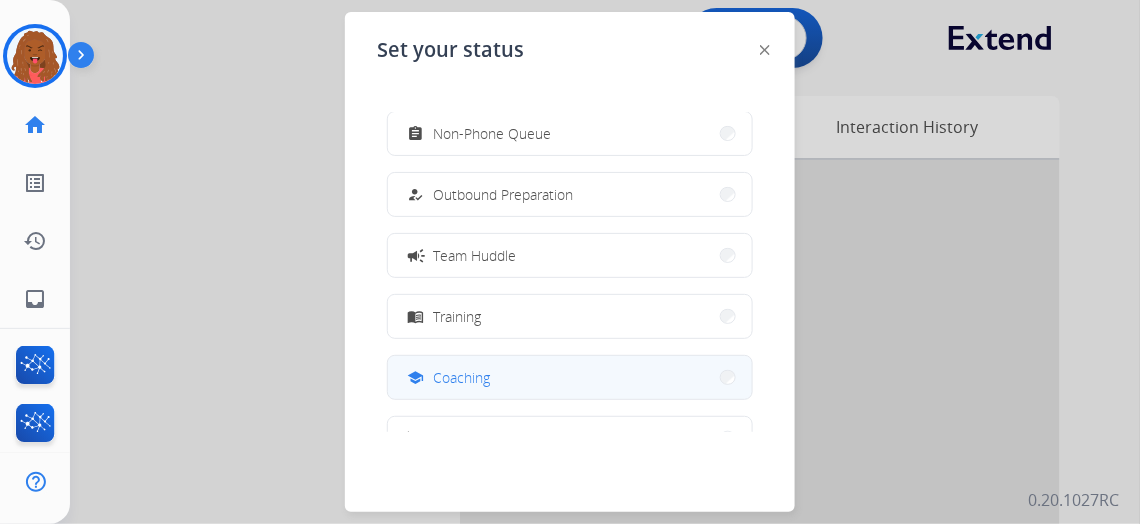 scroll, scrollTop: 376, scrollLeft: 0, axis: vertical 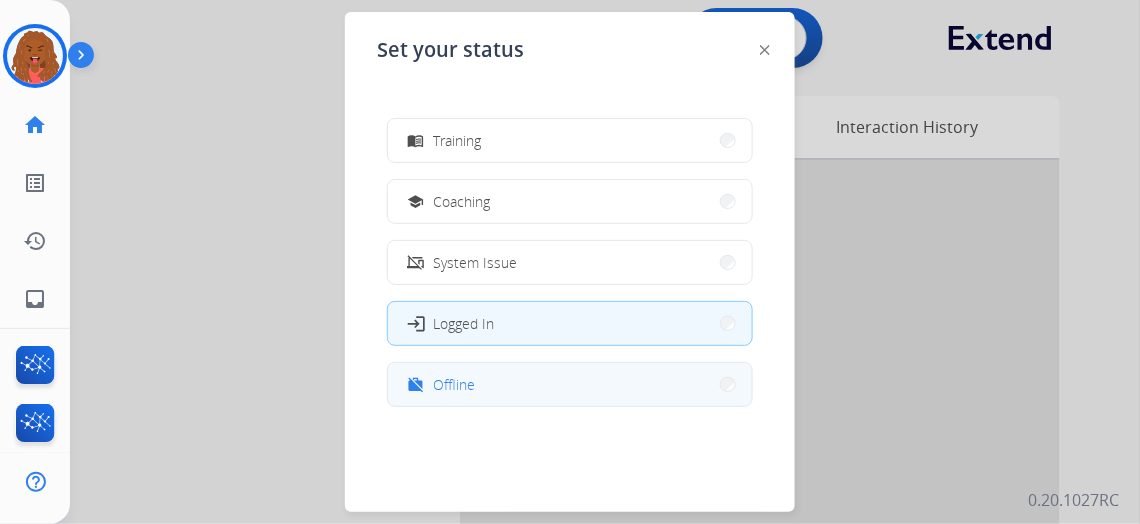 click on "work_off Offline" at bounding box center [570, 384] 